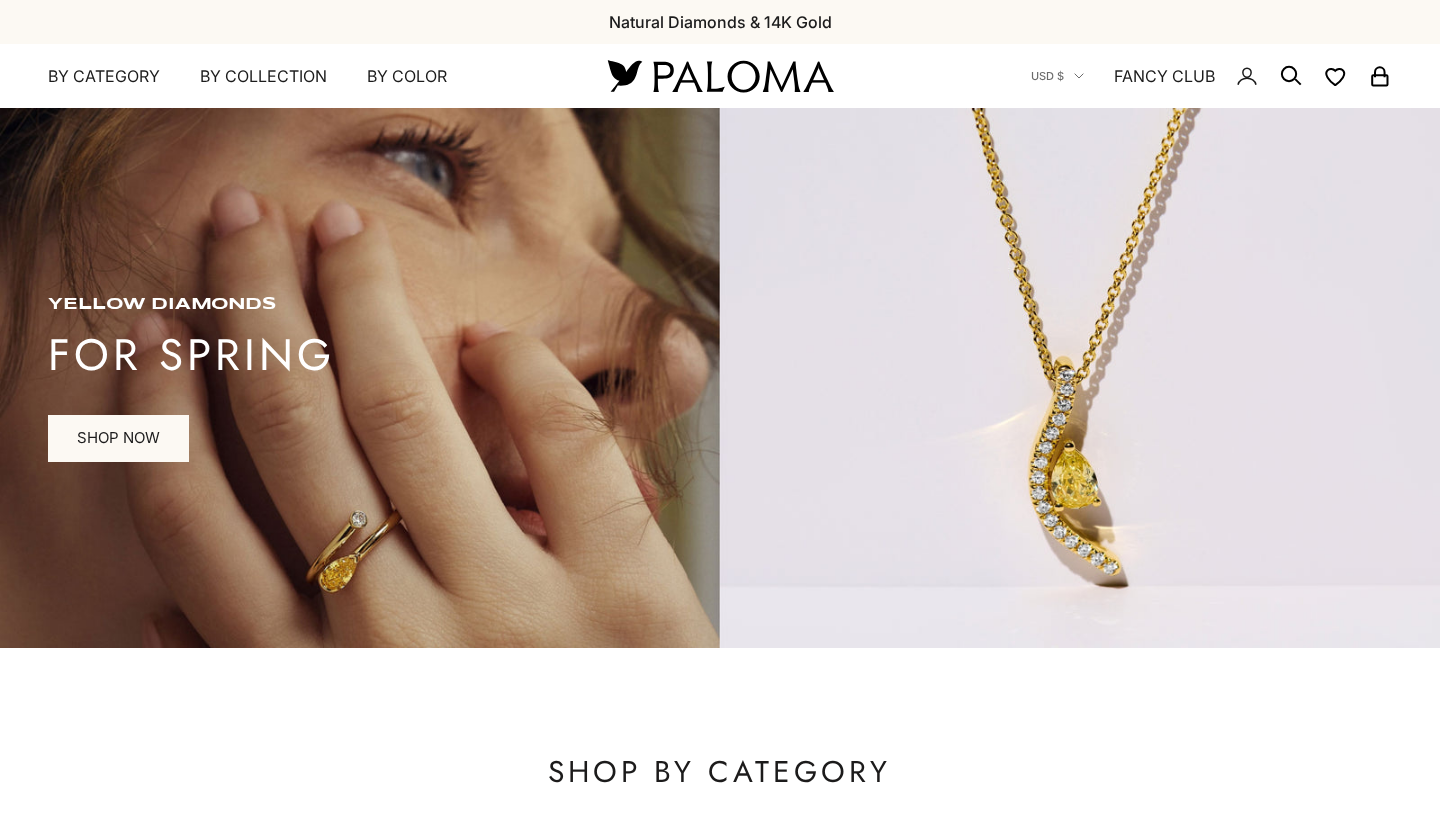 scroll, scrollTop: 0, scrollLeft: 0, axis: both 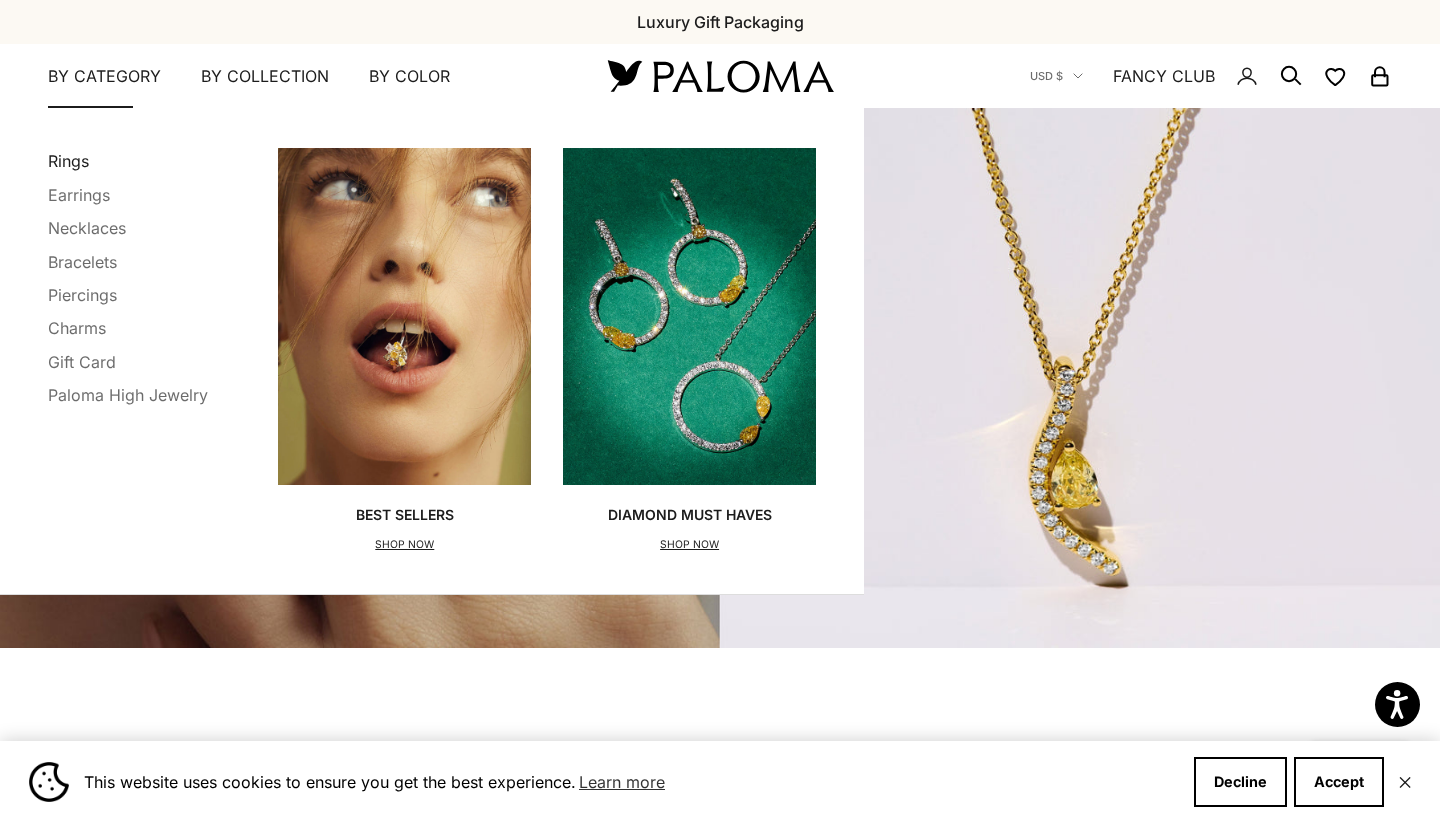click on "Rings" at bounding box center [68, 161] 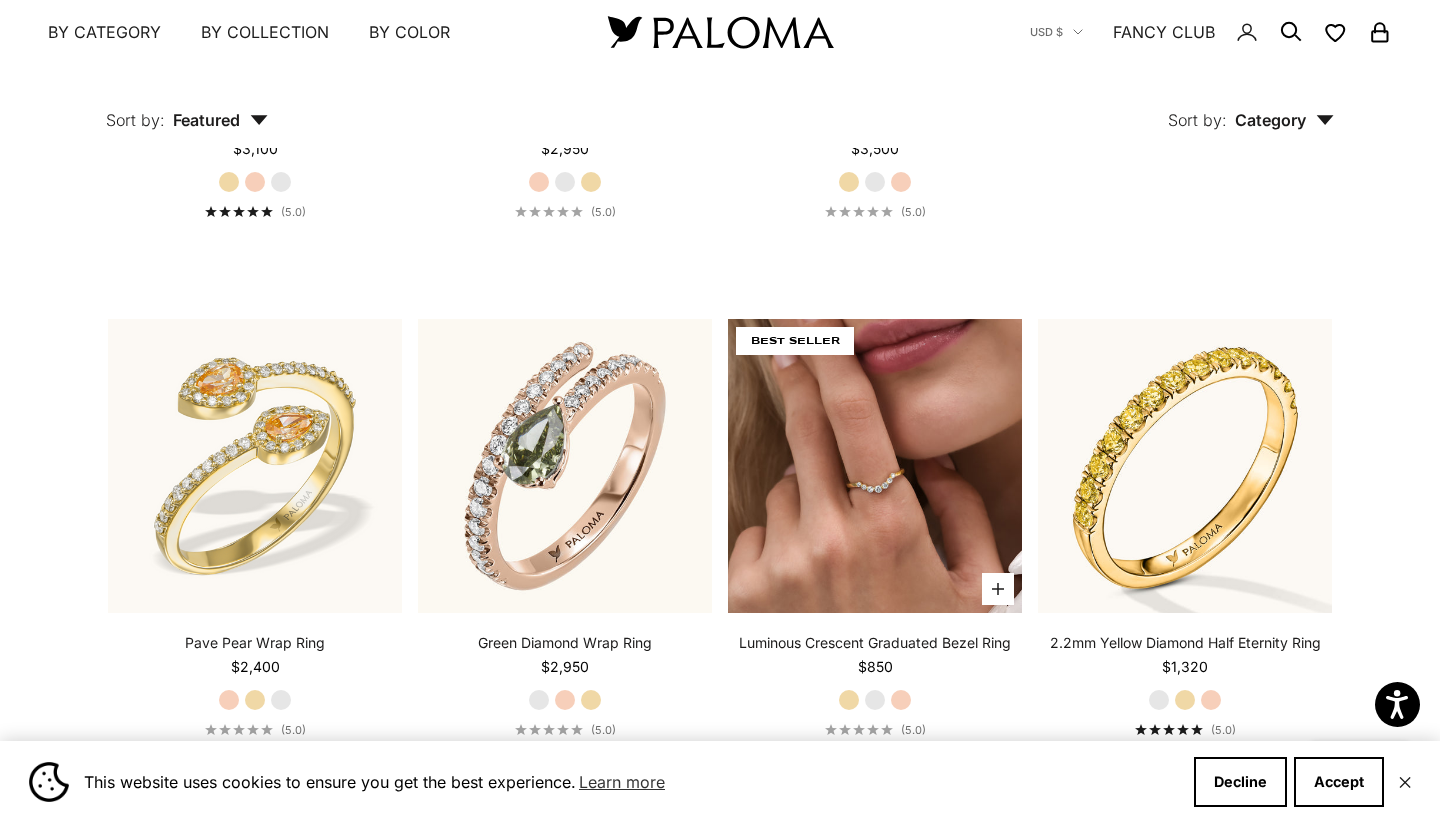 scroll, scrollTop: 898, scrollLeft: 0, axis: vertical 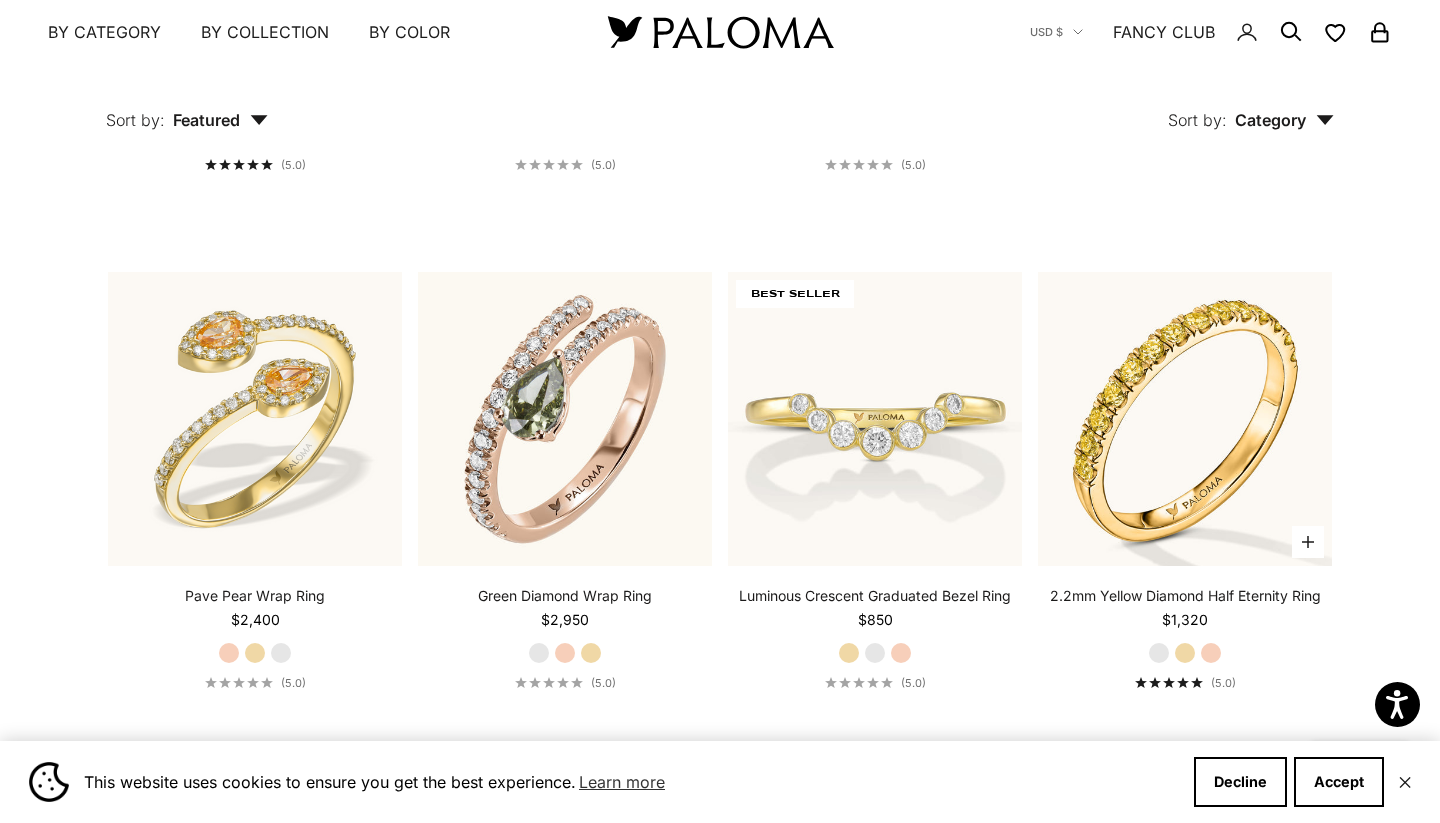 click on "Yellow Gold" at bounding box center [1185, 653] 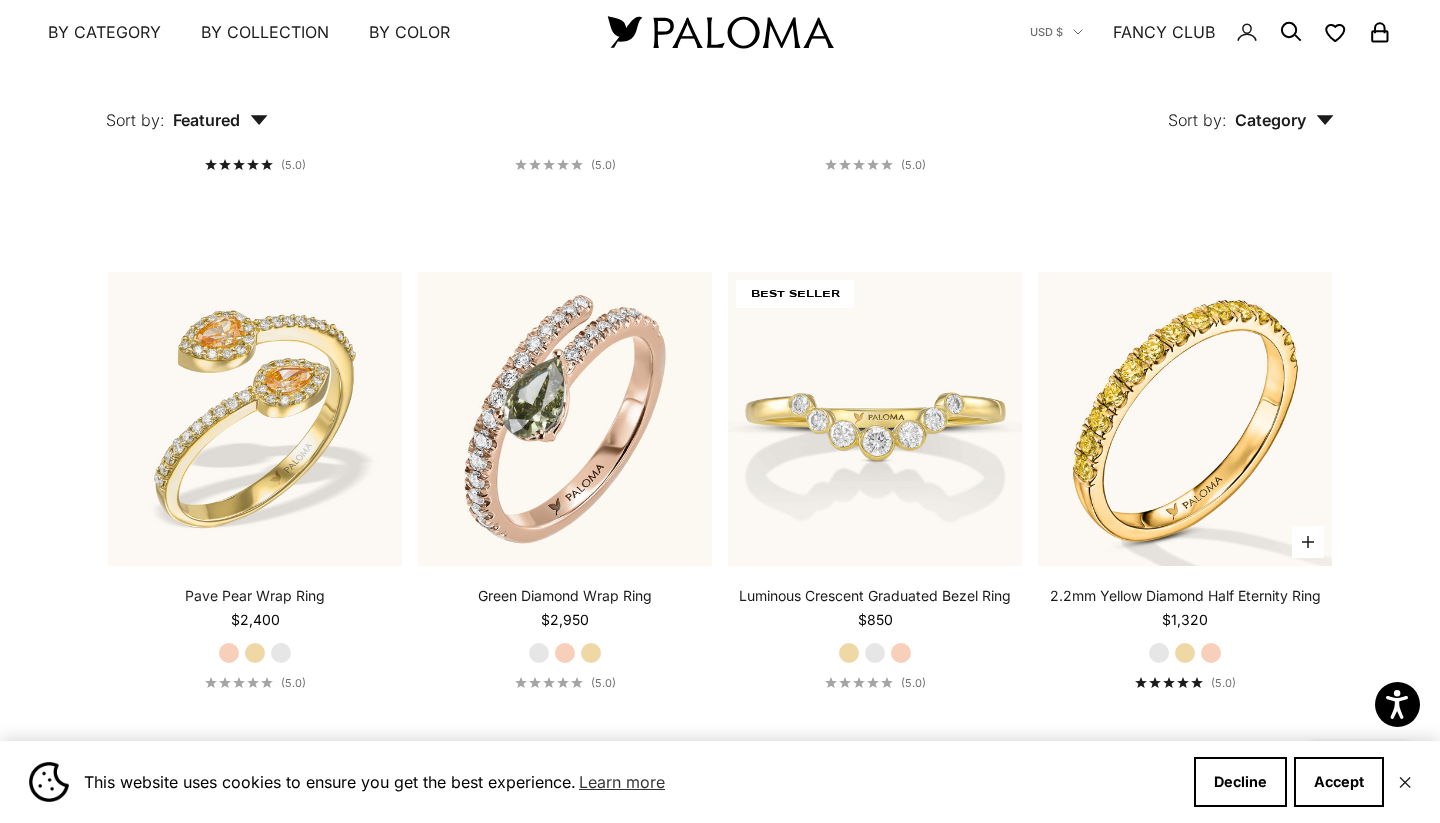 click on "Rose Gold" at bounding box center (1211, 653) 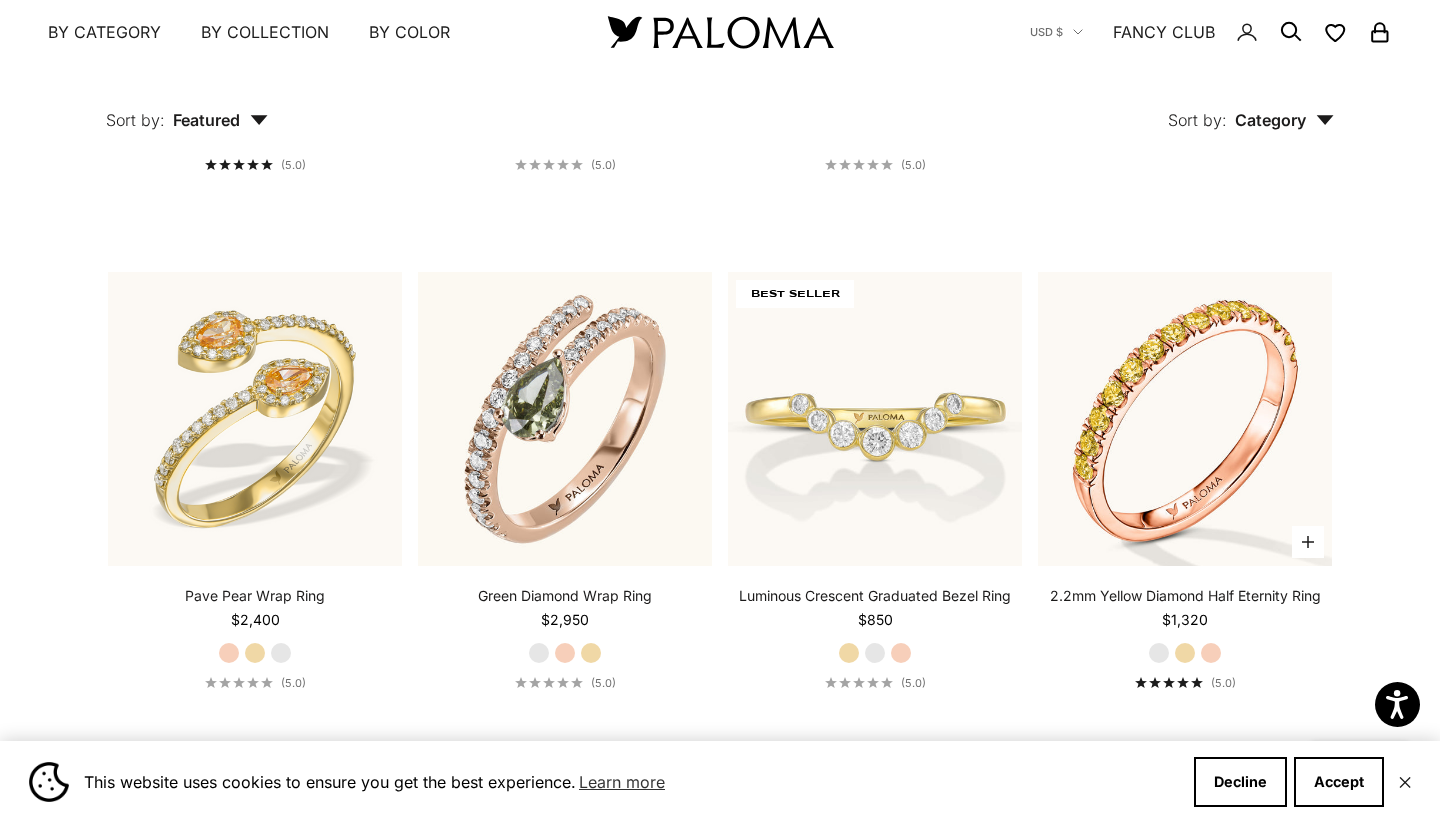 click on "Yellow Gold" at bounding box center [1185, 653] 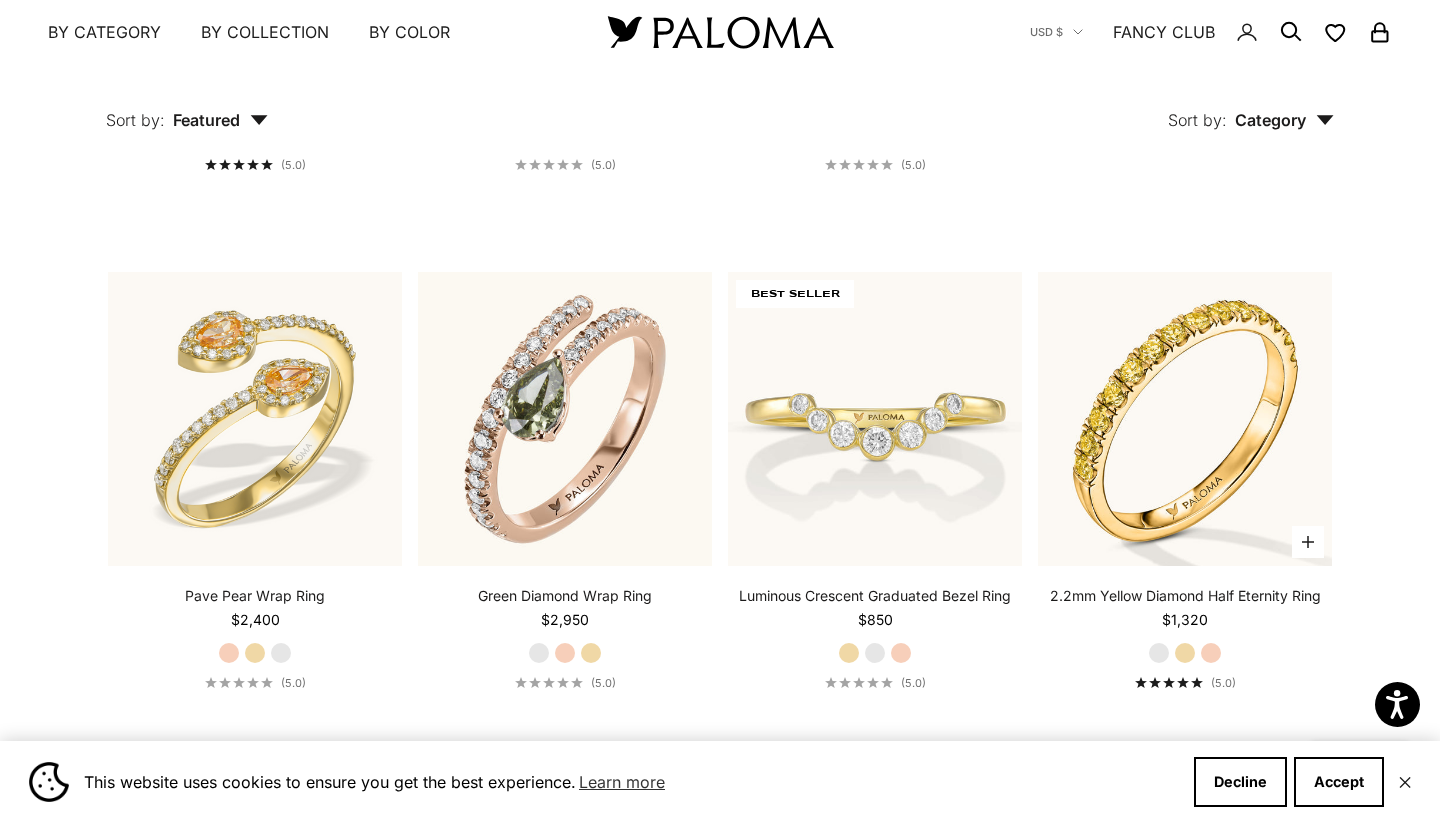click on "White Gold" at bounding box center [1159, 653] 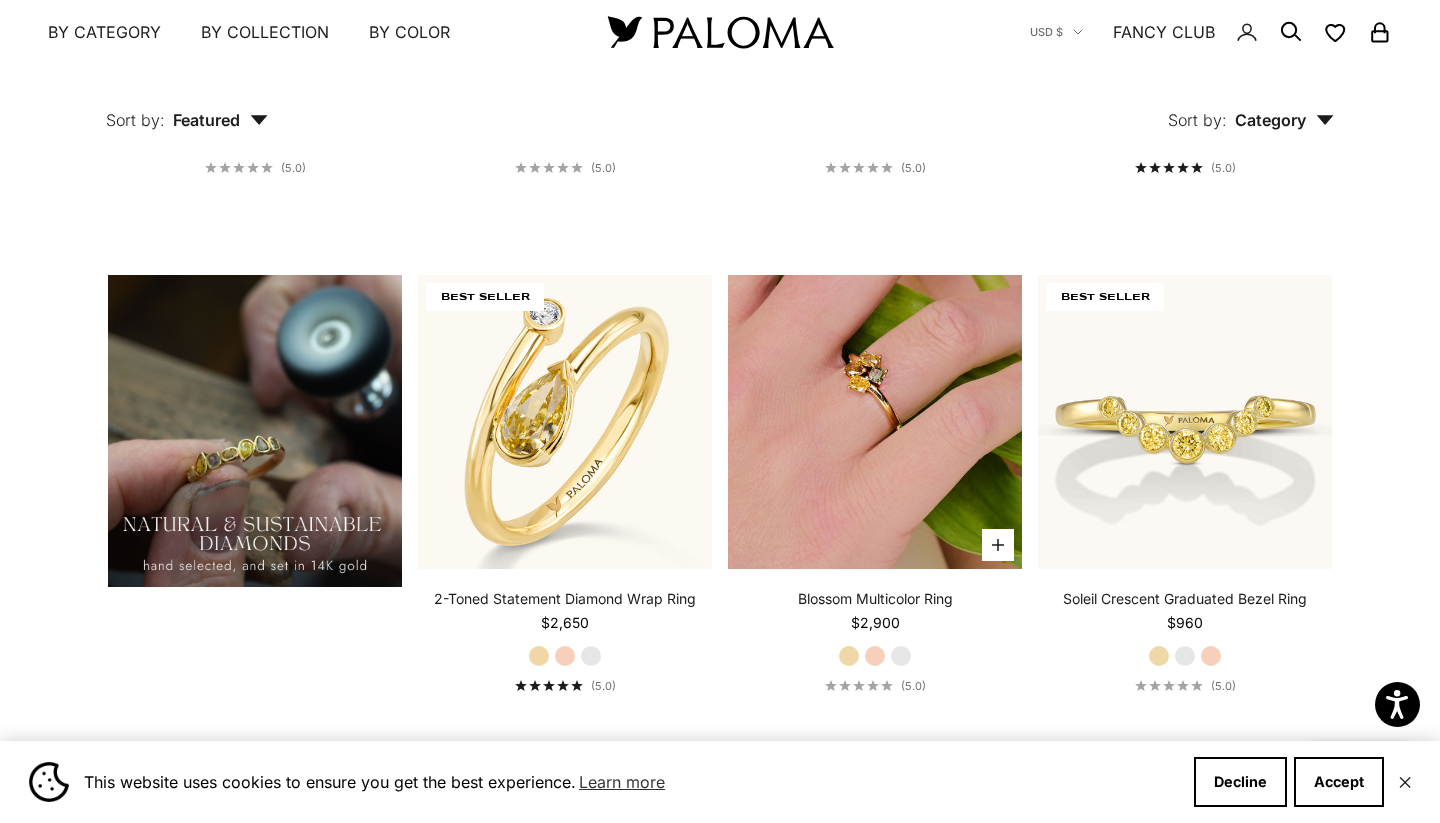 scroll, scrollTop: 1414, scrollLeft: 0, axis: vertical 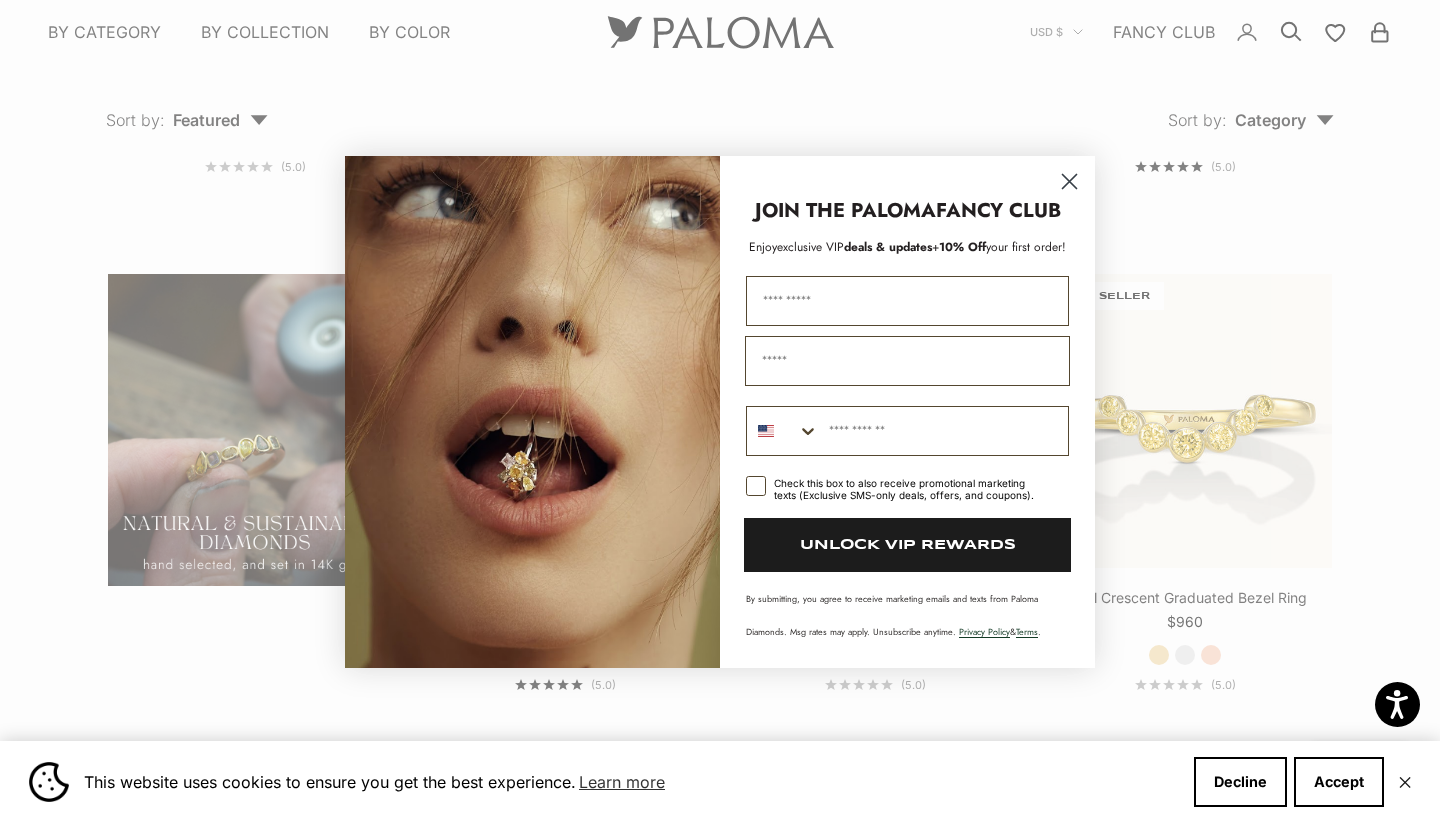 click 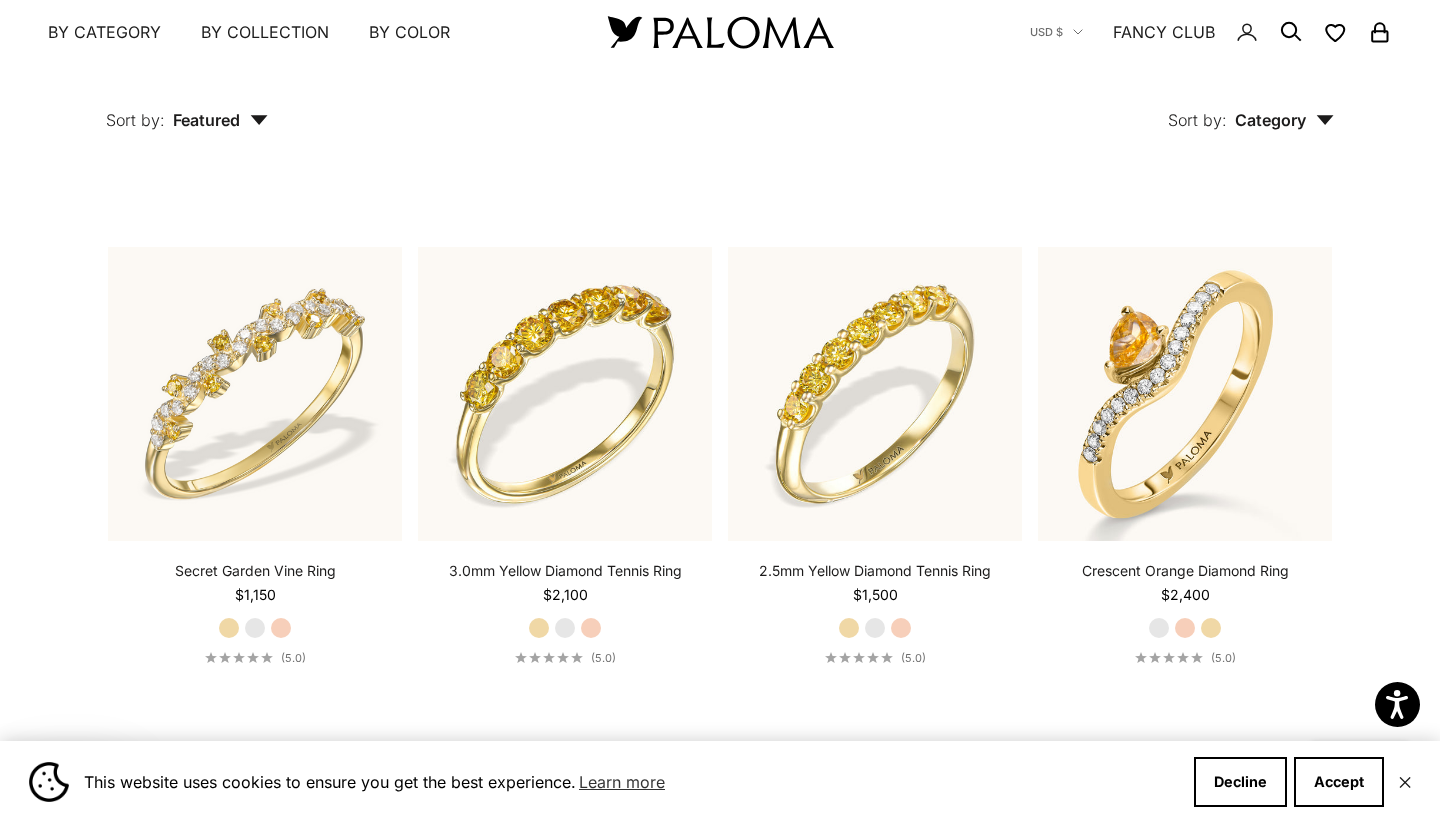 scroll, scrollTop: 1960, scrollLeft: 0, axis: vertical 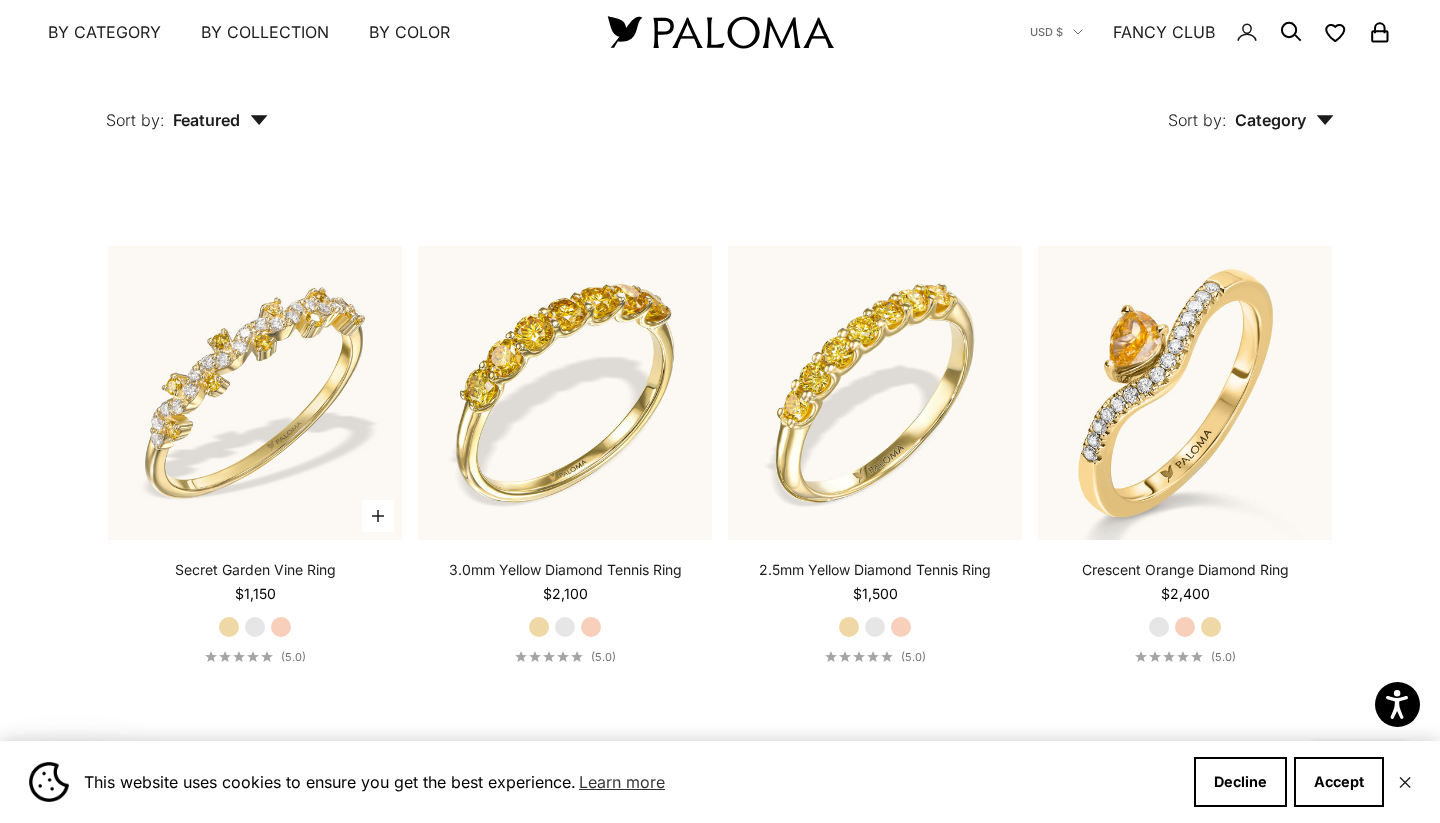 click on "Rose Gold" at bounding box center [281, 627] 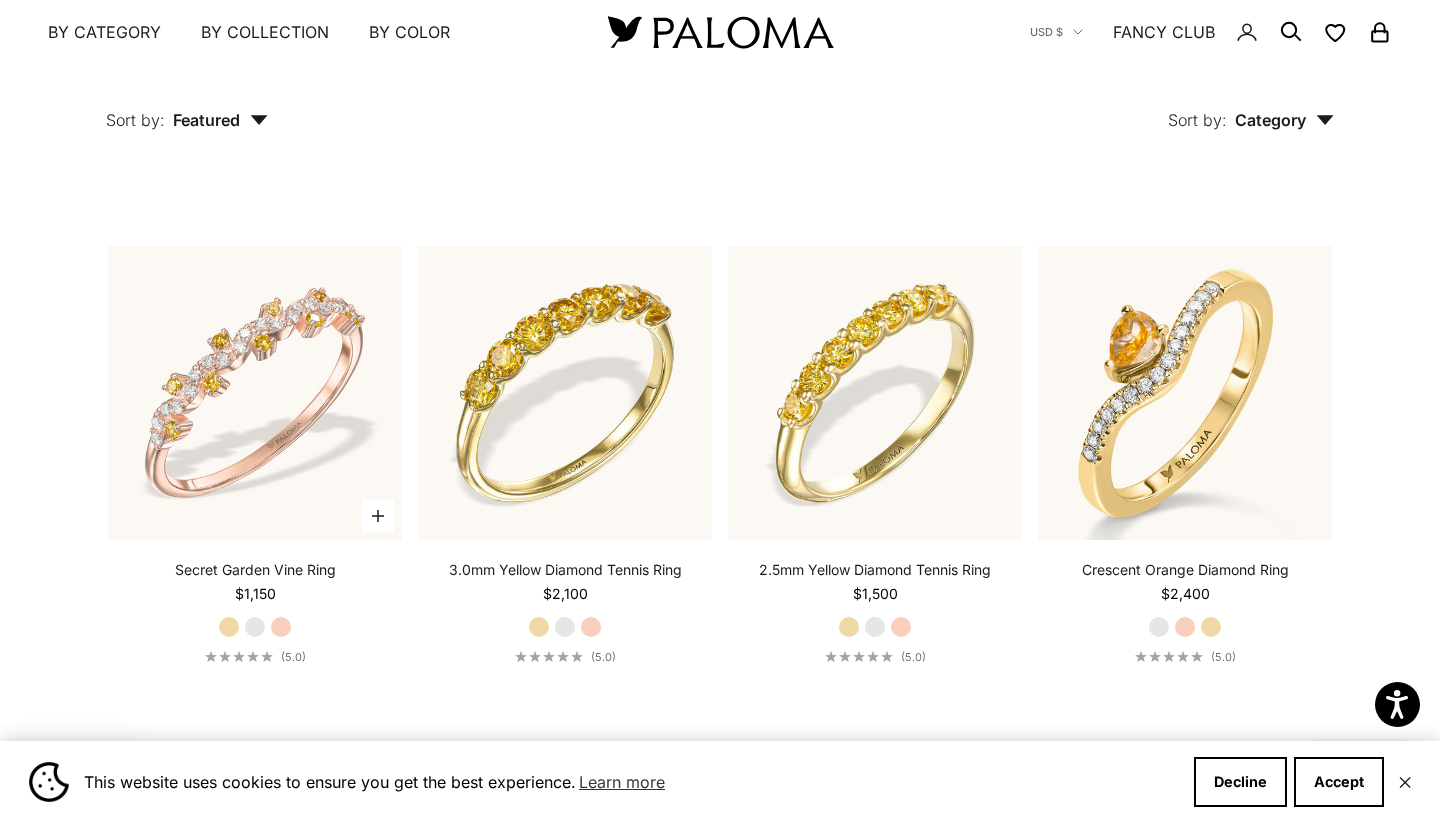 click on "White Gold" at bounding box center [255, 627] 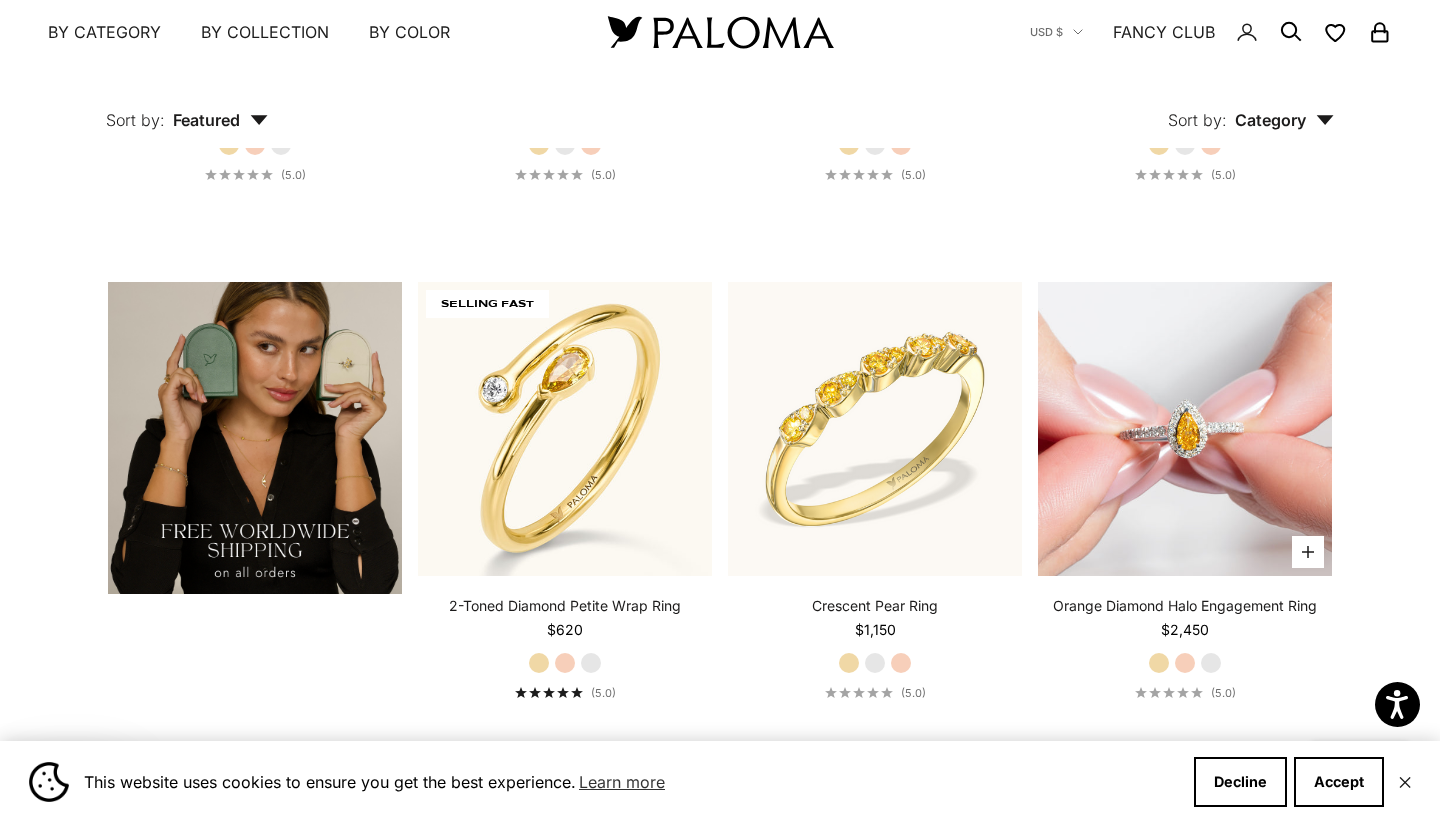 scroll, scrollTop: 3480, scrollLeft: 0, axis: vertical 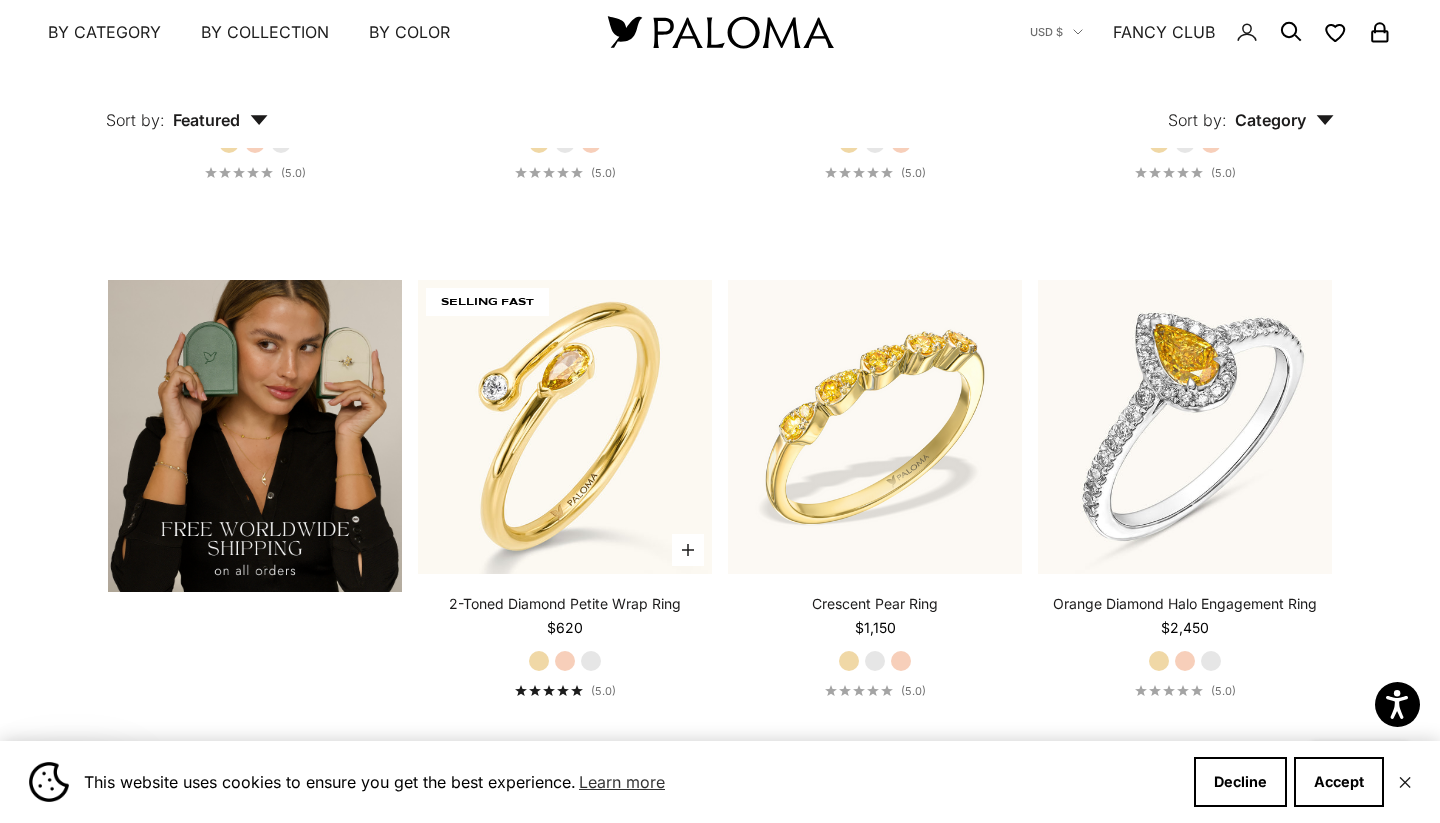 click on "Rose Gold" at bounding box center (565, 661) 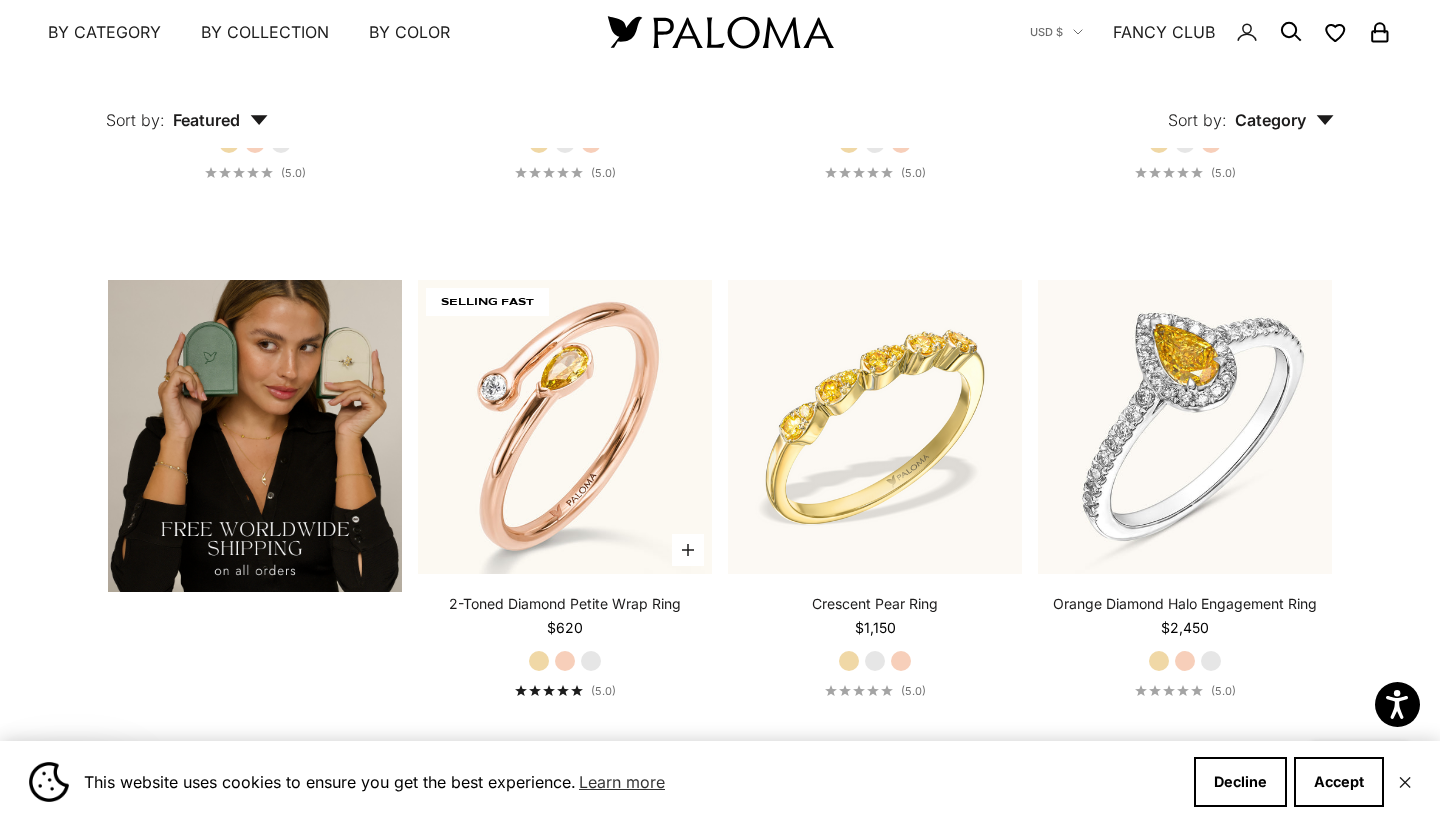 click on "White Gold" at bounding box center [591, 661] 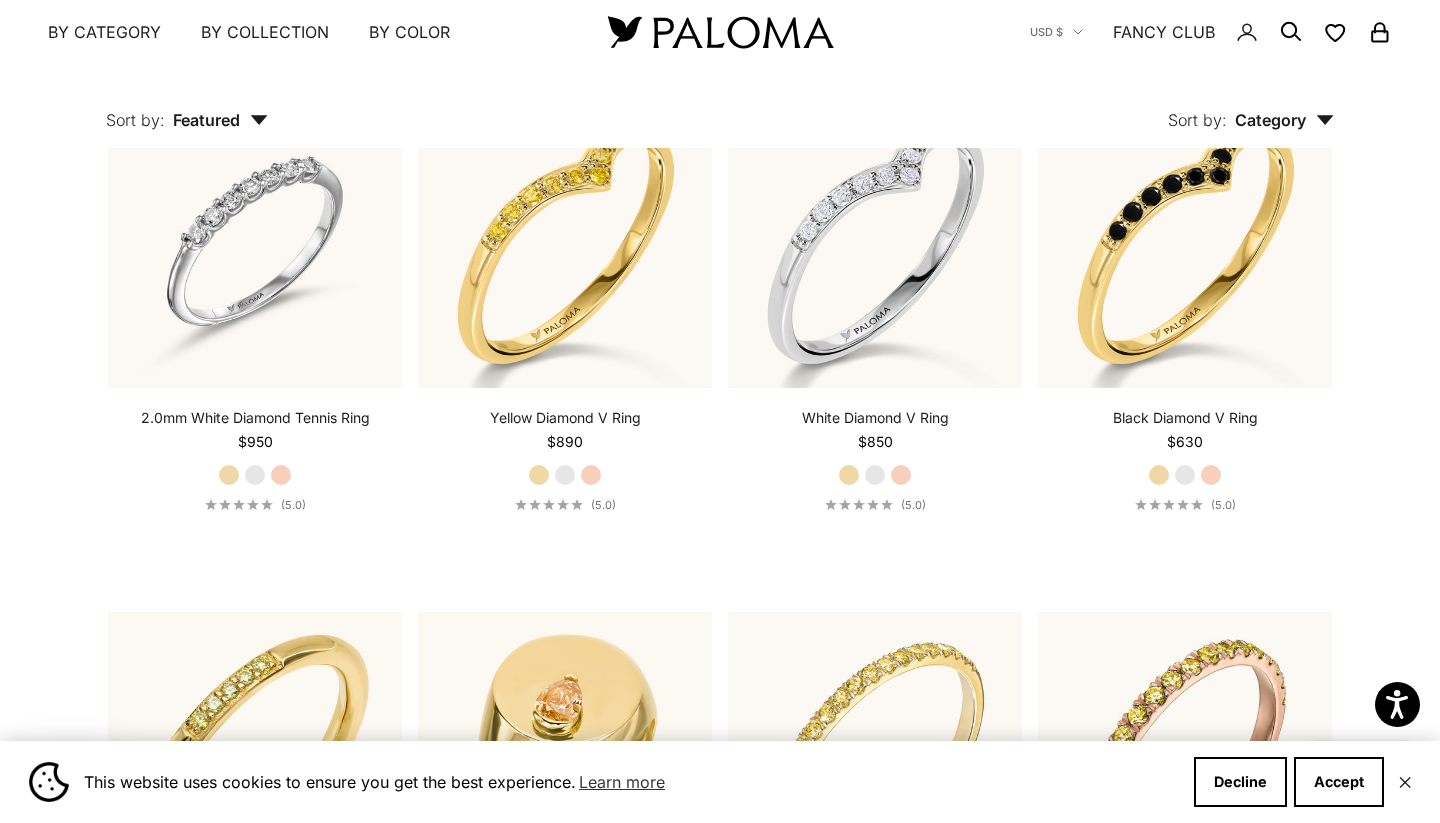 scroll, scrollTop: 4980, scrollLeft: 0, axis: vertical 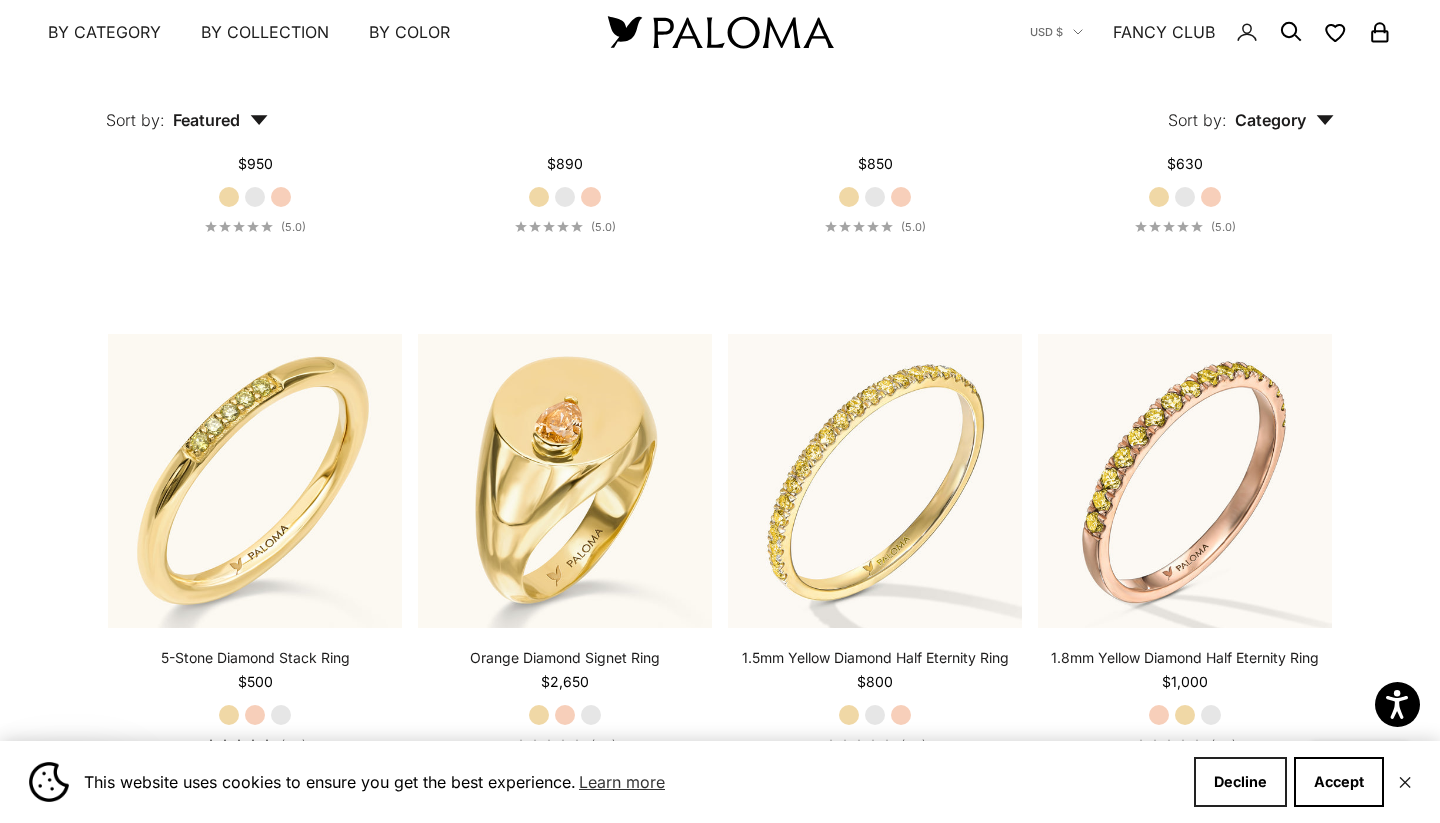 click on "Decline" at bounding box center [1240, 782] 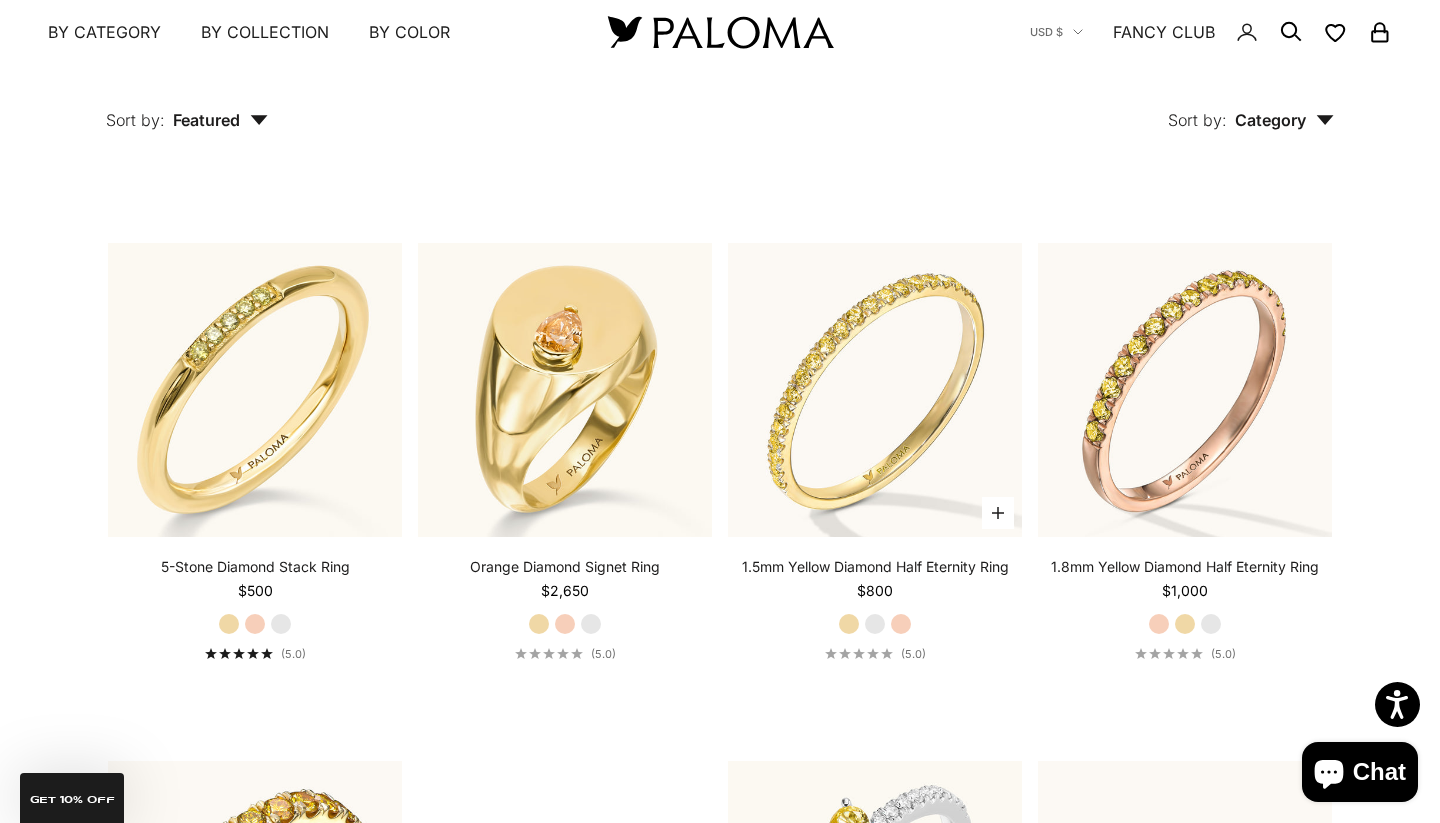 scroll, scrollTop: 5072, scrollLeft: 0, axis: vertical 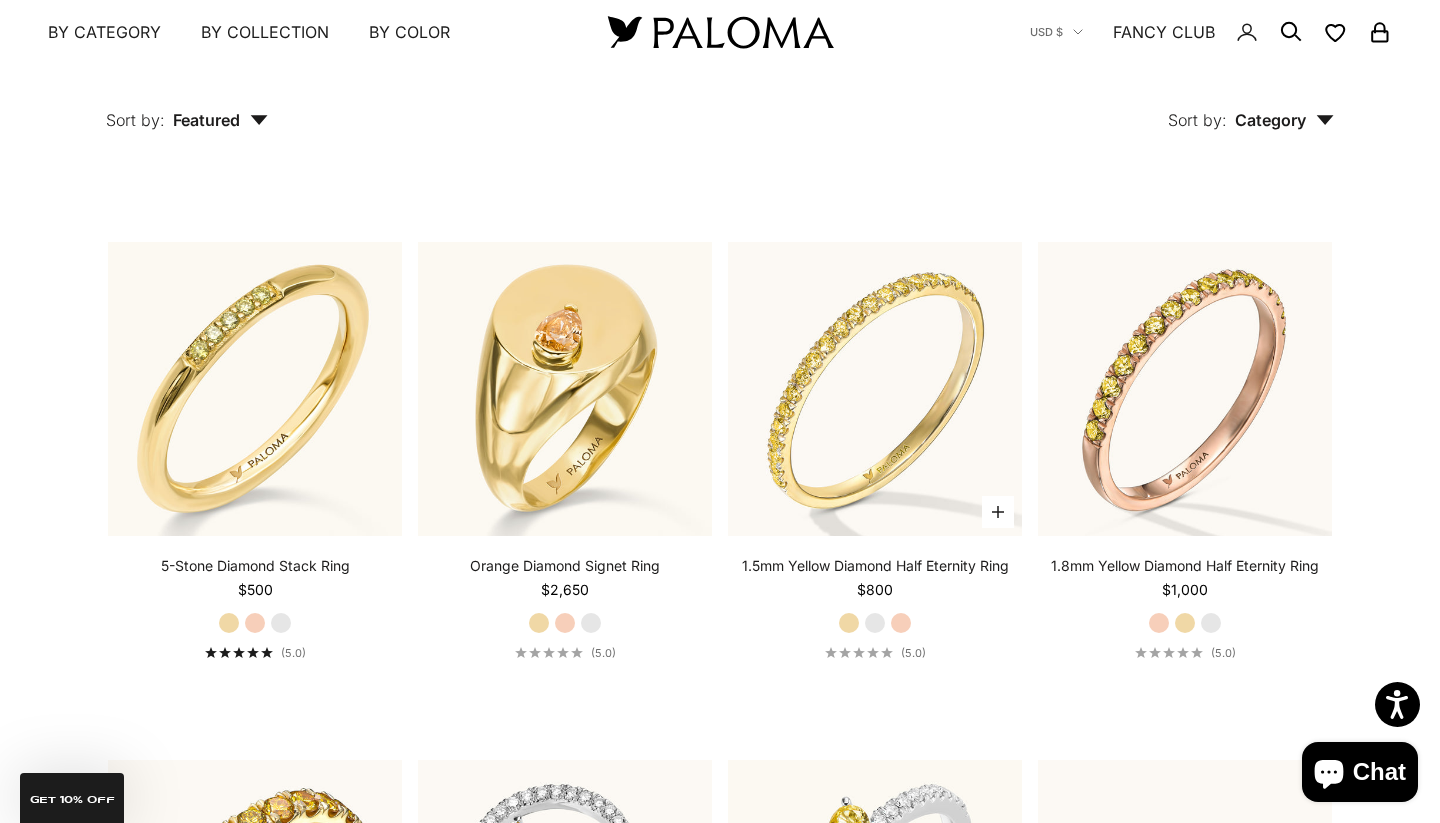 click on "White Gold" at bounding box center [875, 623] 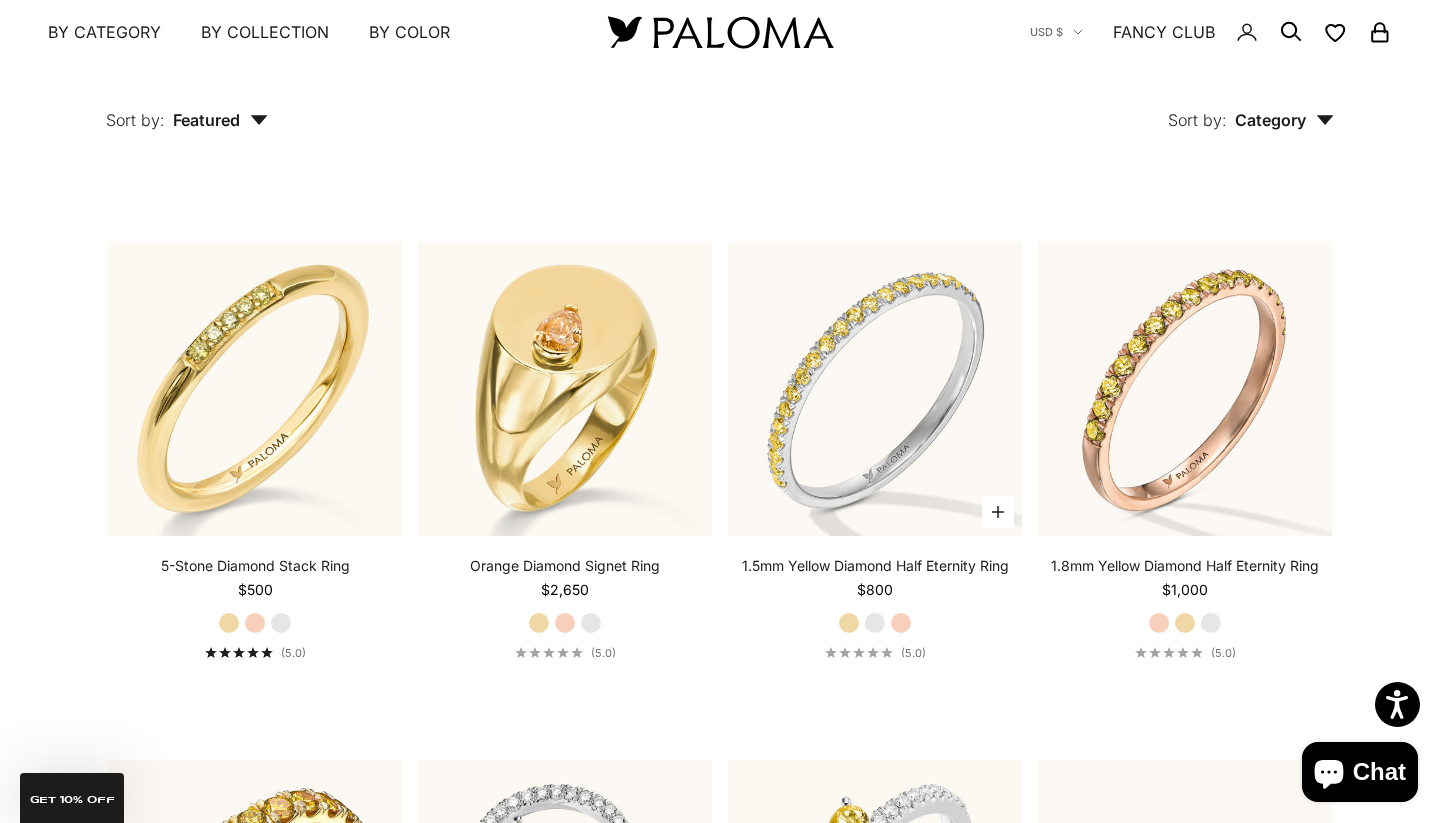 click on "Rose Gold" at bounding box center (901, 623) 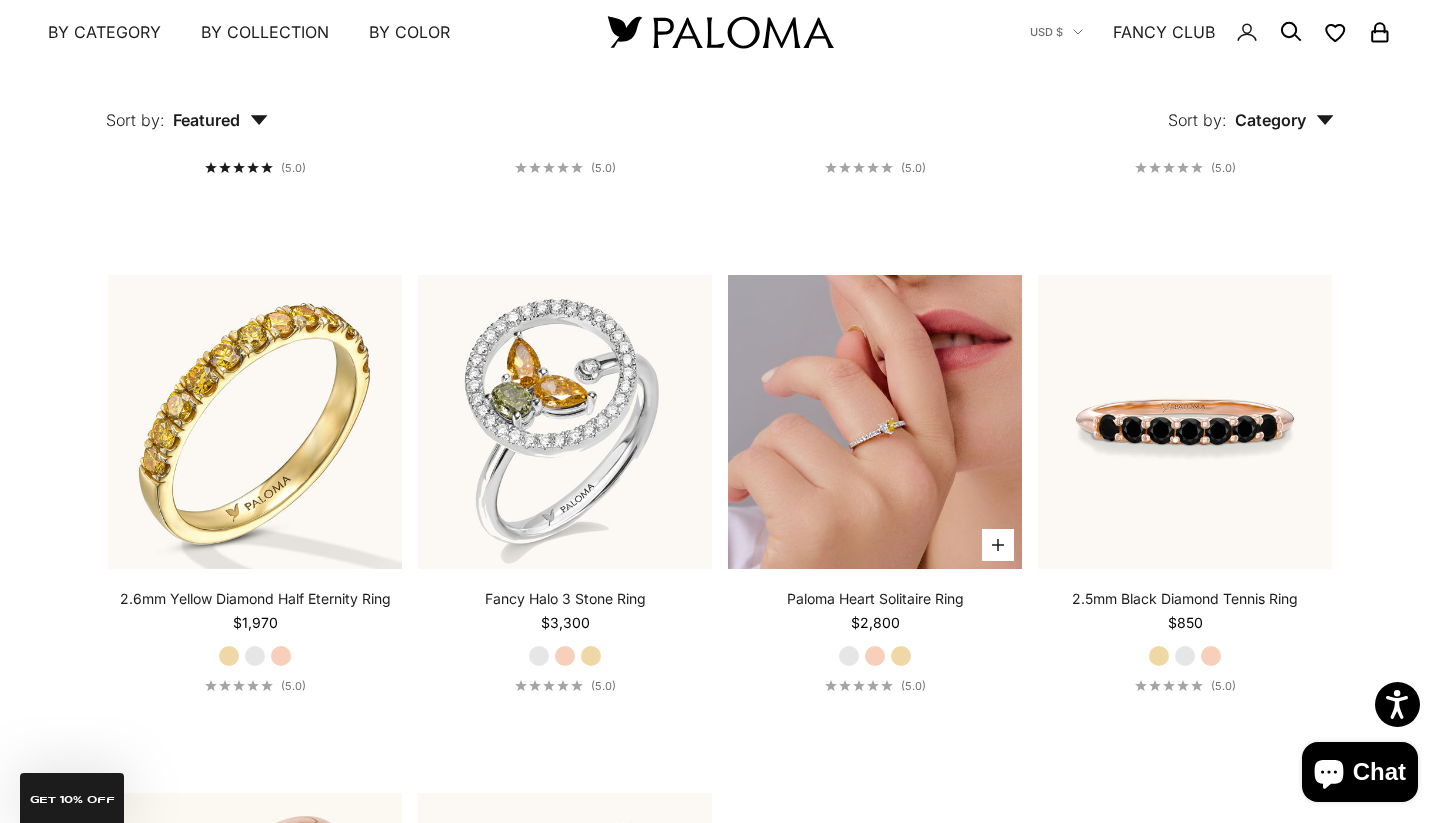 scroll, scrollTop: 5561, scrollLeft: 0, axis: vertical 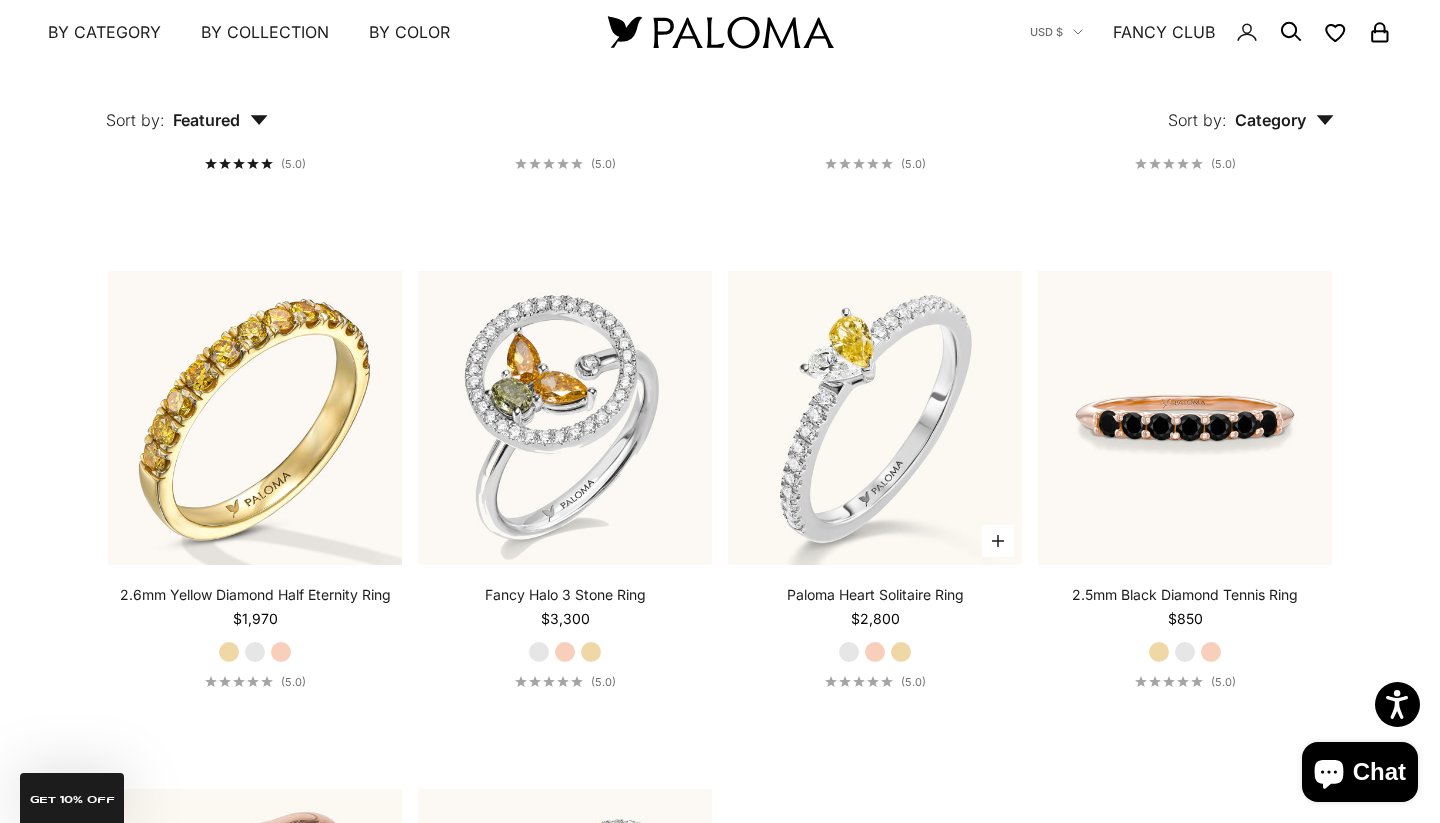 click on "Rose Gold" at bounding box center [875, 652] 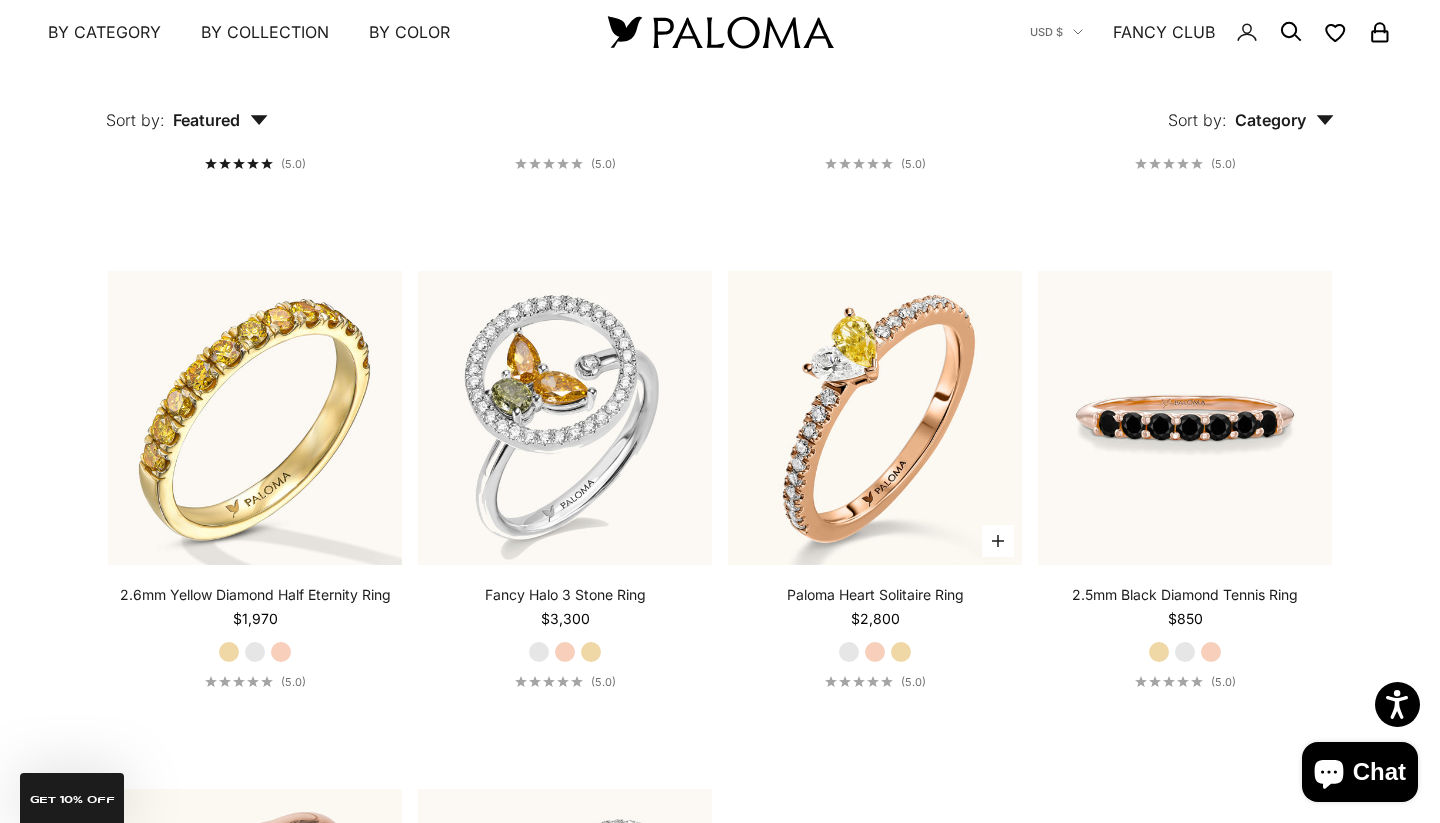 click on "Yellow Gold" at bounding box center (901, 652) 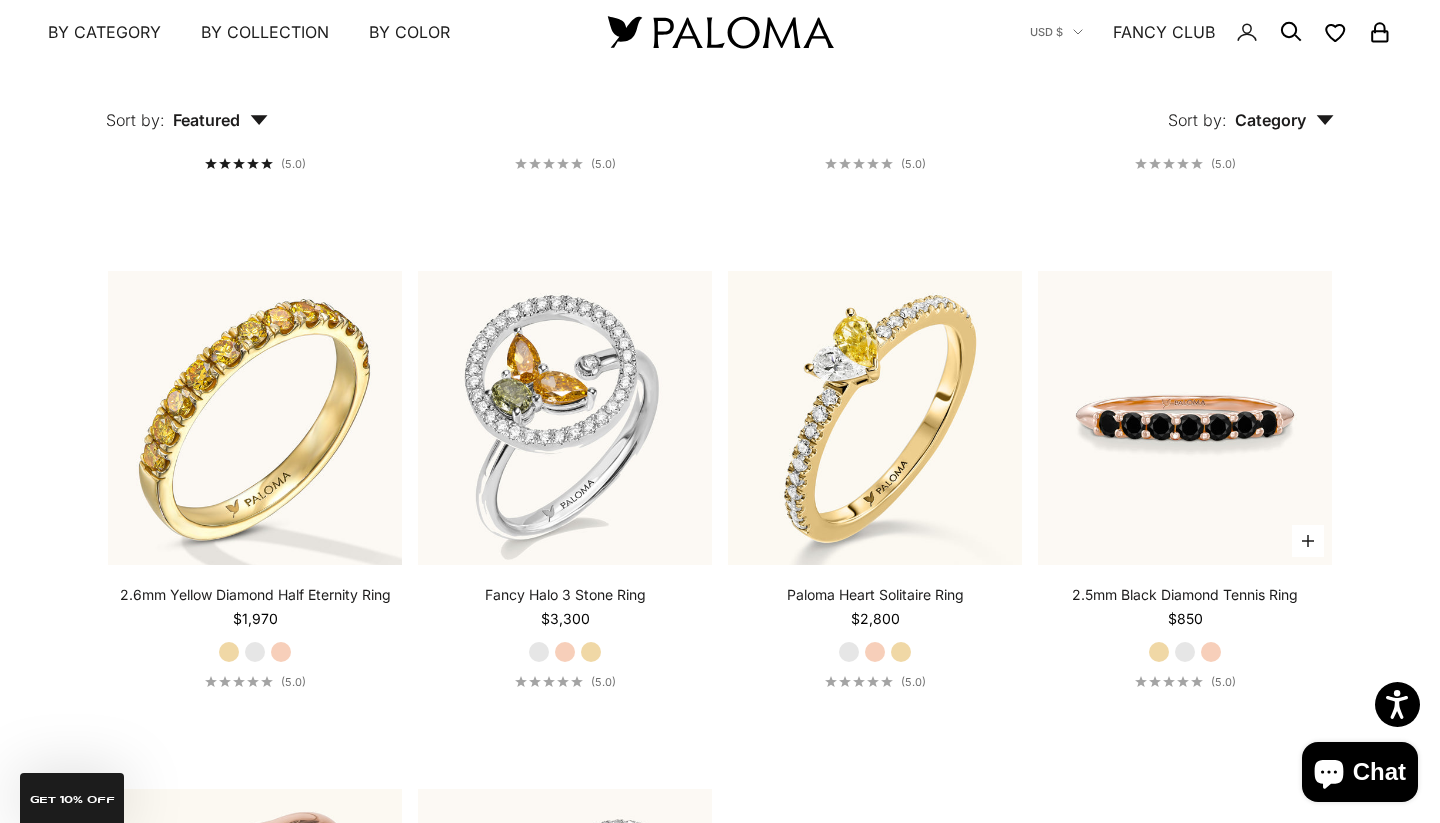 click on "White Gold" at bounding box center [1185, 652] 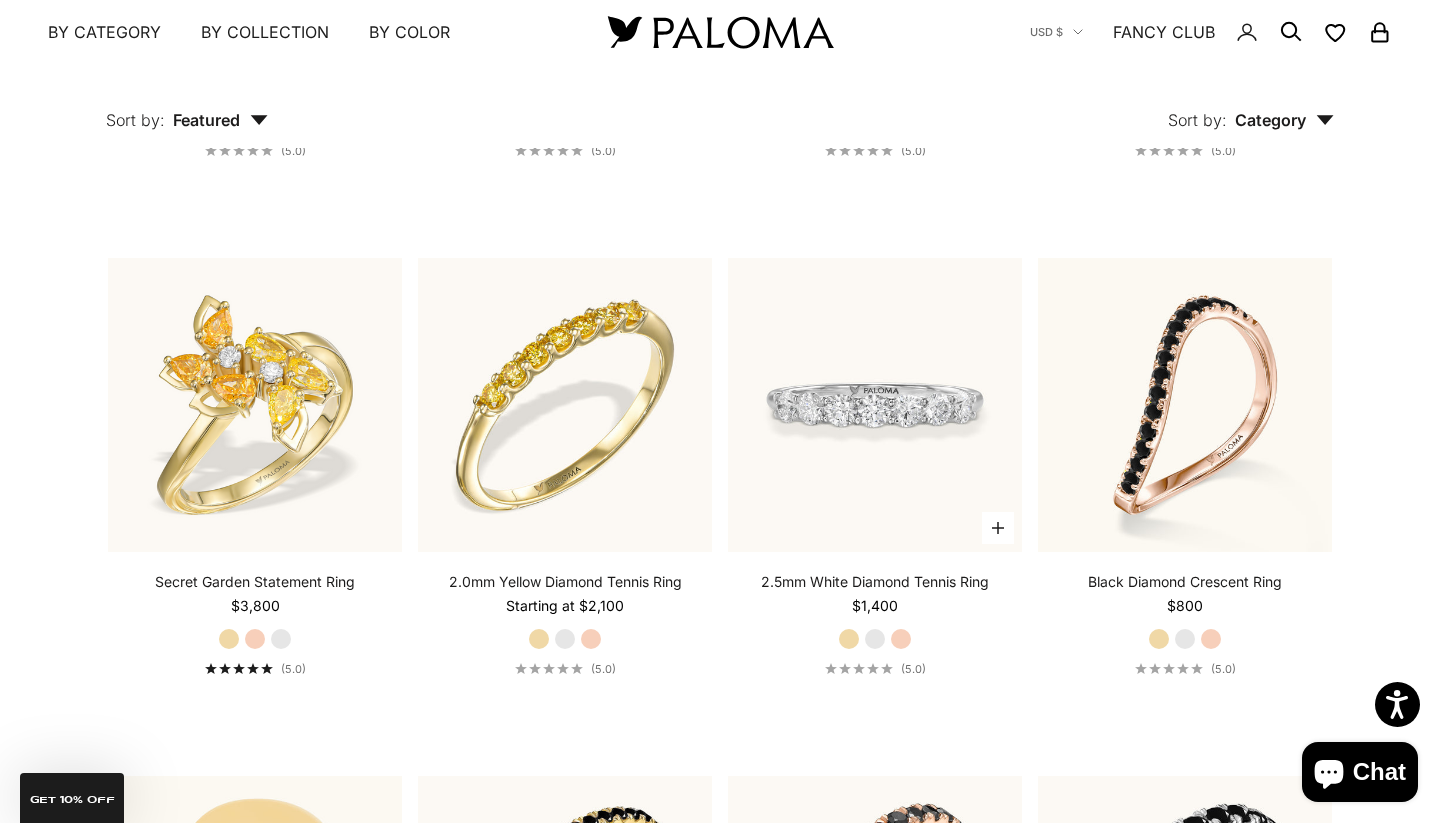 scroll, scrollTop: 6611, scrollLeft: 0, axis: vertical 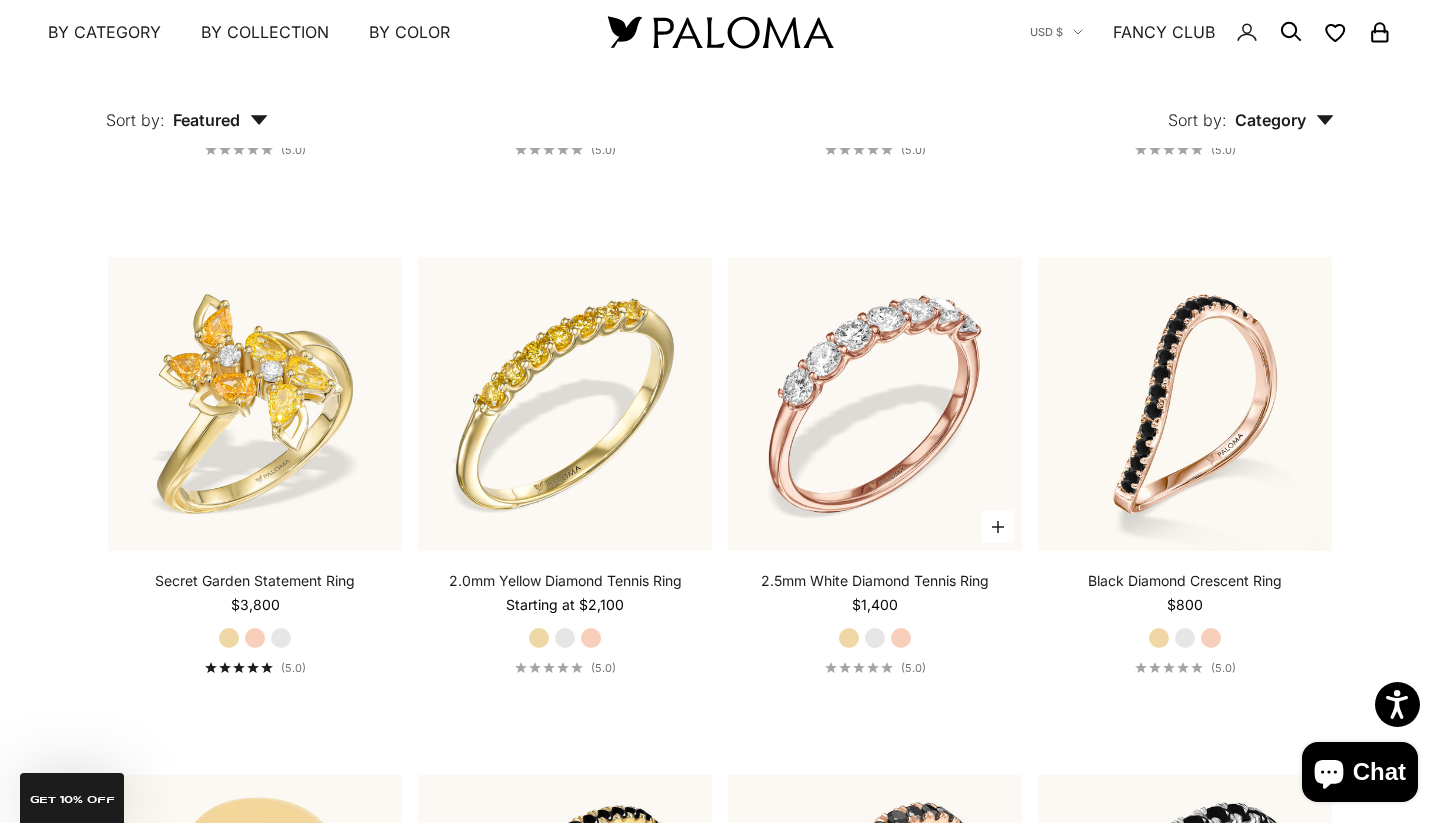 click on "White Gold" at bounding box center (875, 638) 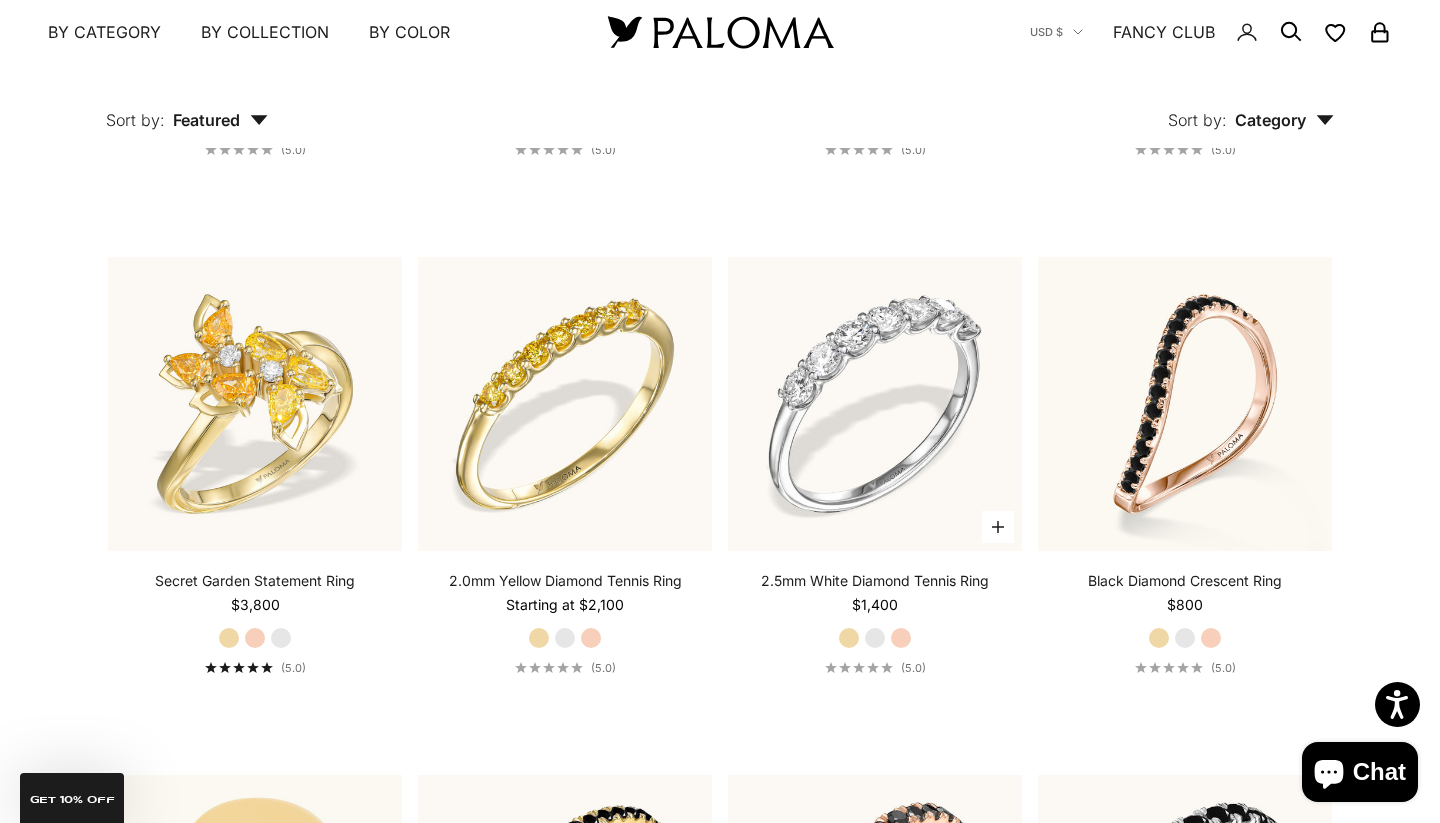 click on "Rose Gold" at bounding box center [901, 638] 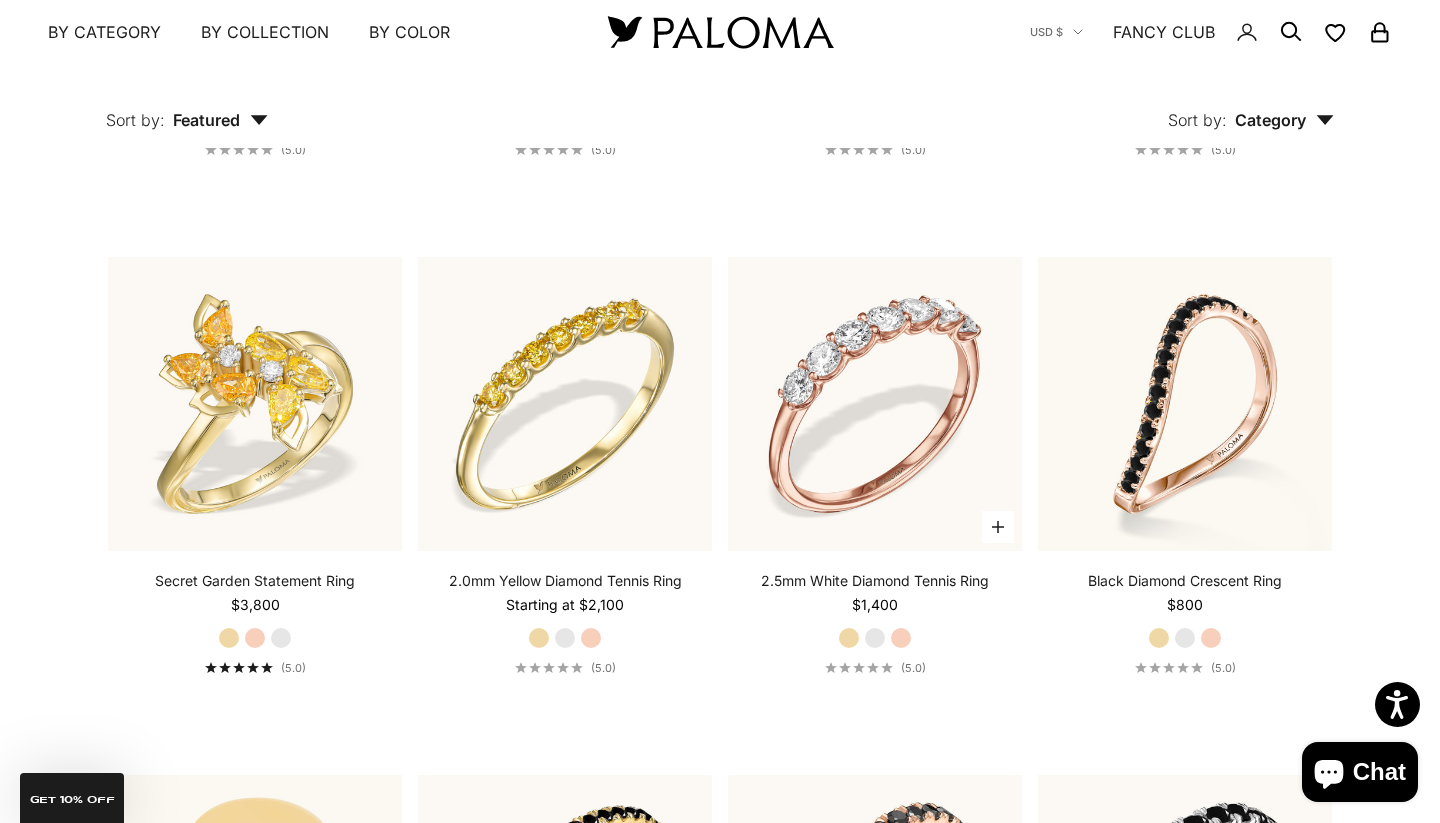 click on "Yellow Gold" at bounding box center (849, 638) 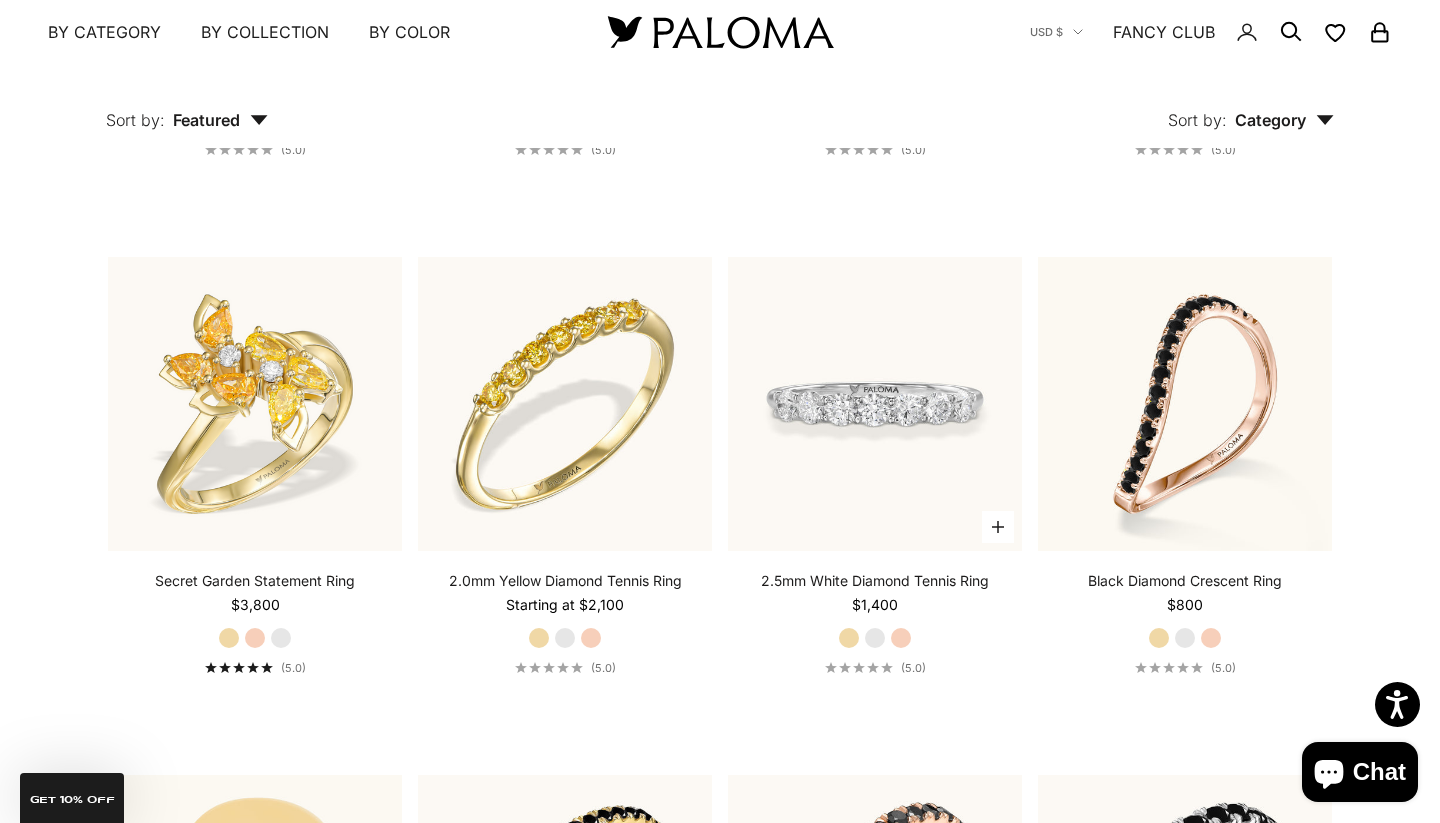 click at bounding box center (875, 404) 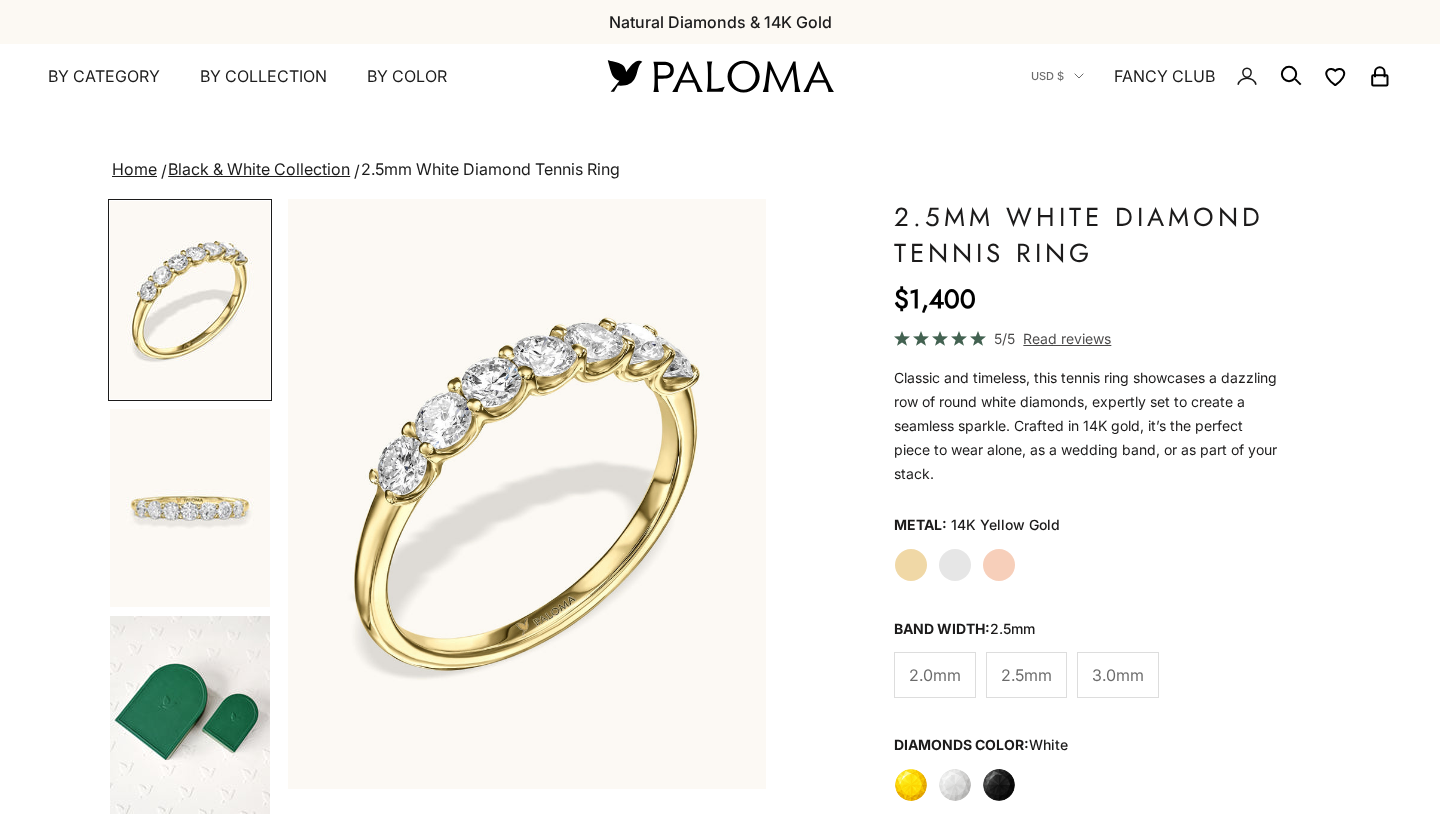 click at bounding box center [190, 508] 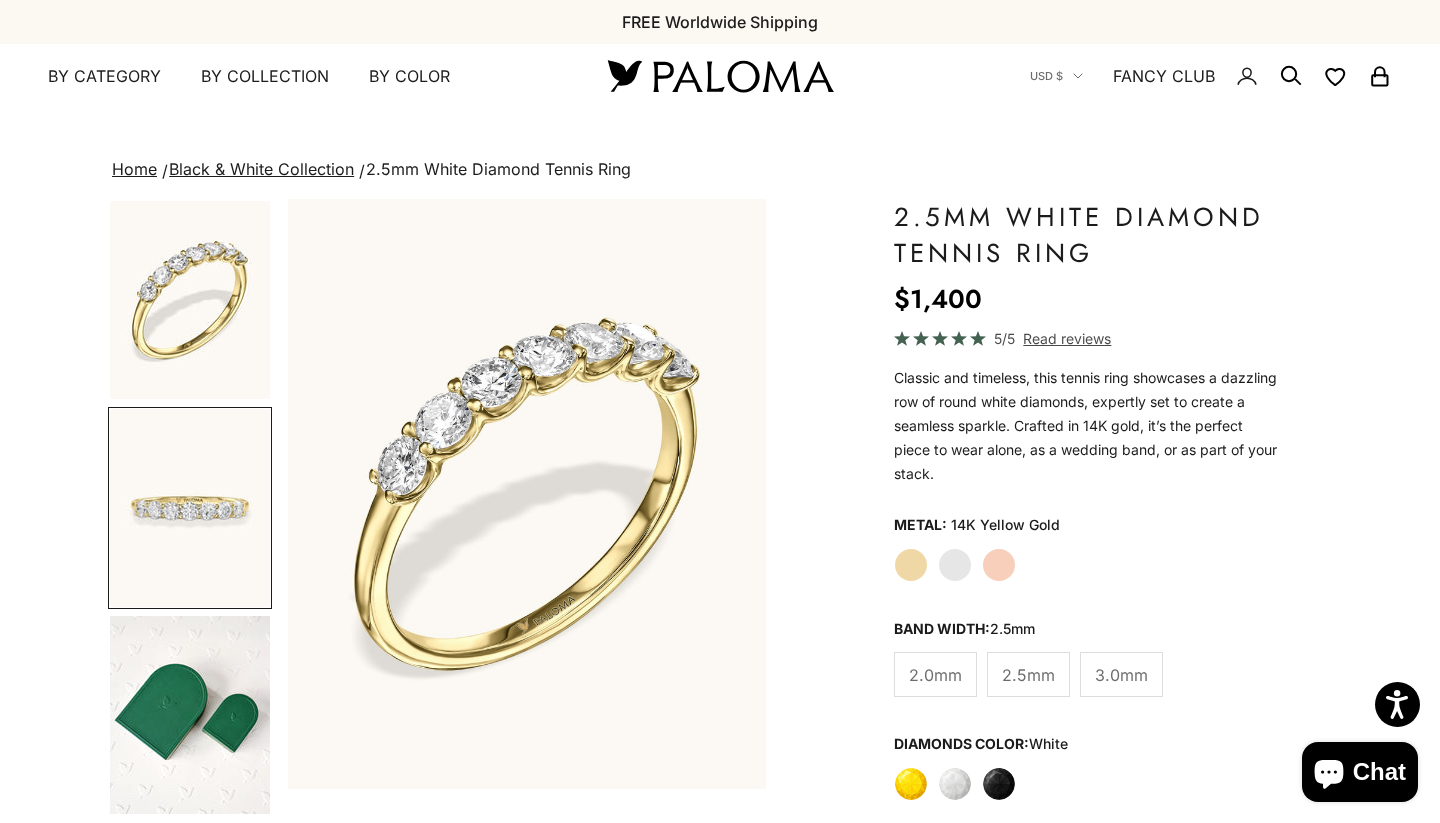 scroll, scrollTop: 0, scrollLeft: 0, axis: both 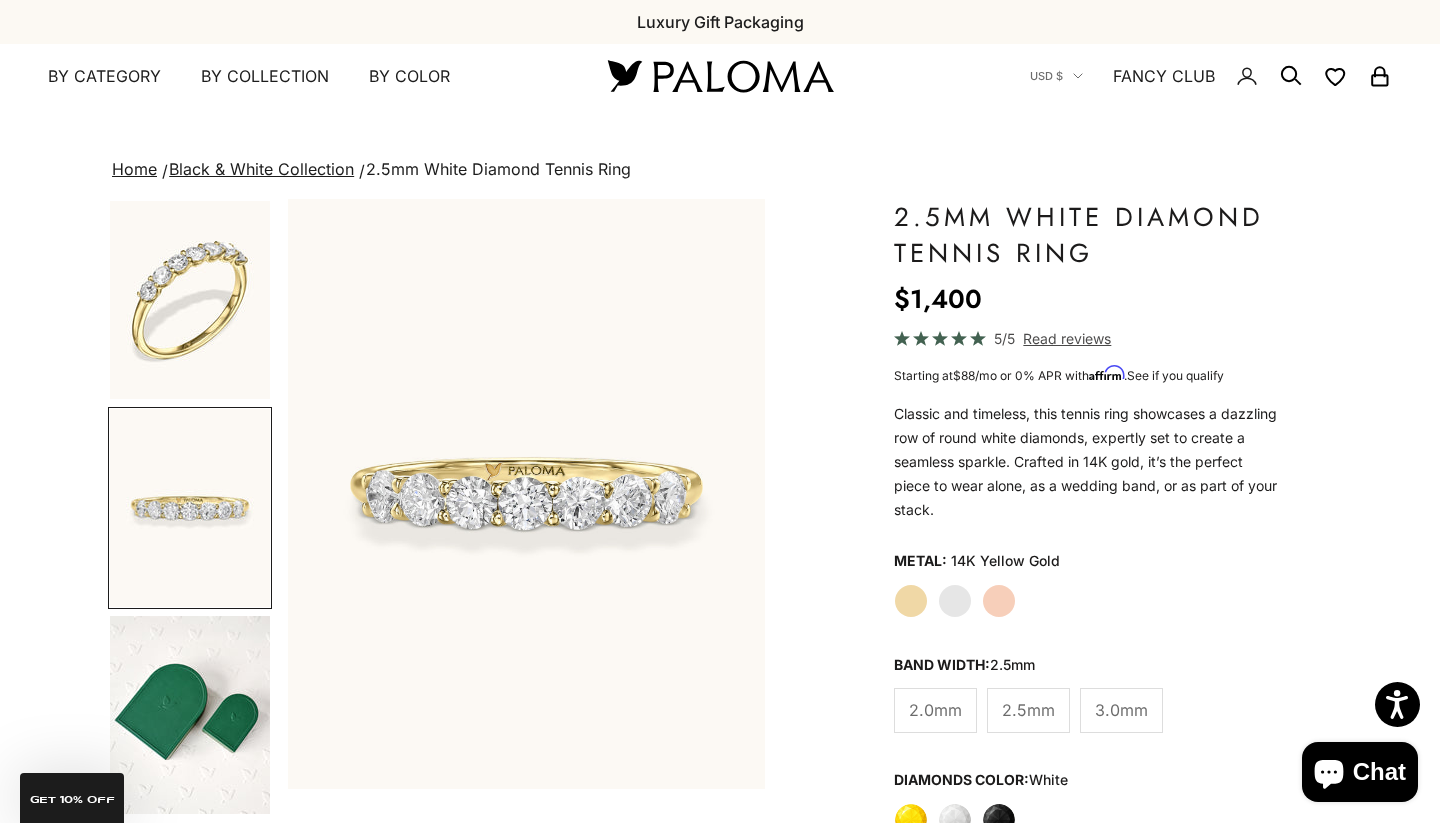 click at bounding box center (190, 300) 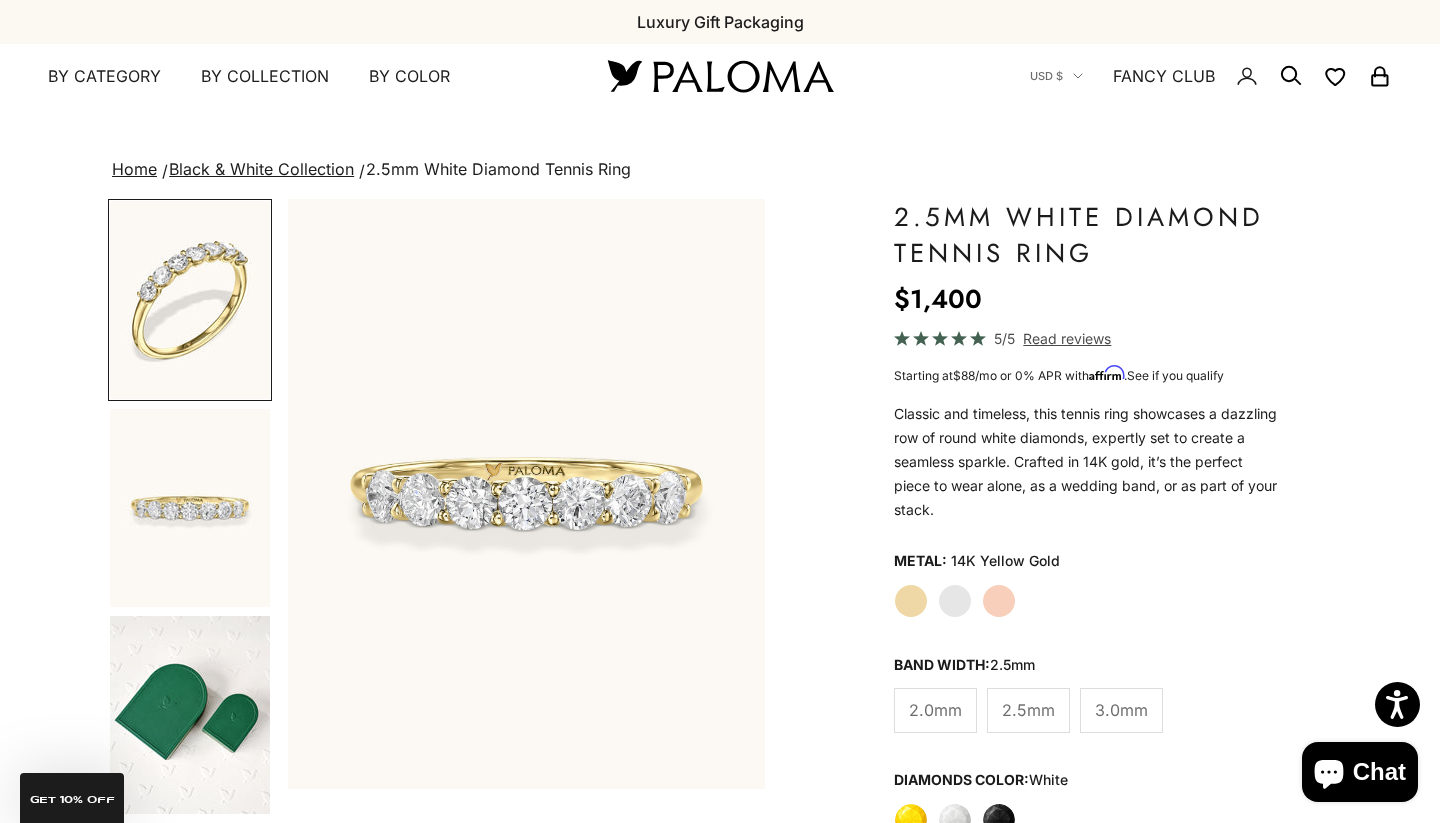 scroll, scrollTop: 0, scrollLeft: 0, axis: both 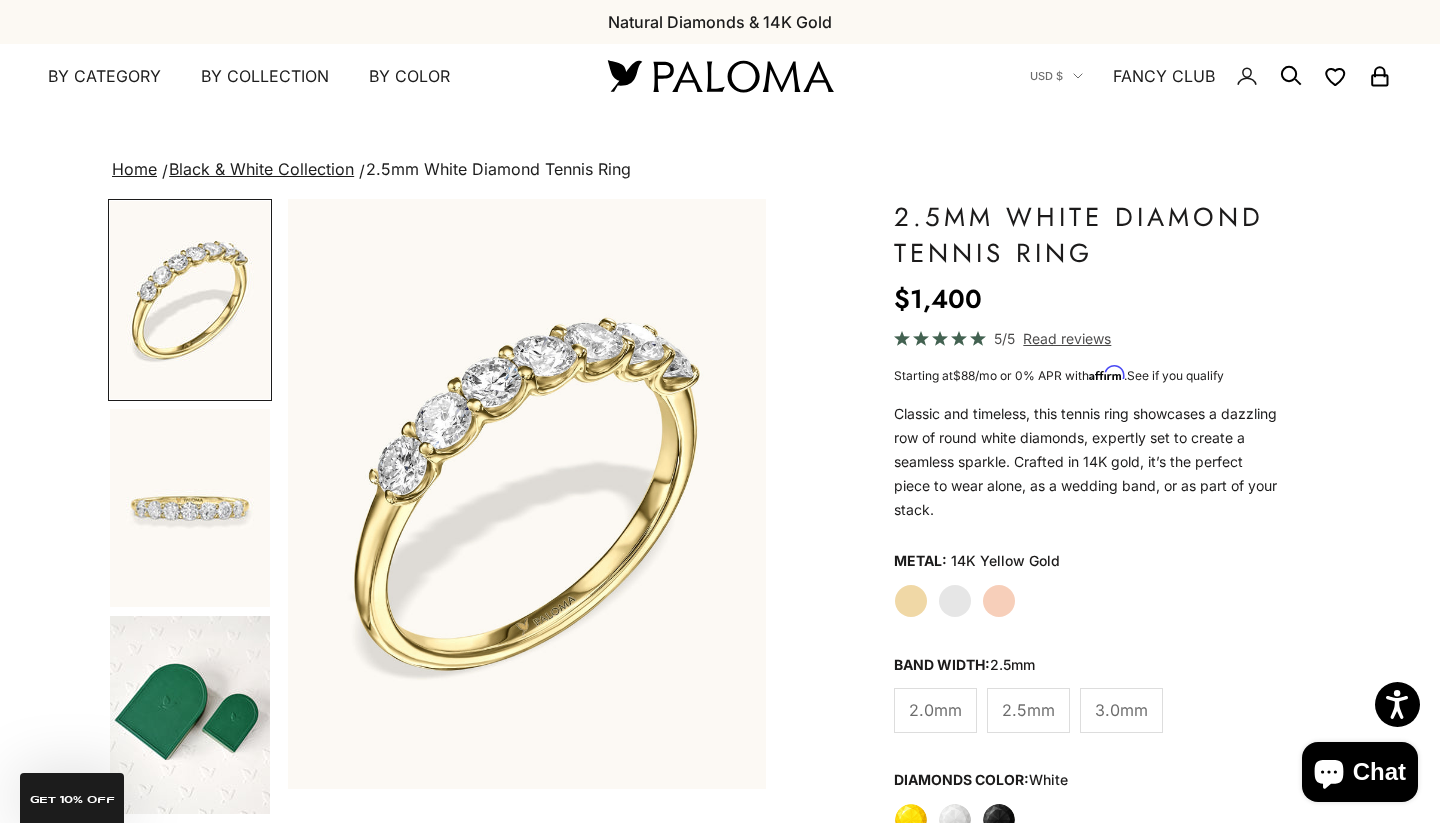 click on "White Gold" 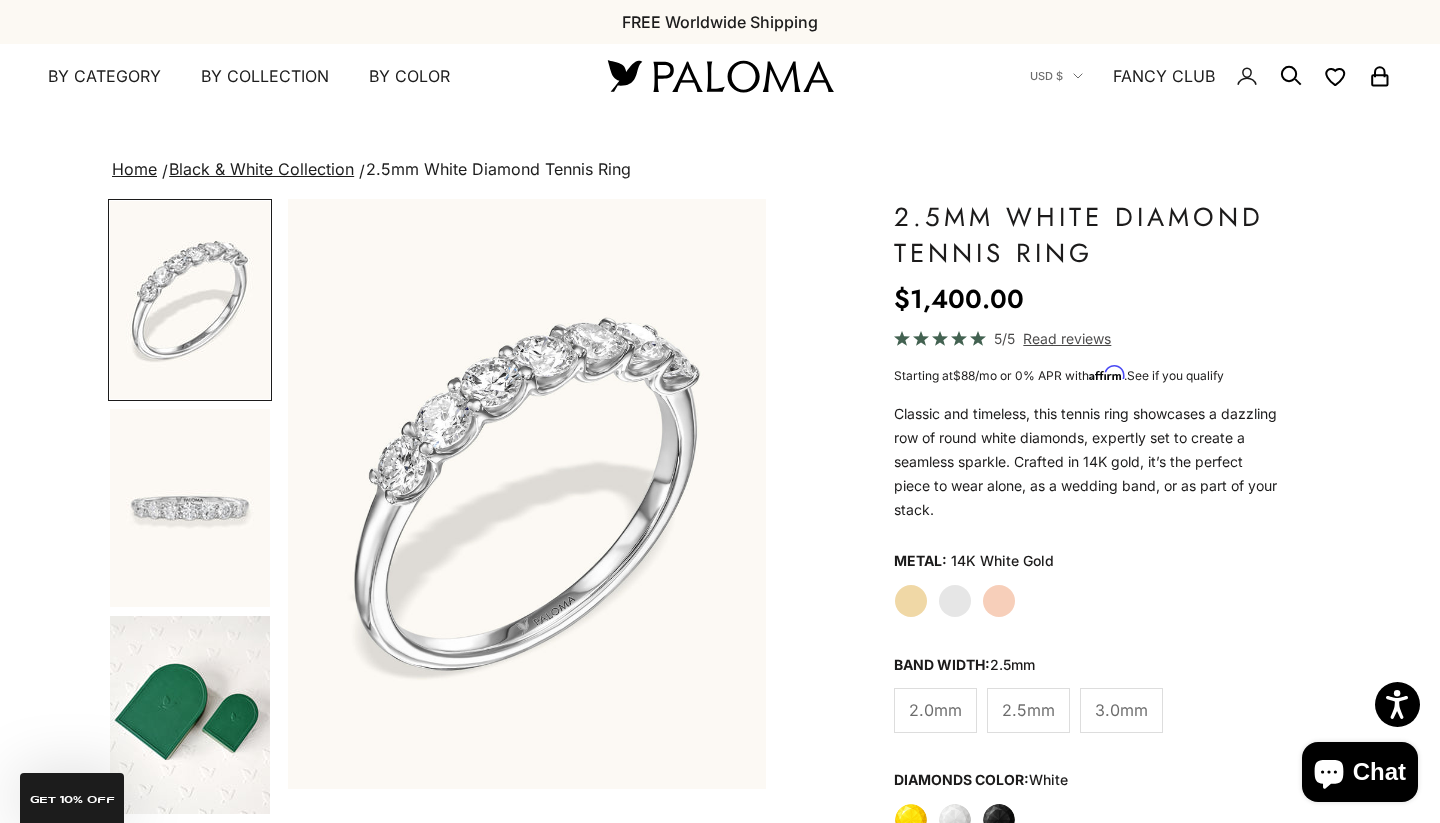 click at bounding box center (190, 508) 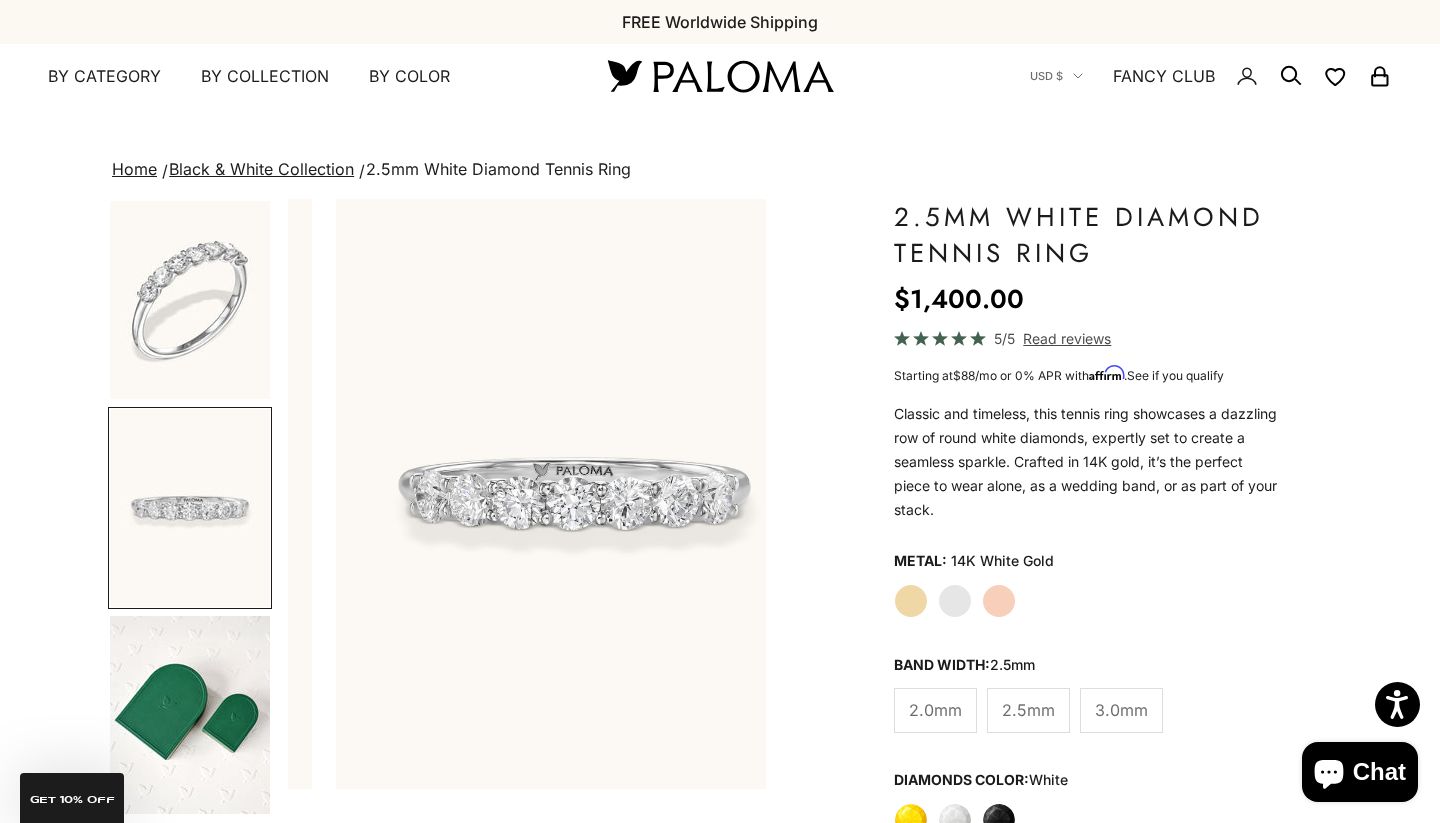 scroll, scrollTop: 0, scrollLeft: 502, axis: horizontal 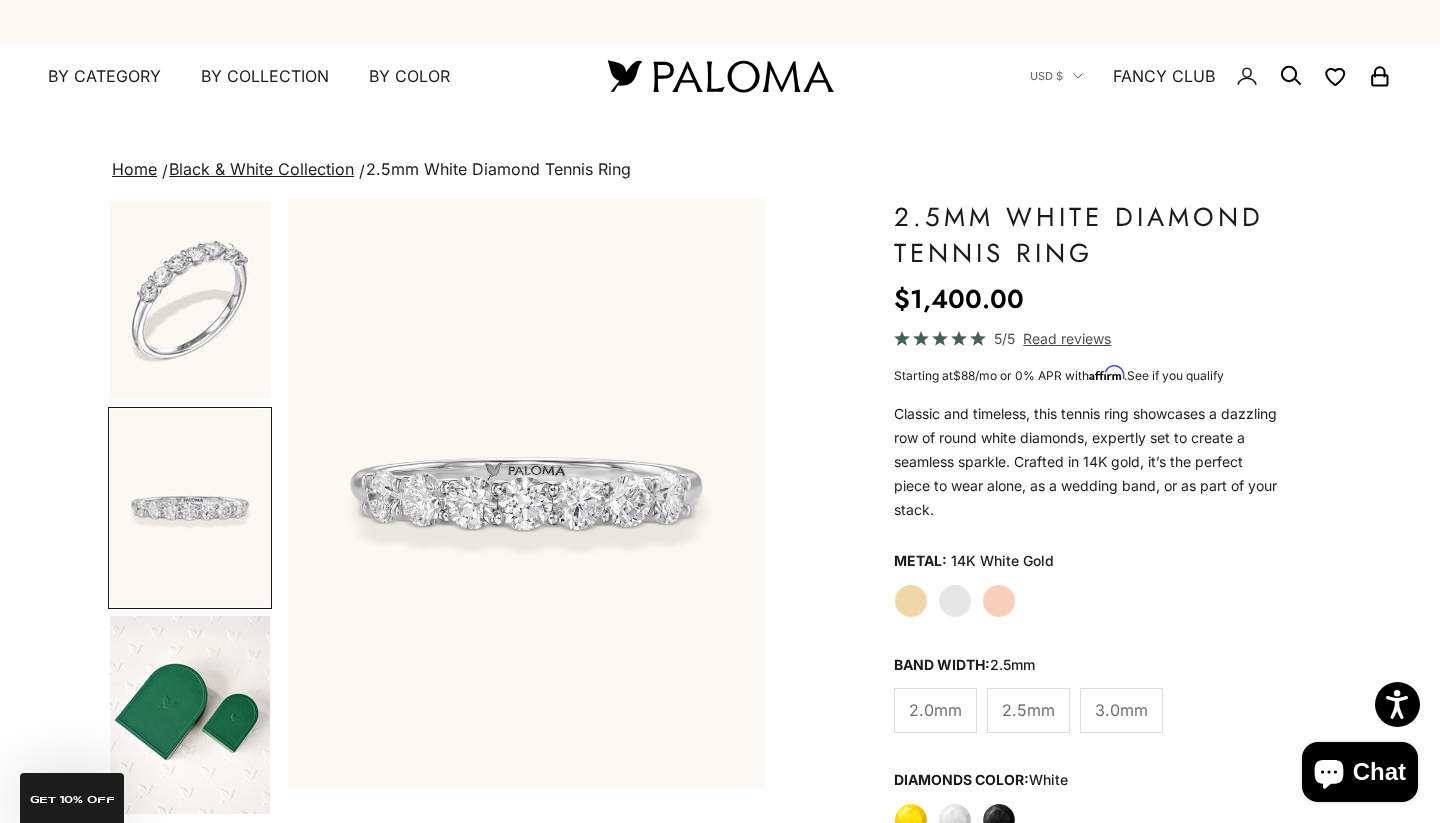 click on "Yellow Gold
White Gold
Rose Gold" 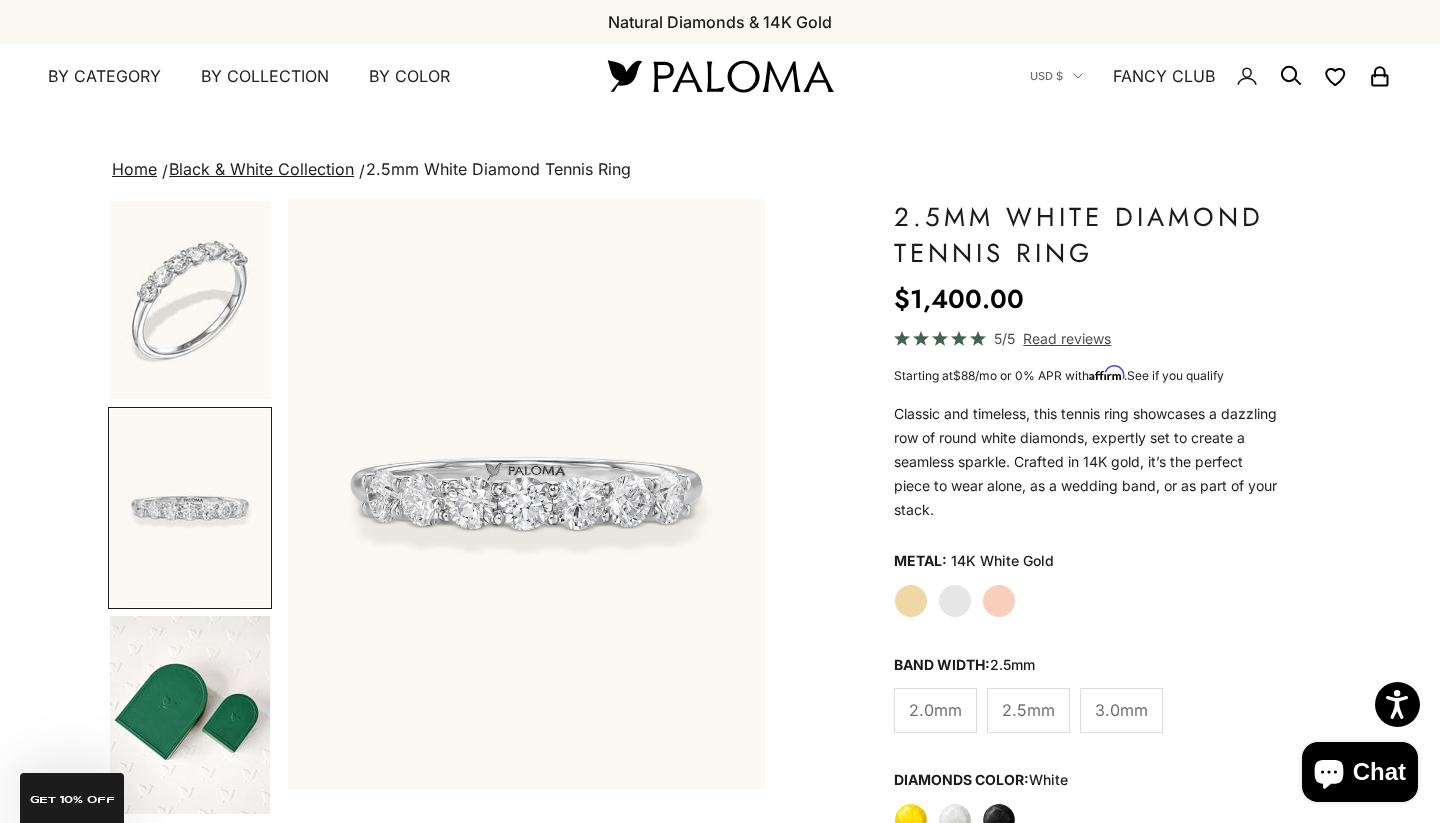 click on "3.0mm" 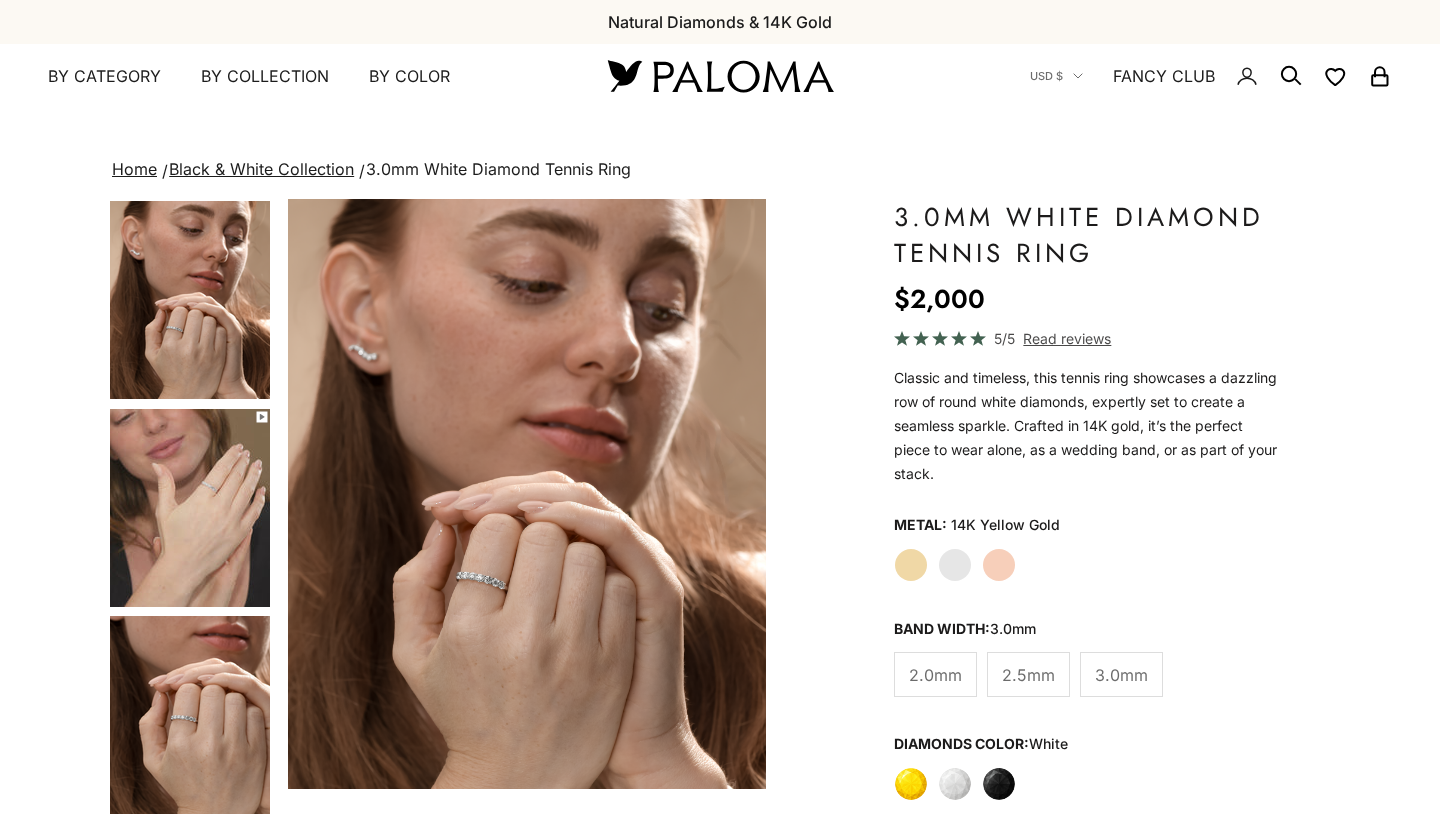 scroll, scrollTop: 0, scrollLeft: 0, axis: both 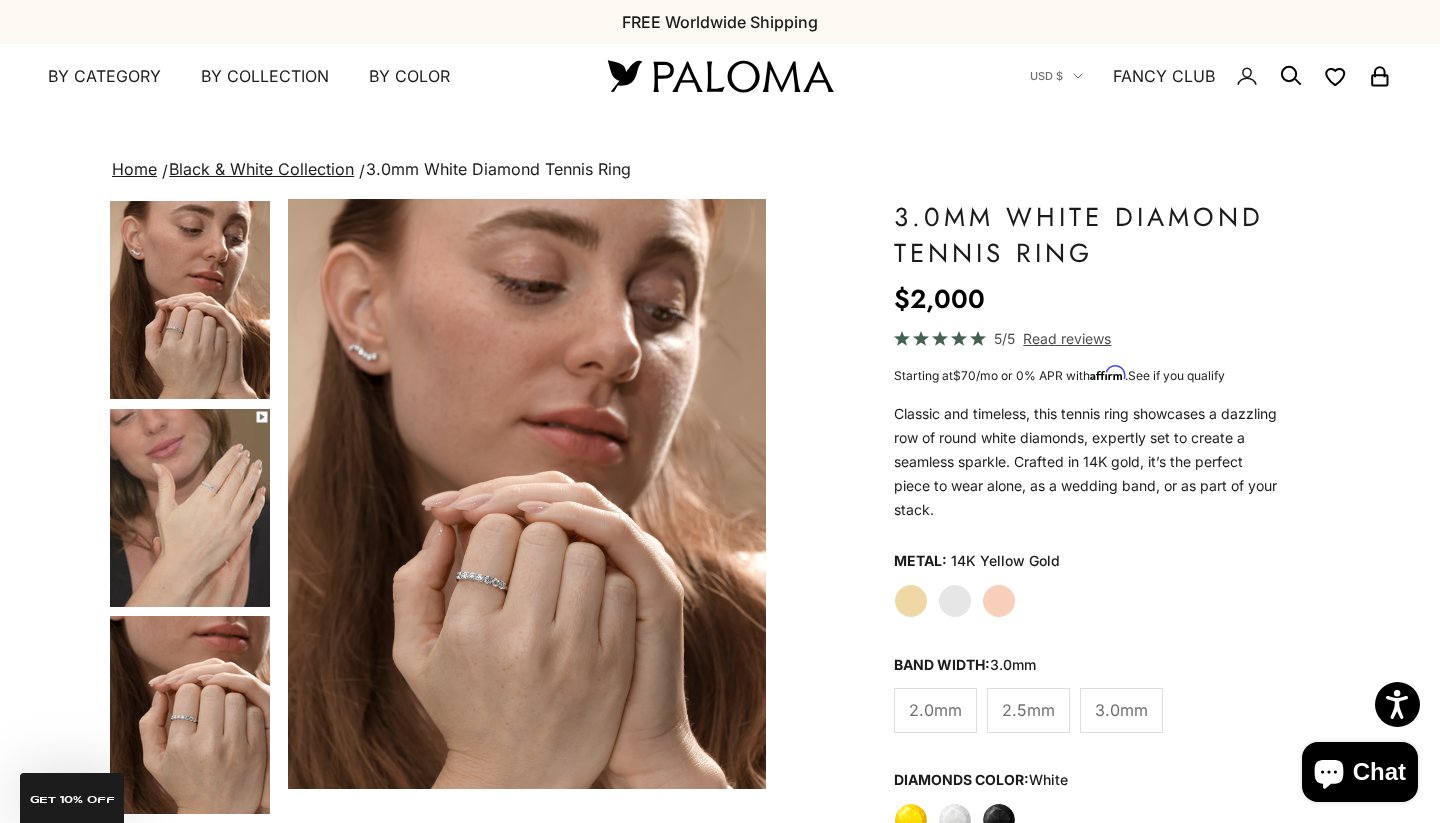 click on "2.5mm" 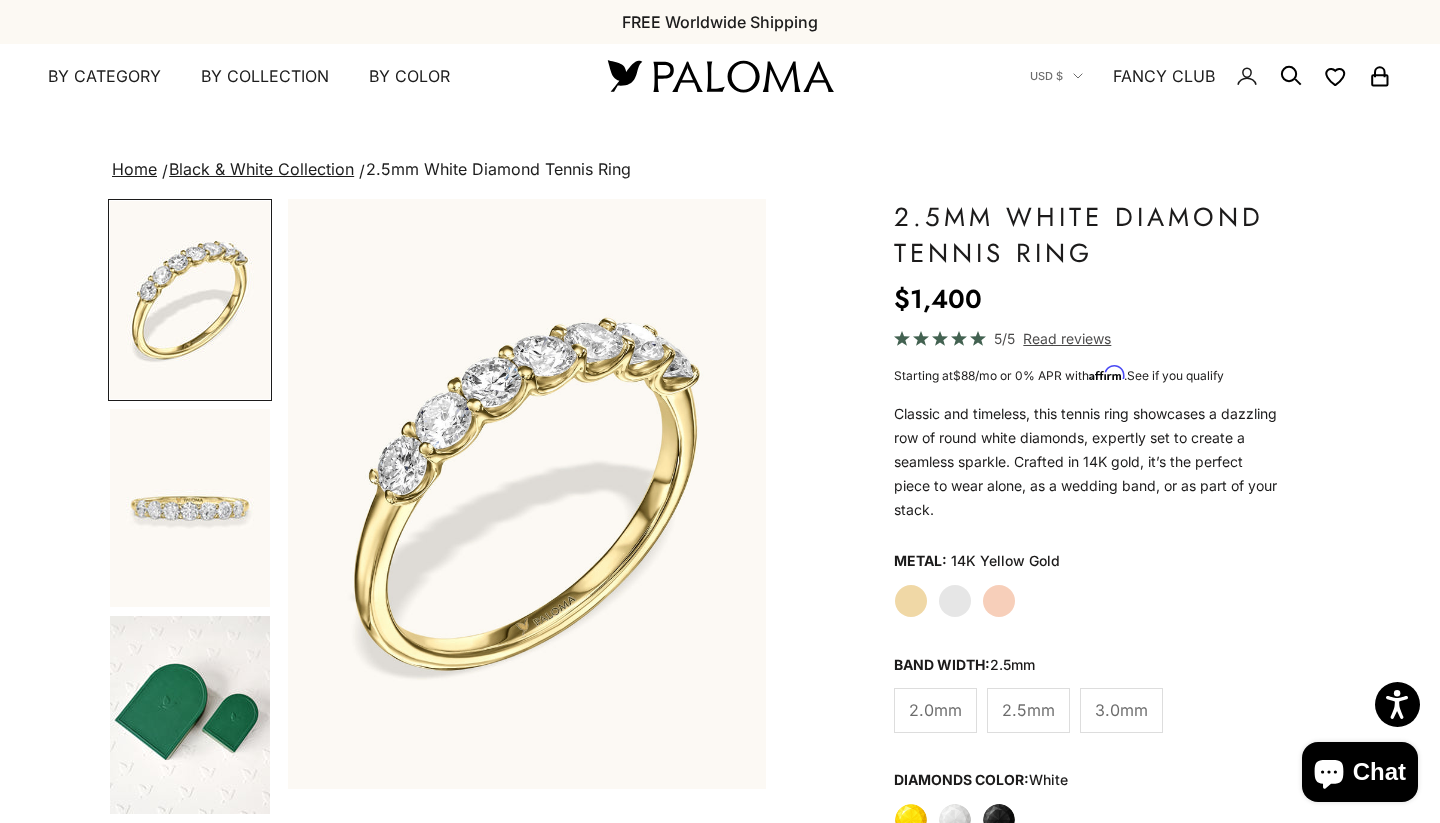 scroll, scrollTop: 0, scrollLeft: 0, axis: both 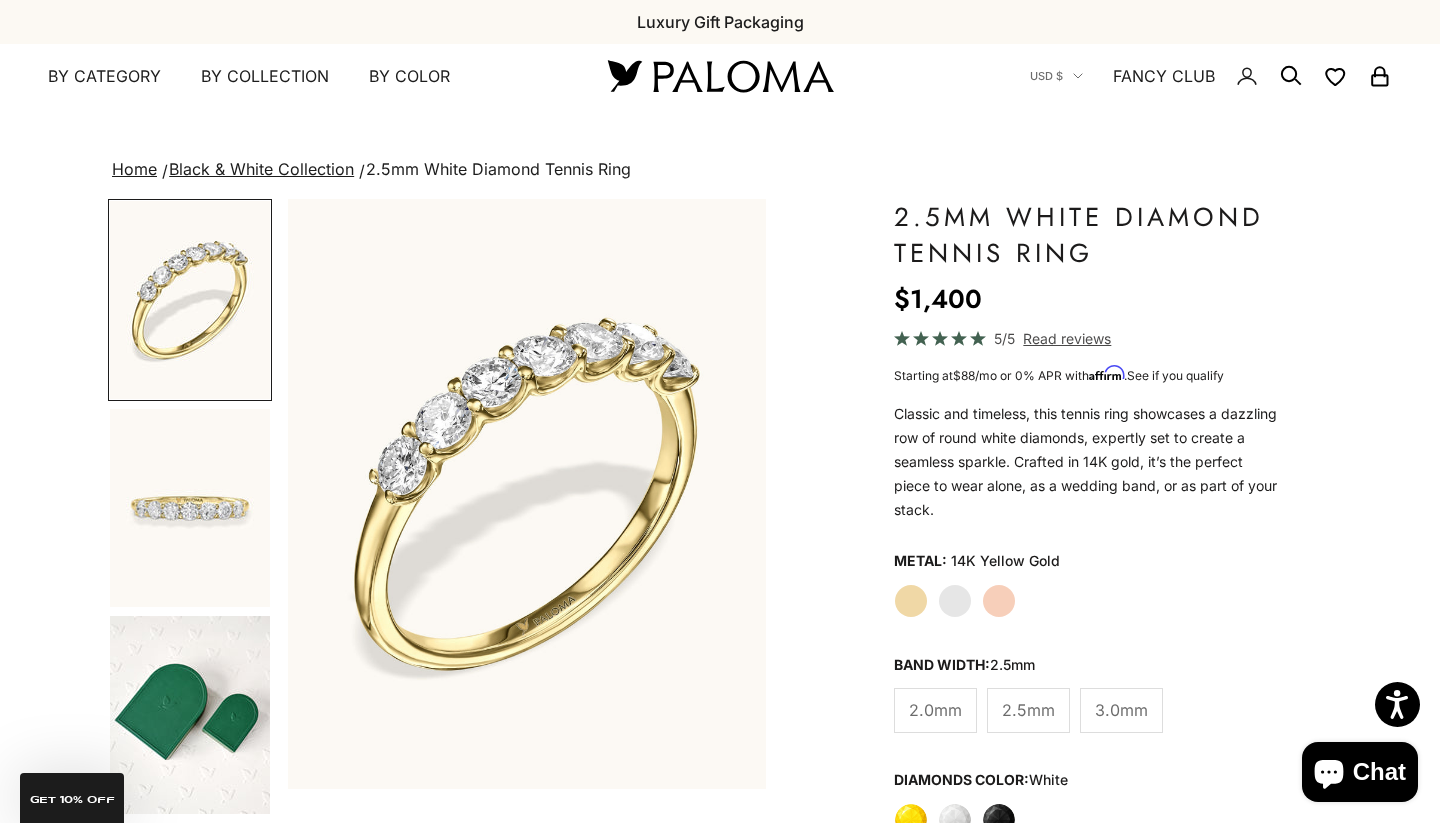 click on "2.0mm" 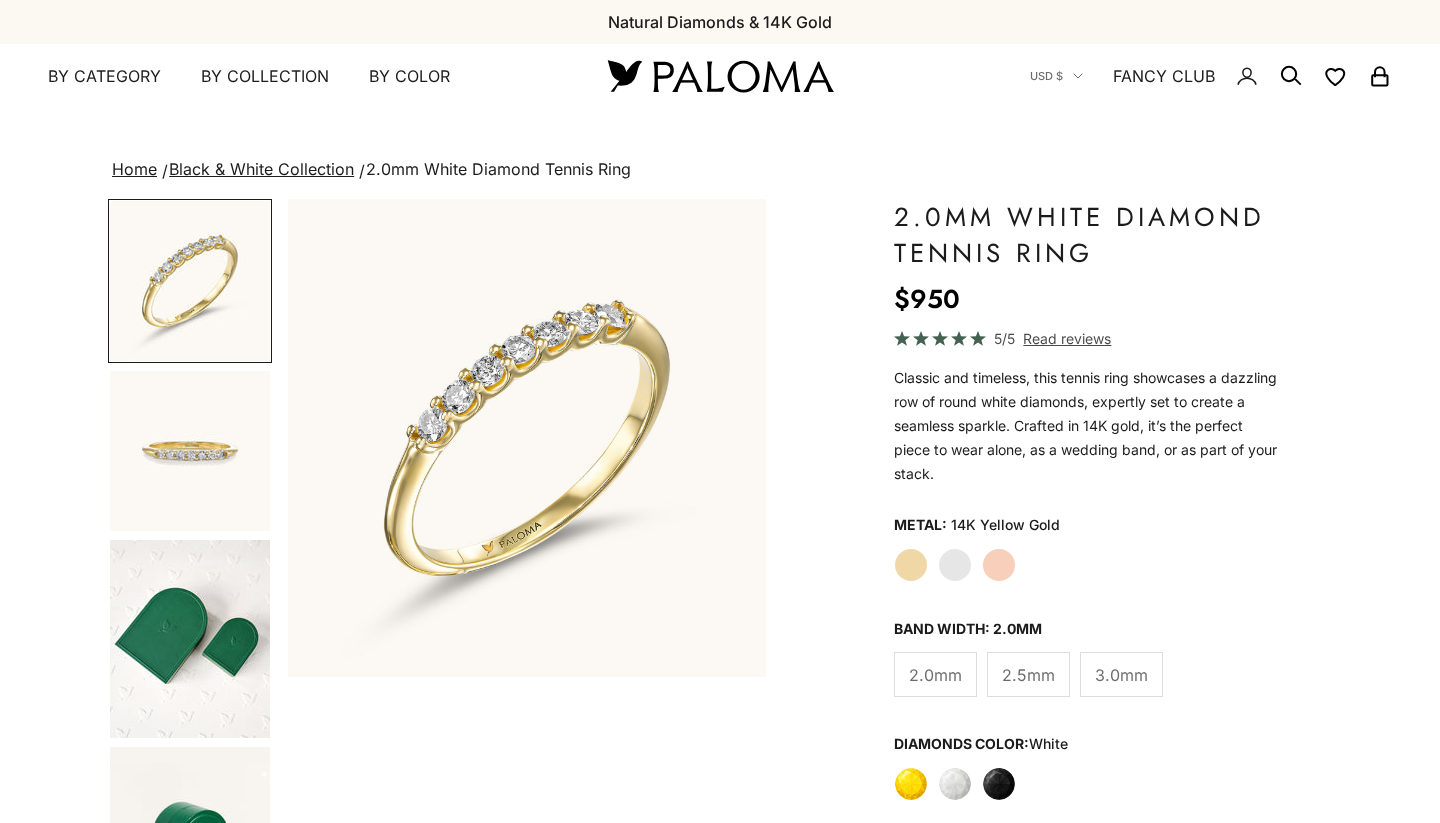 scroll, scrollTop: 77, scrollLeft: 0, axis: vertical 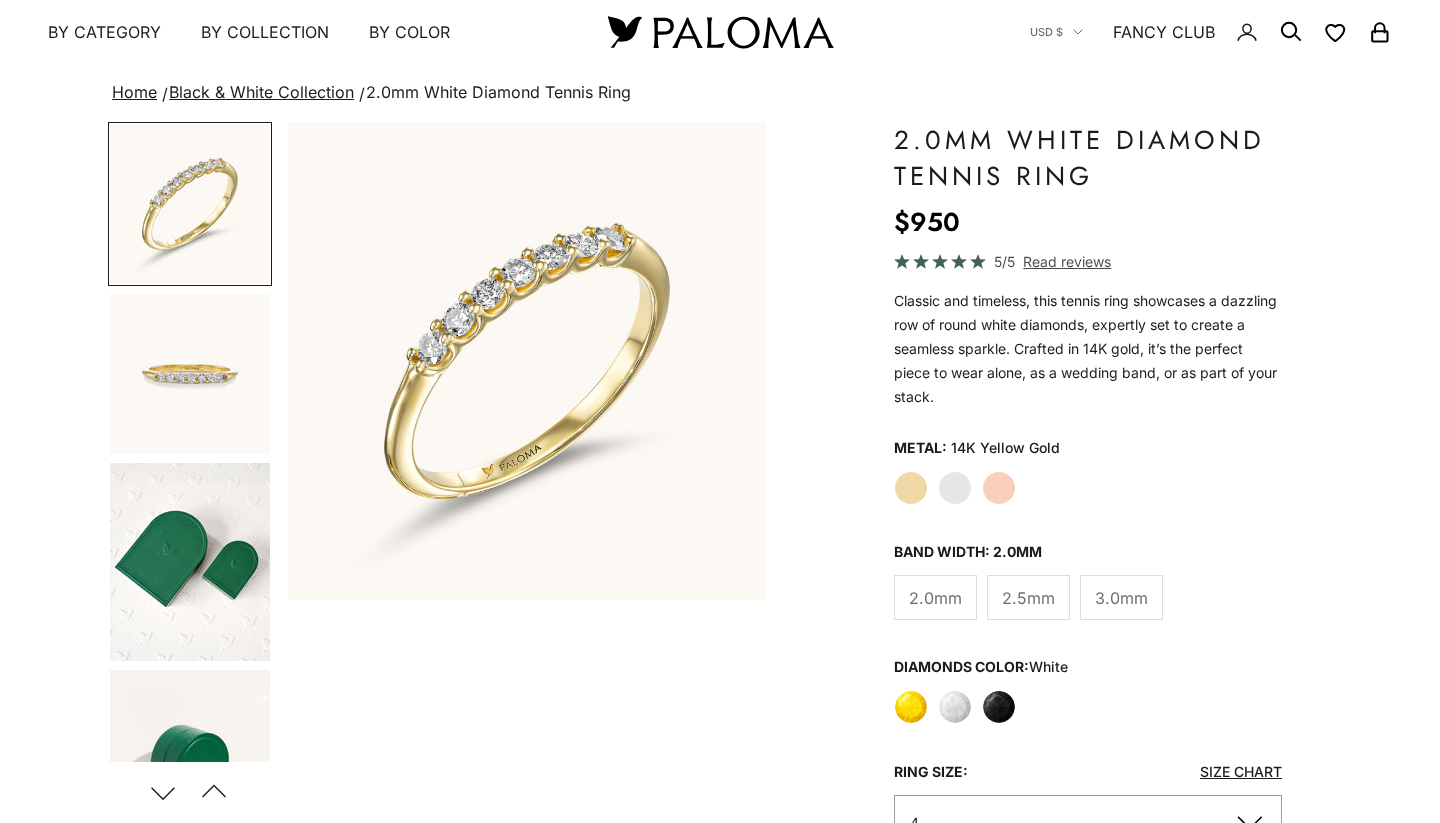 click on "Yellow" 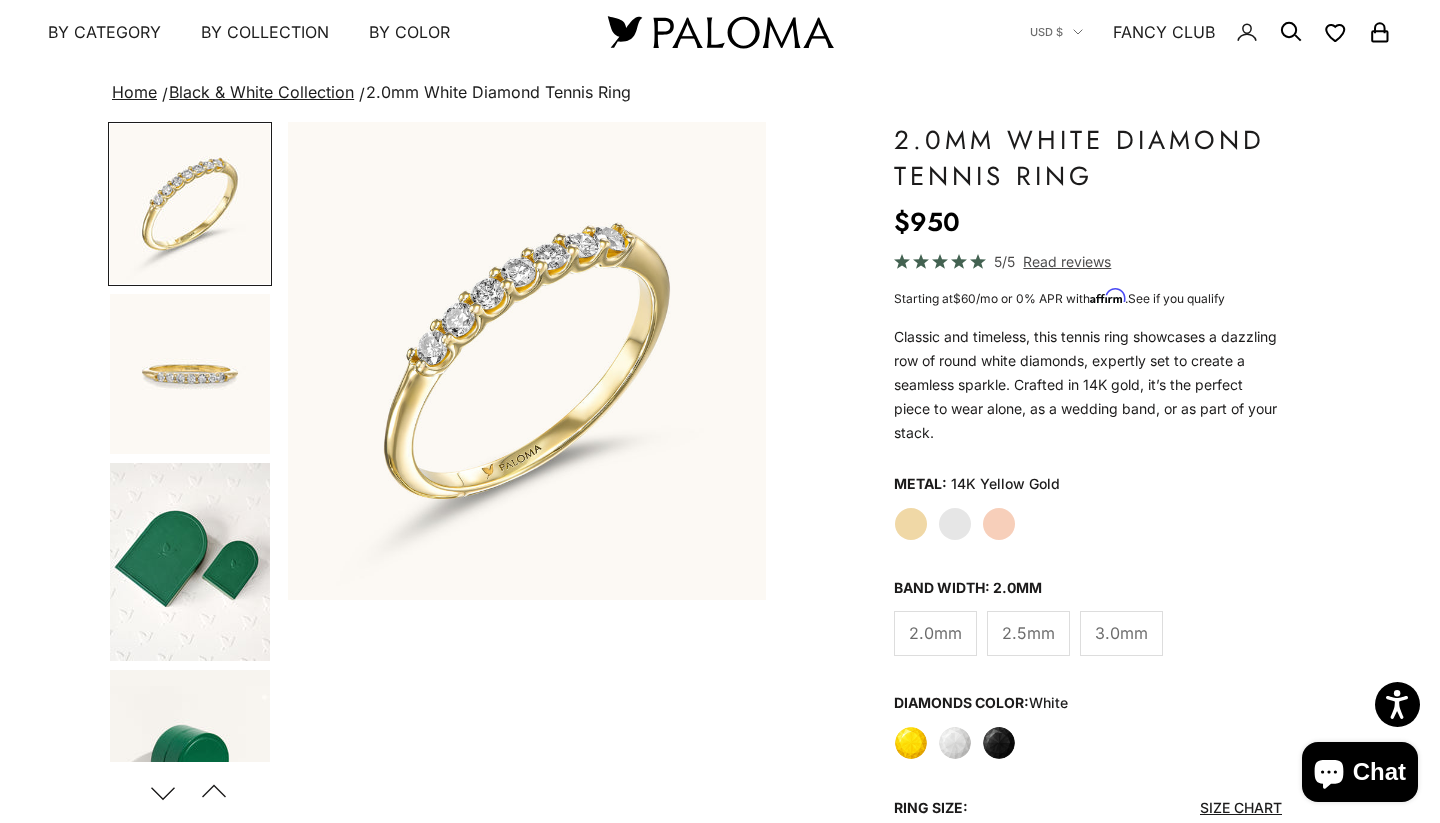 scroll, scrollTop: 77, scrollLeft: 0, axis: vertical 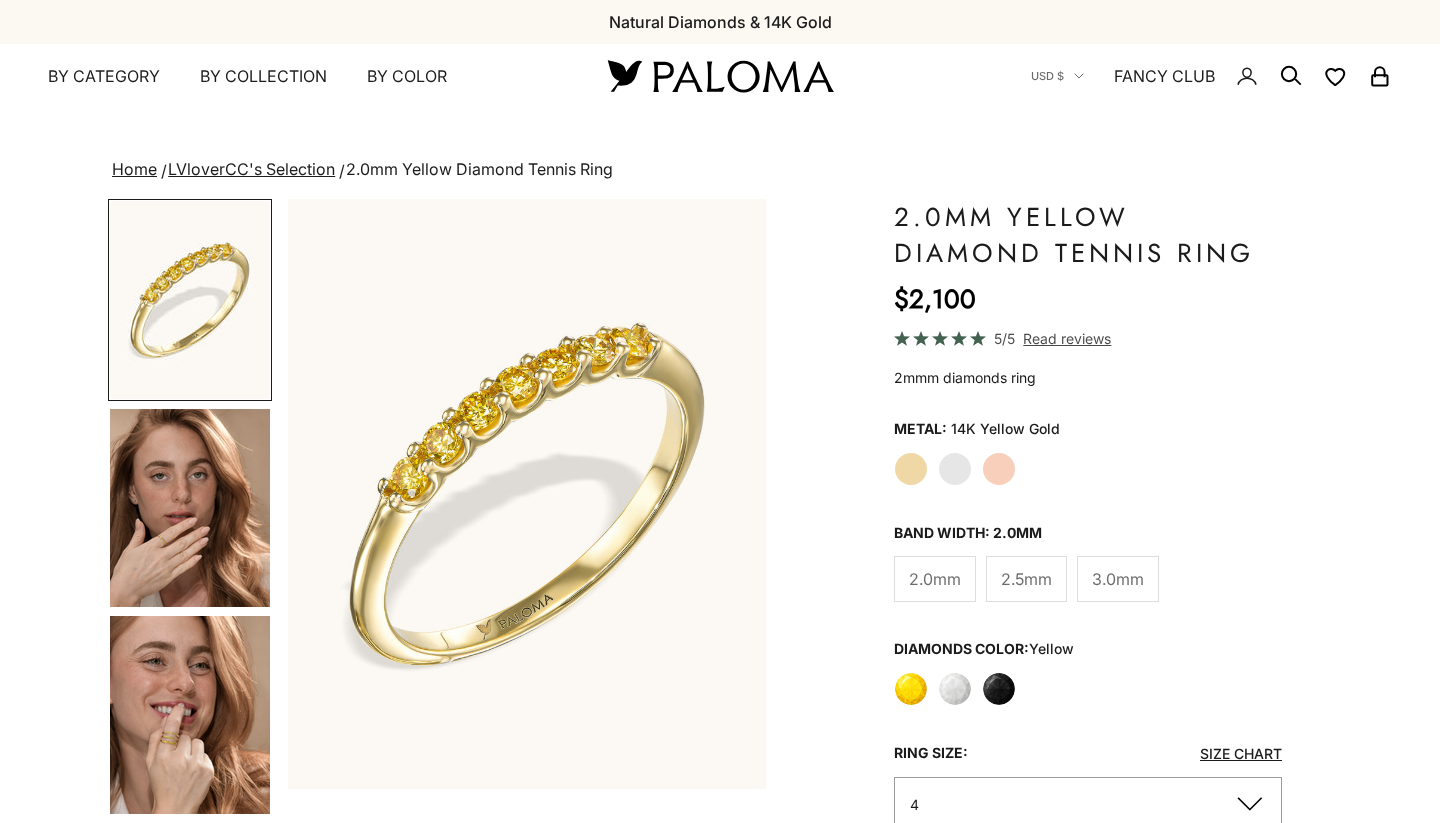 click on "White Gold" 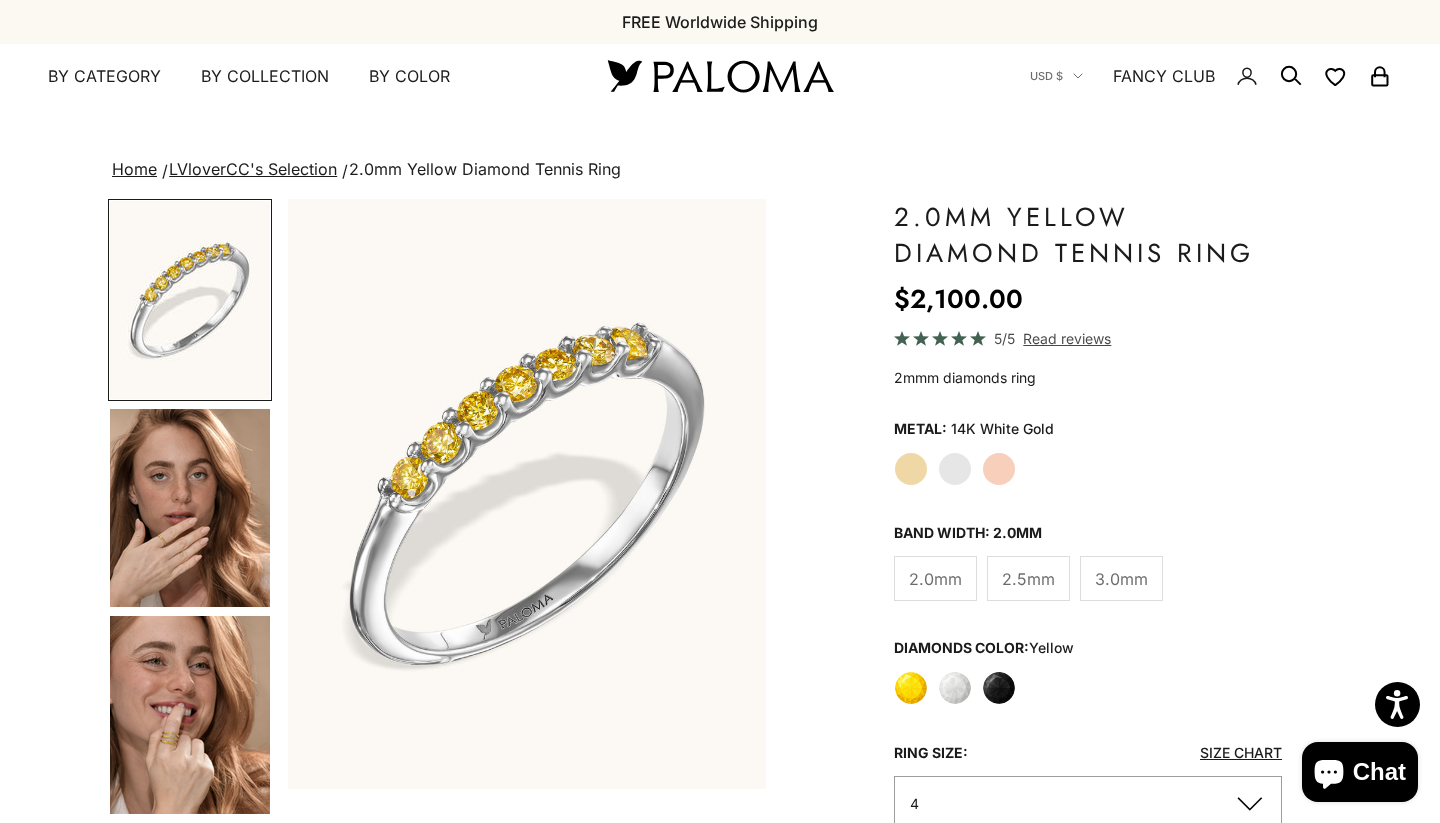 scroll, scrollTop: 0, scrollLeft: 0, axis: both 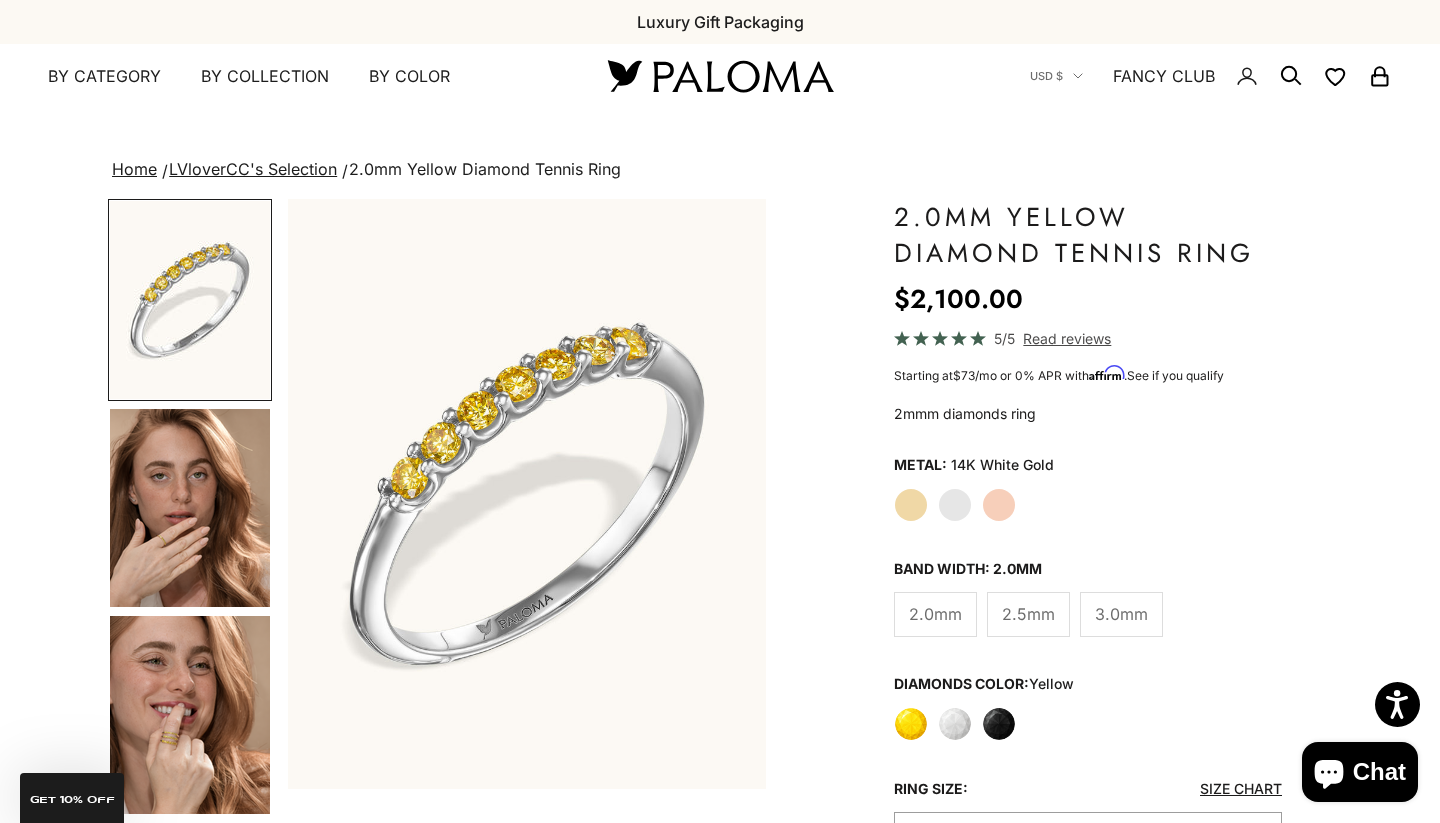 click on "Rose Gold" 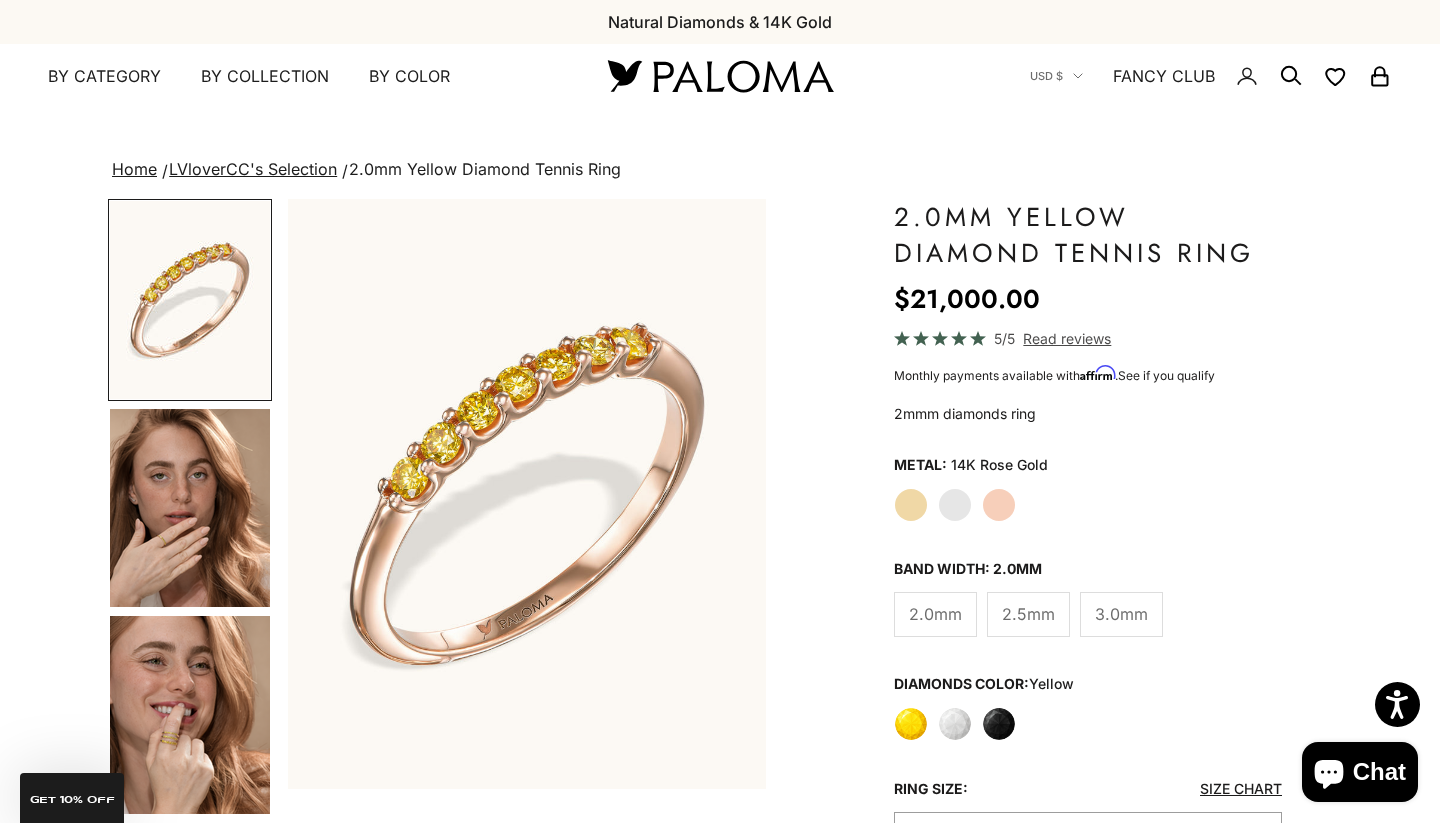 click on "White" 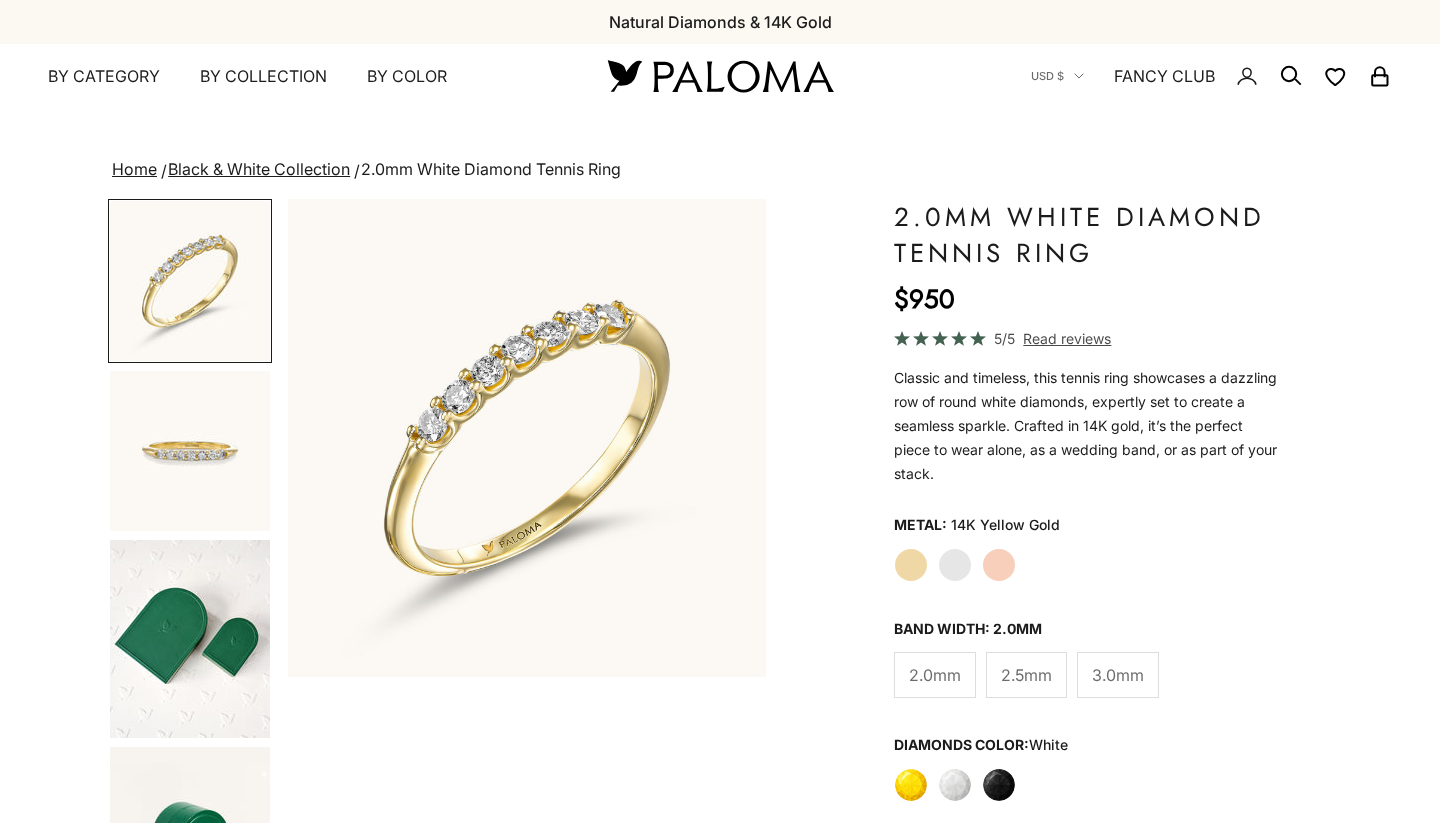 scroll, scrollTop: 0, scrollLeft: 0, axis: both 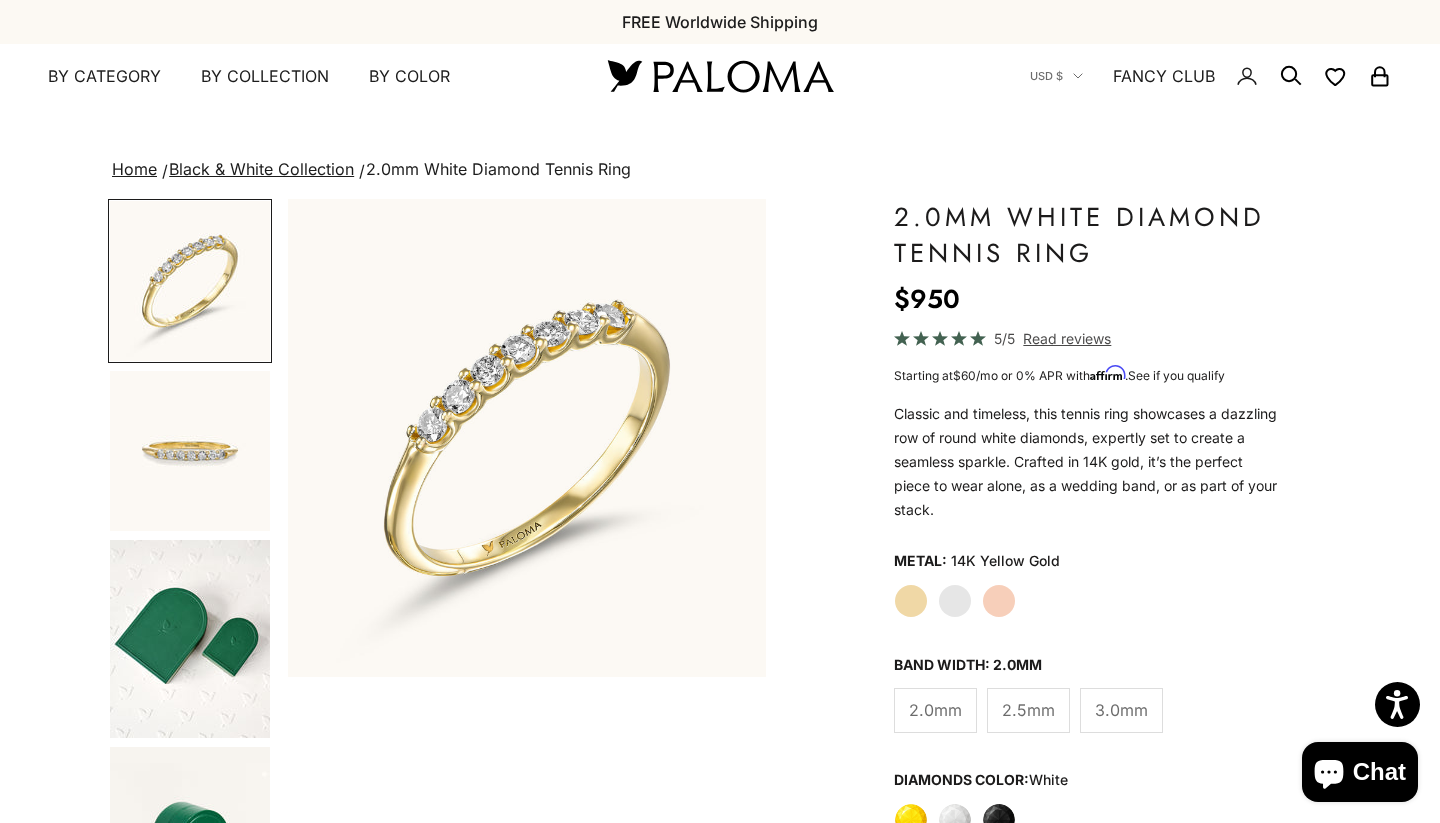 click at bounding box center [190, 451] 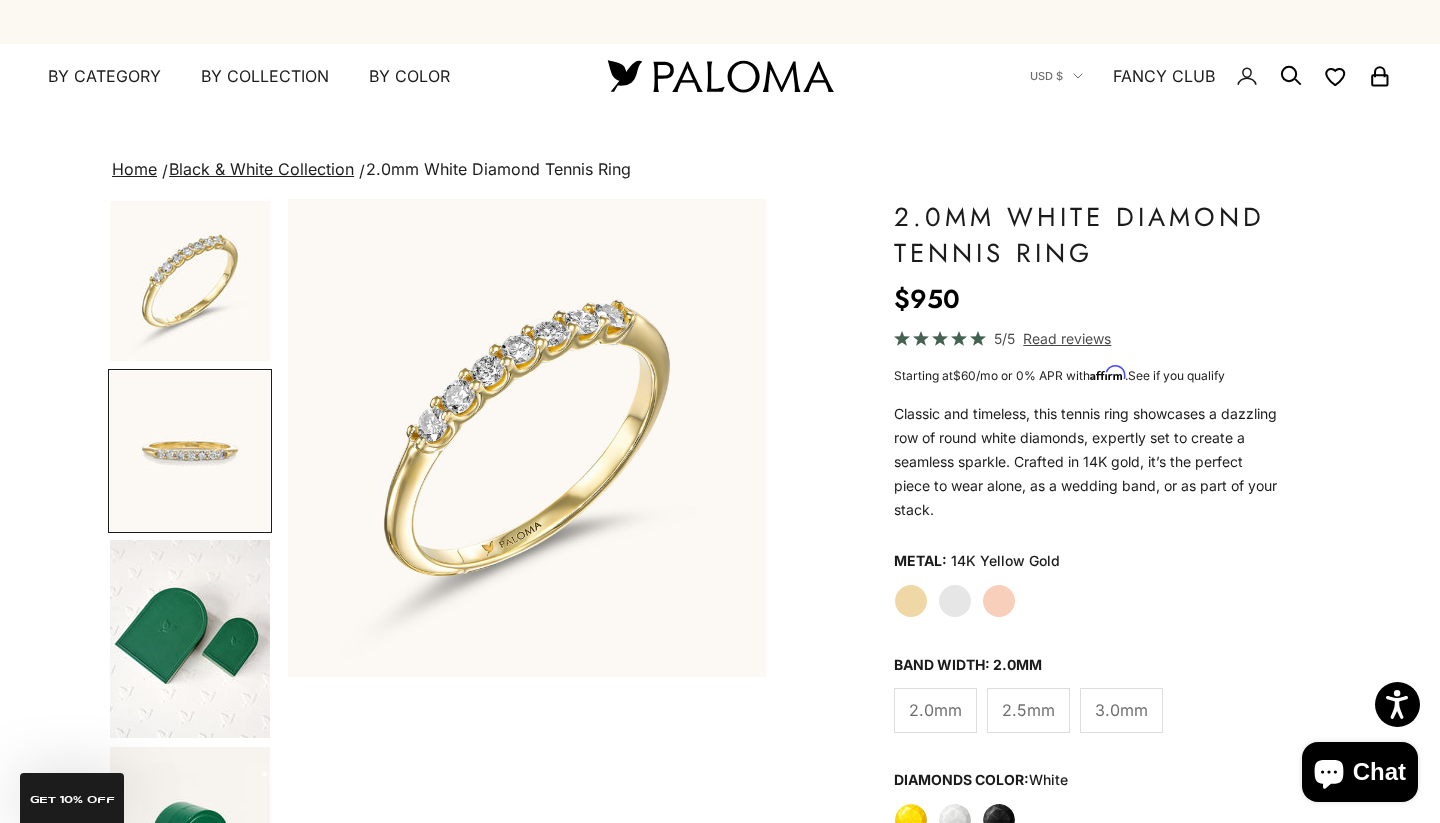 scroll, scrollTop: 0, scrollLeft: 502, axis: horizontal 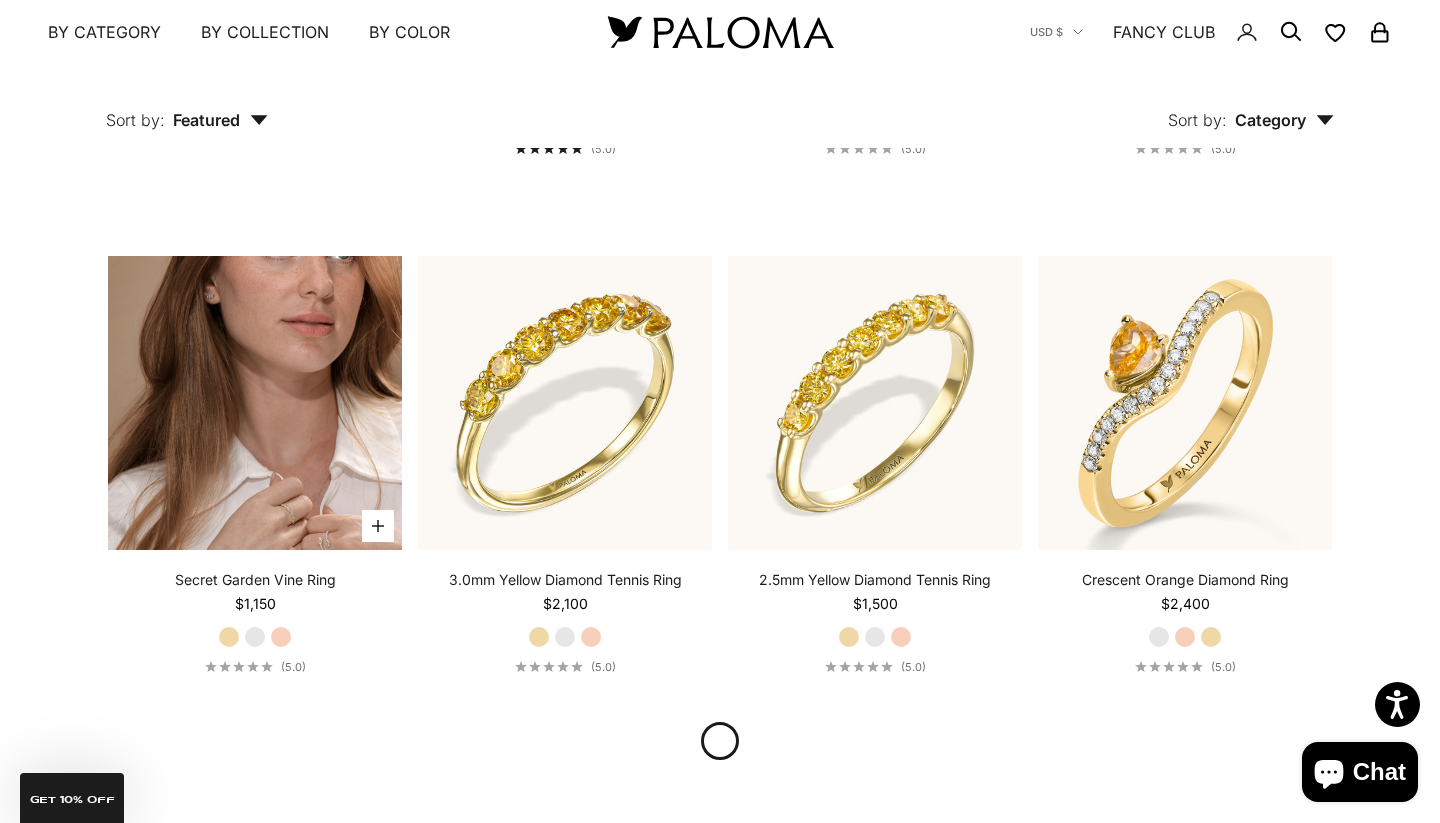 click at bounding box center (255, 403) 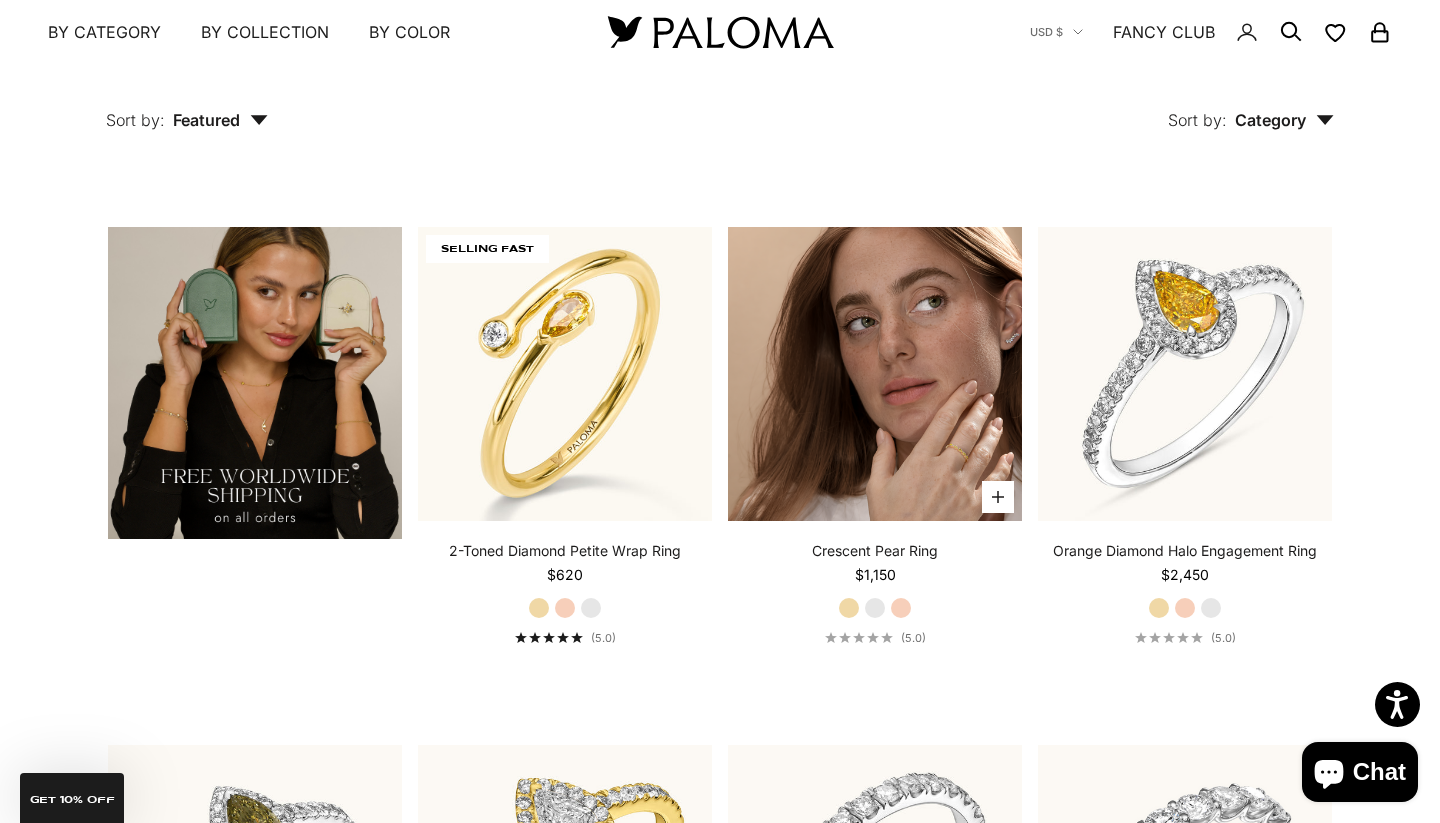 scroll, scrollTop: 3538, scrollLeft: 0, axis: vertical 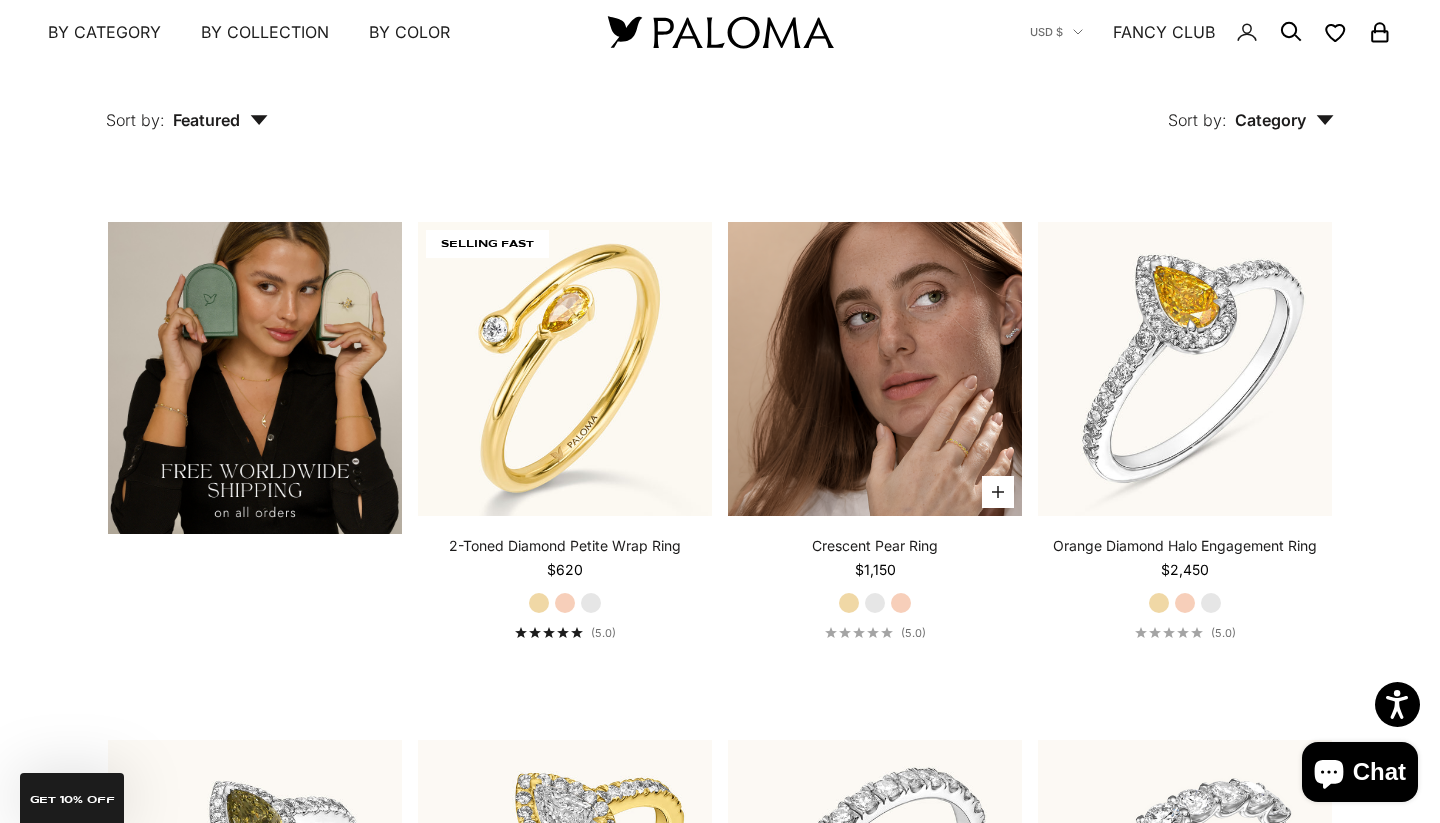 click at bounding box center [875, 369] 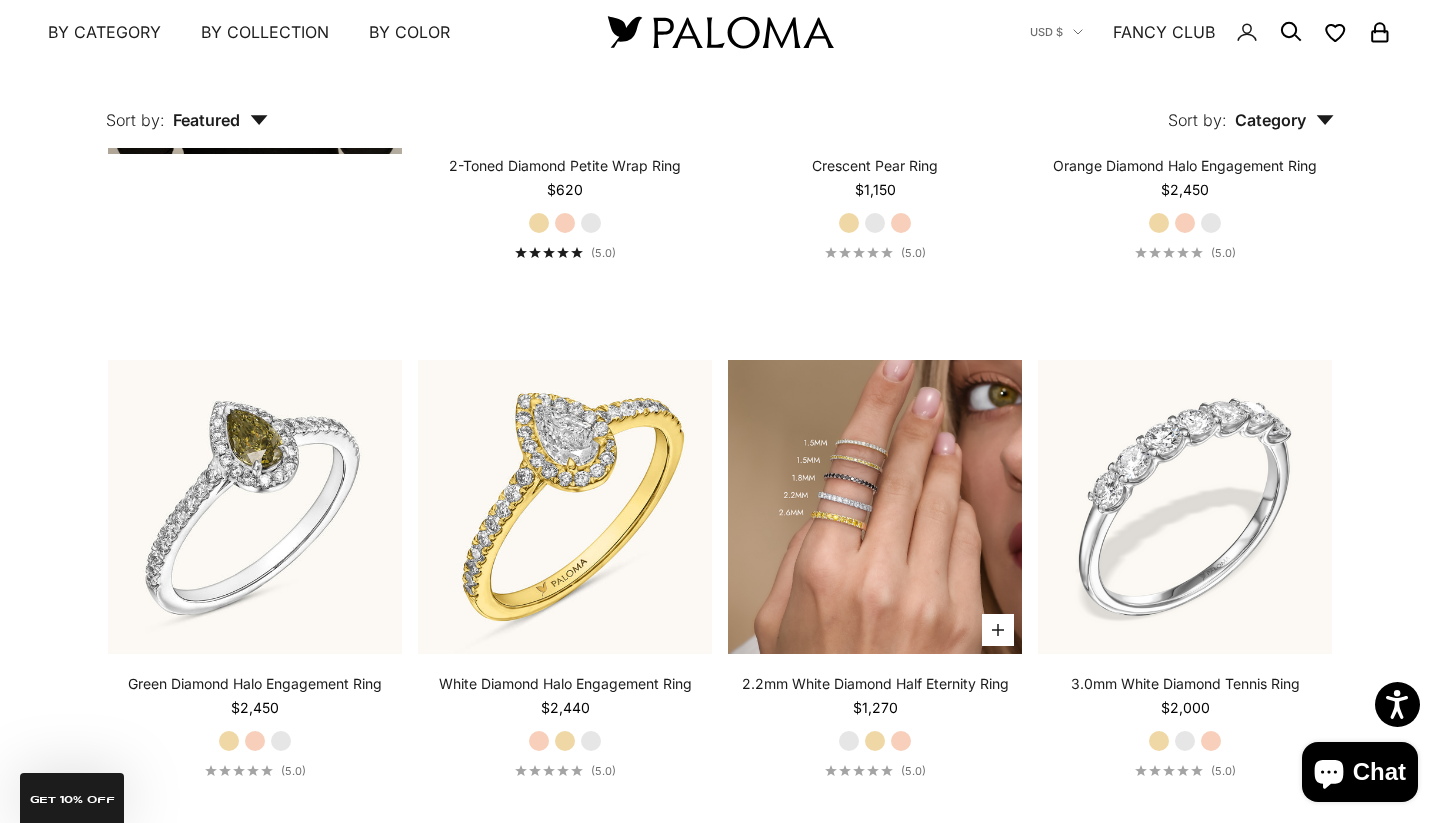 scroll, scrollTop: 3921, scrollLeft: 0, axis: vertical 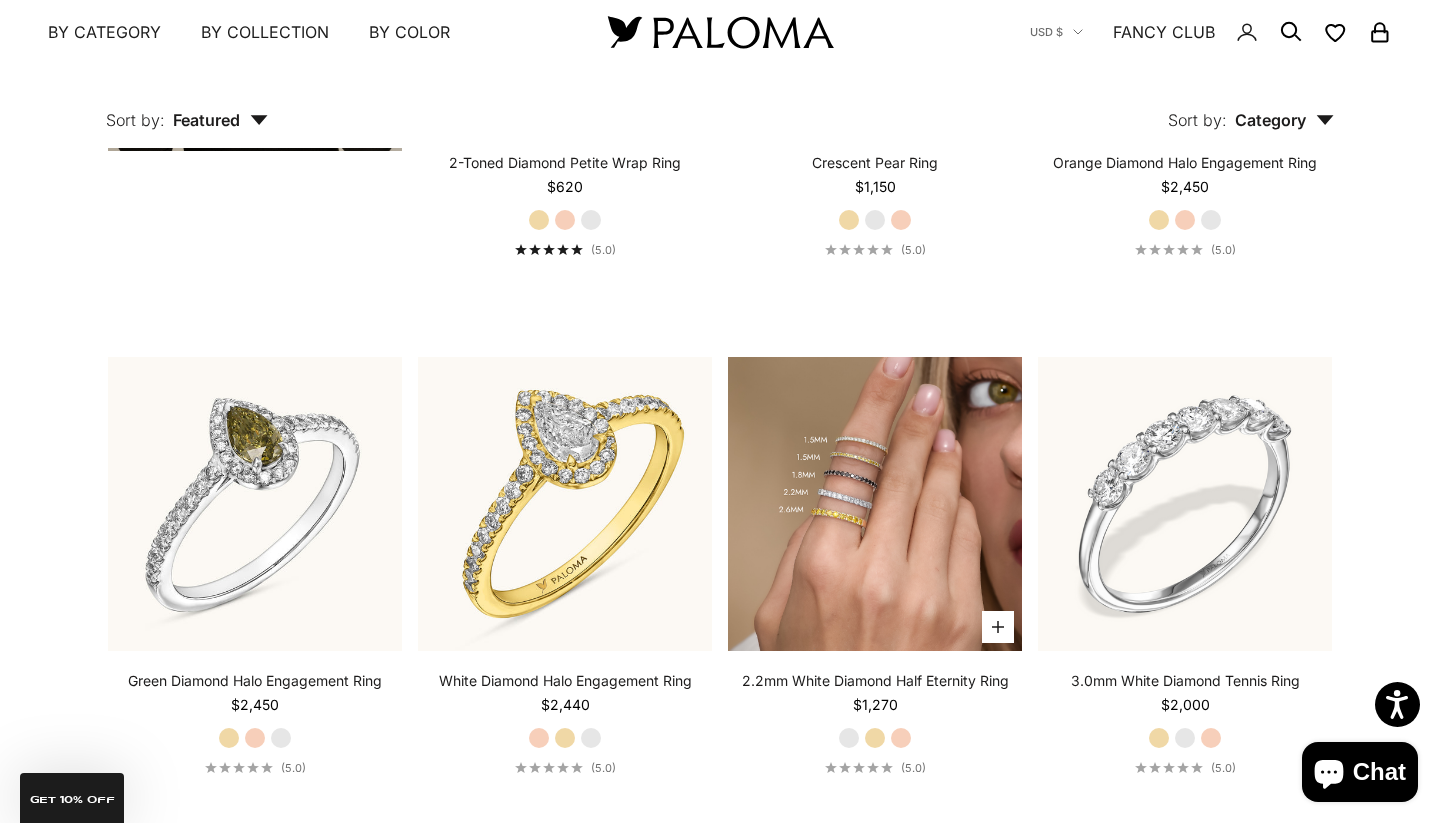 click at bounding box center [875, 504] 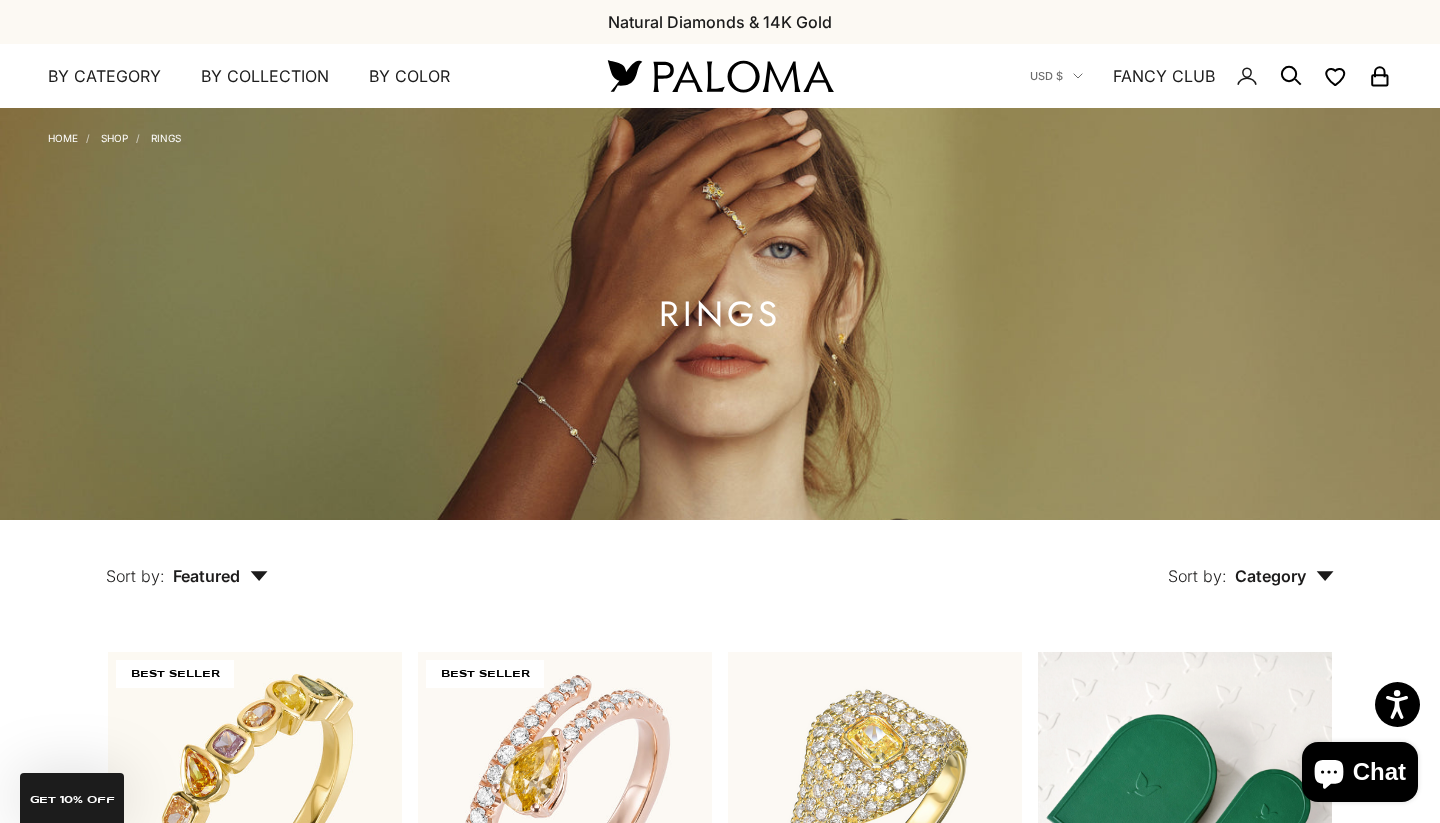 scroll, scrollTop: 0, scrollLeft: 0, axis: both 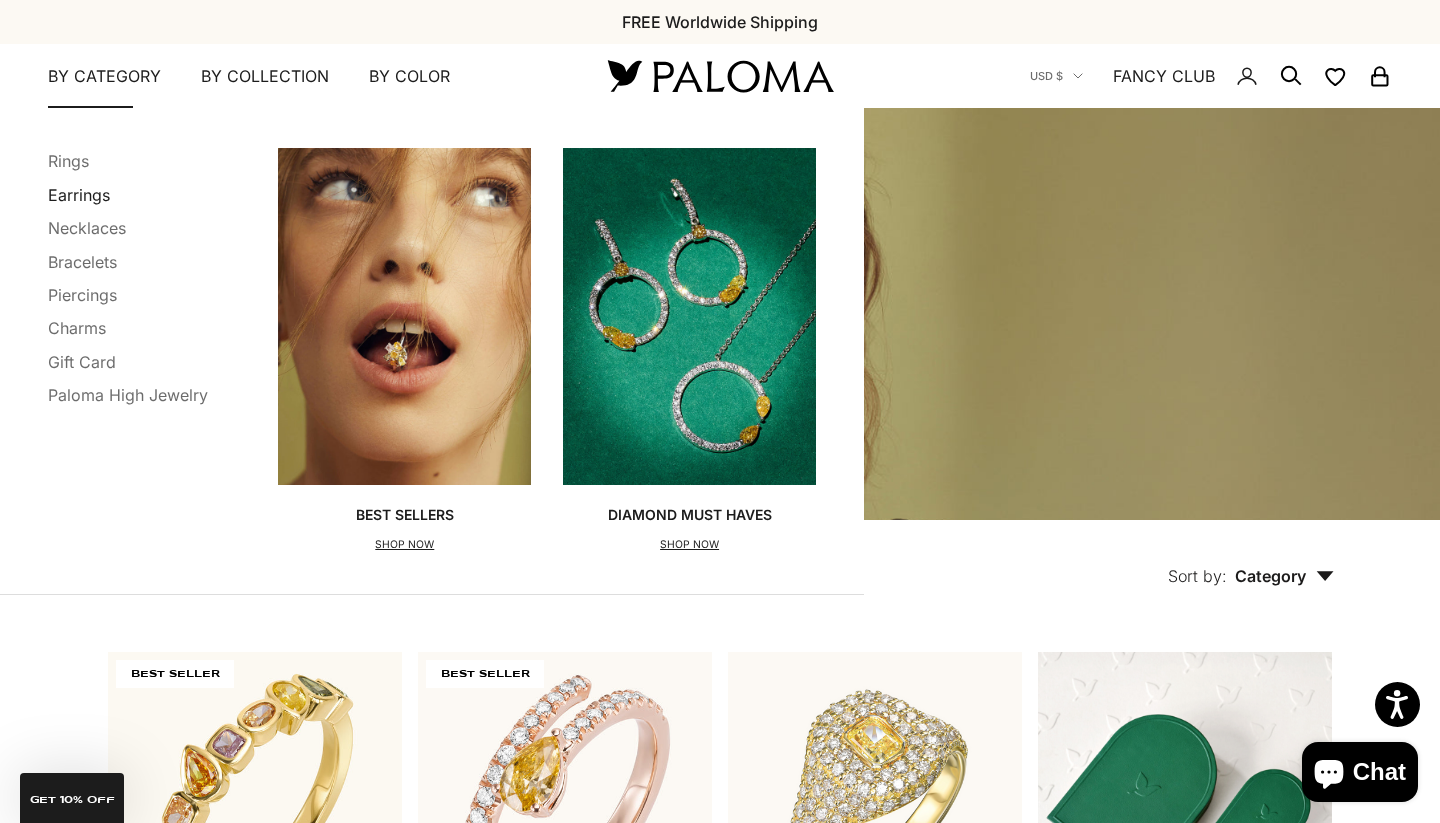click on "Earrings" at bounding box center [79, 195] 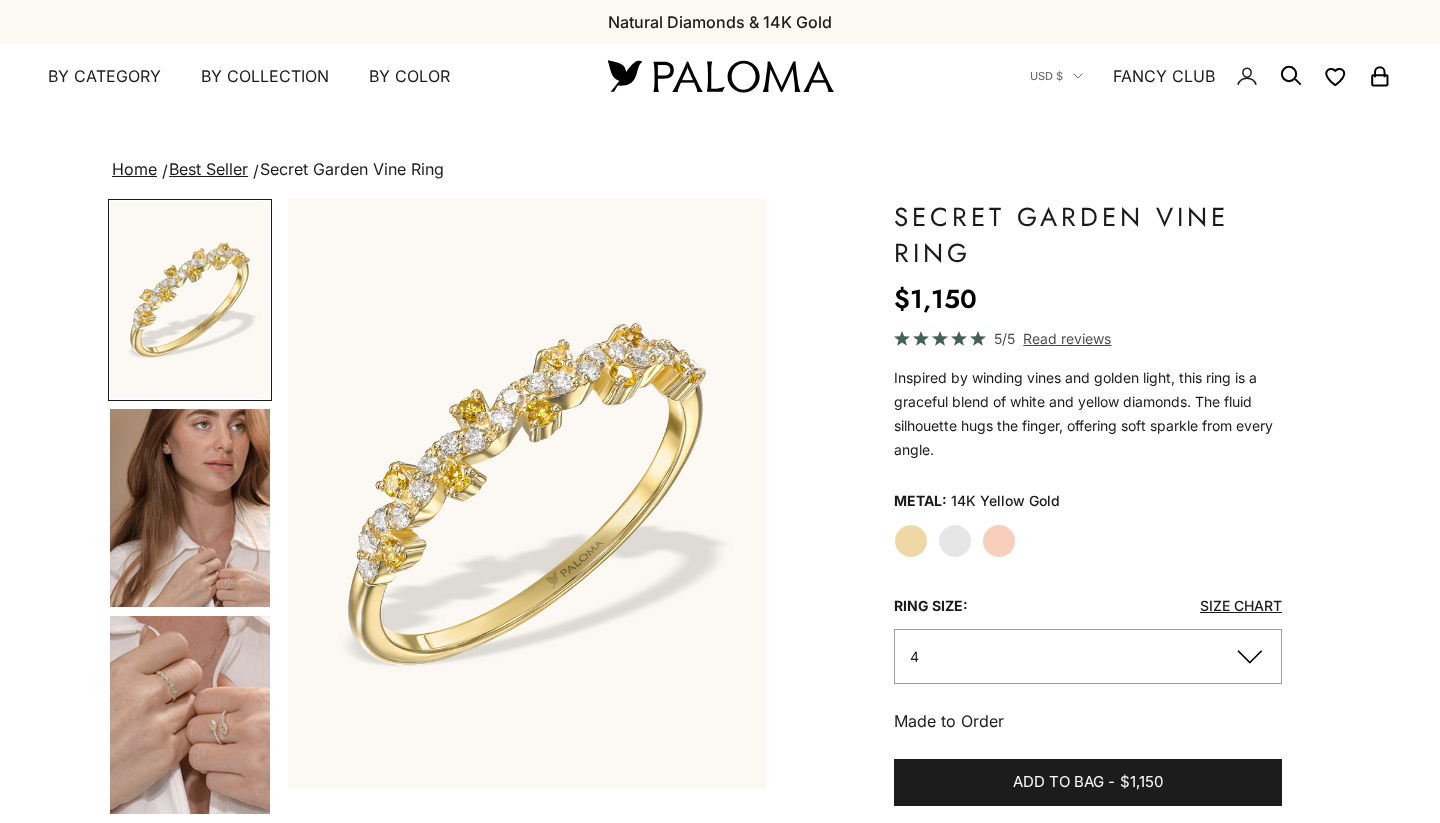 scroll, scrollTop: 0, scrollLeft: 0, axis: both 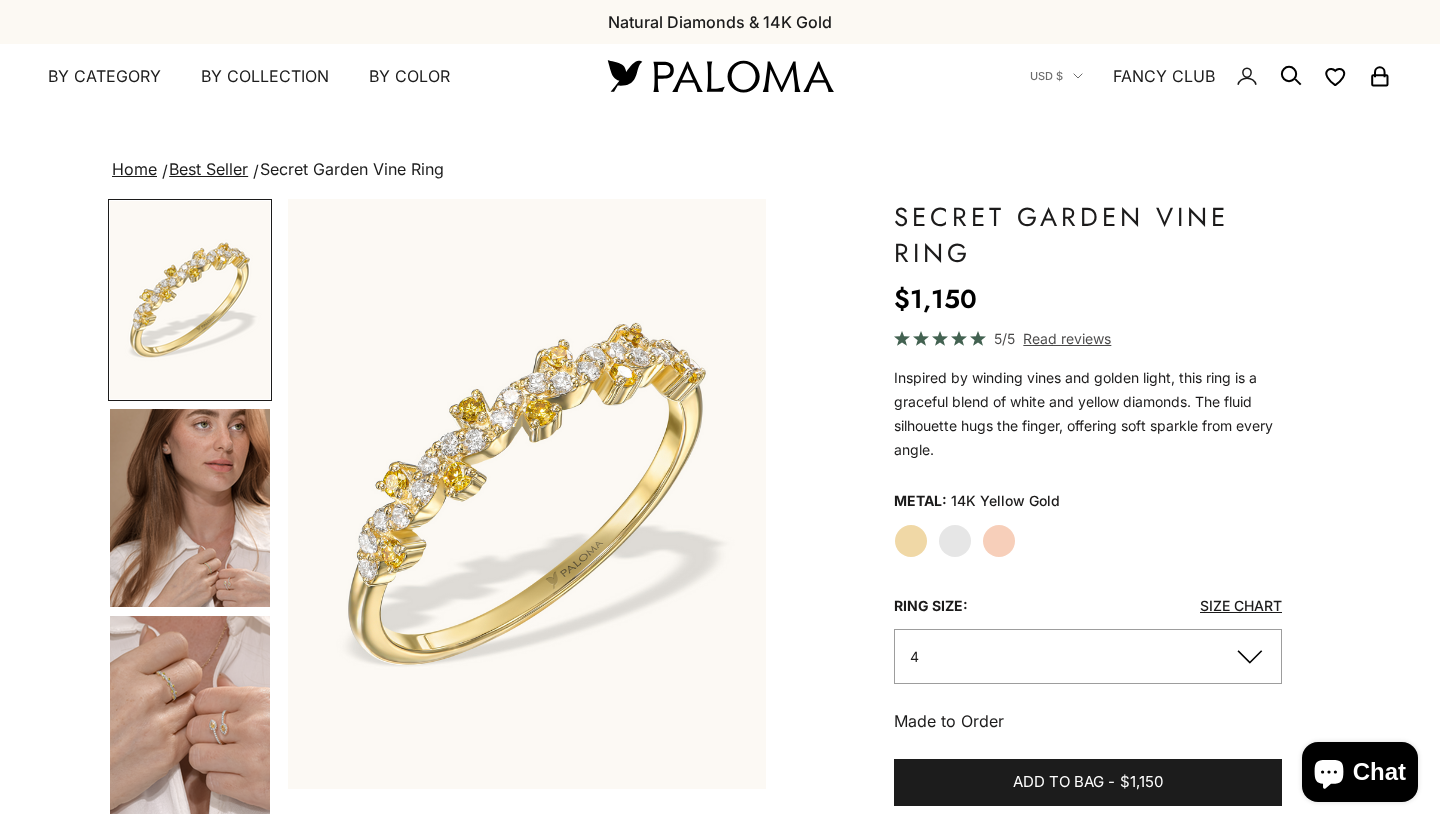 click at bounding box center [190, 715] 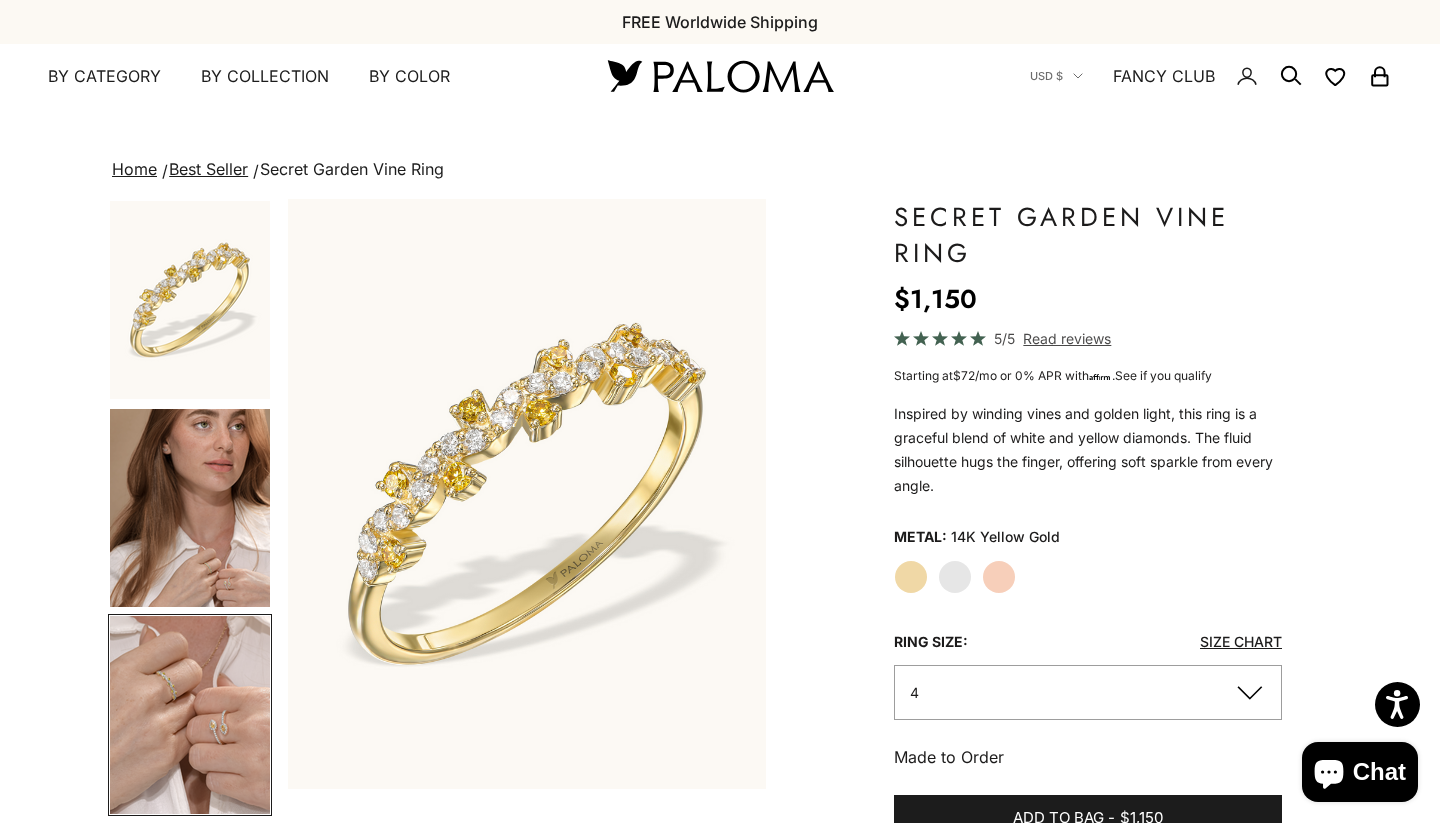 scroll, scrollTop: 0, scrollLeft: 1003, axis: horizontal 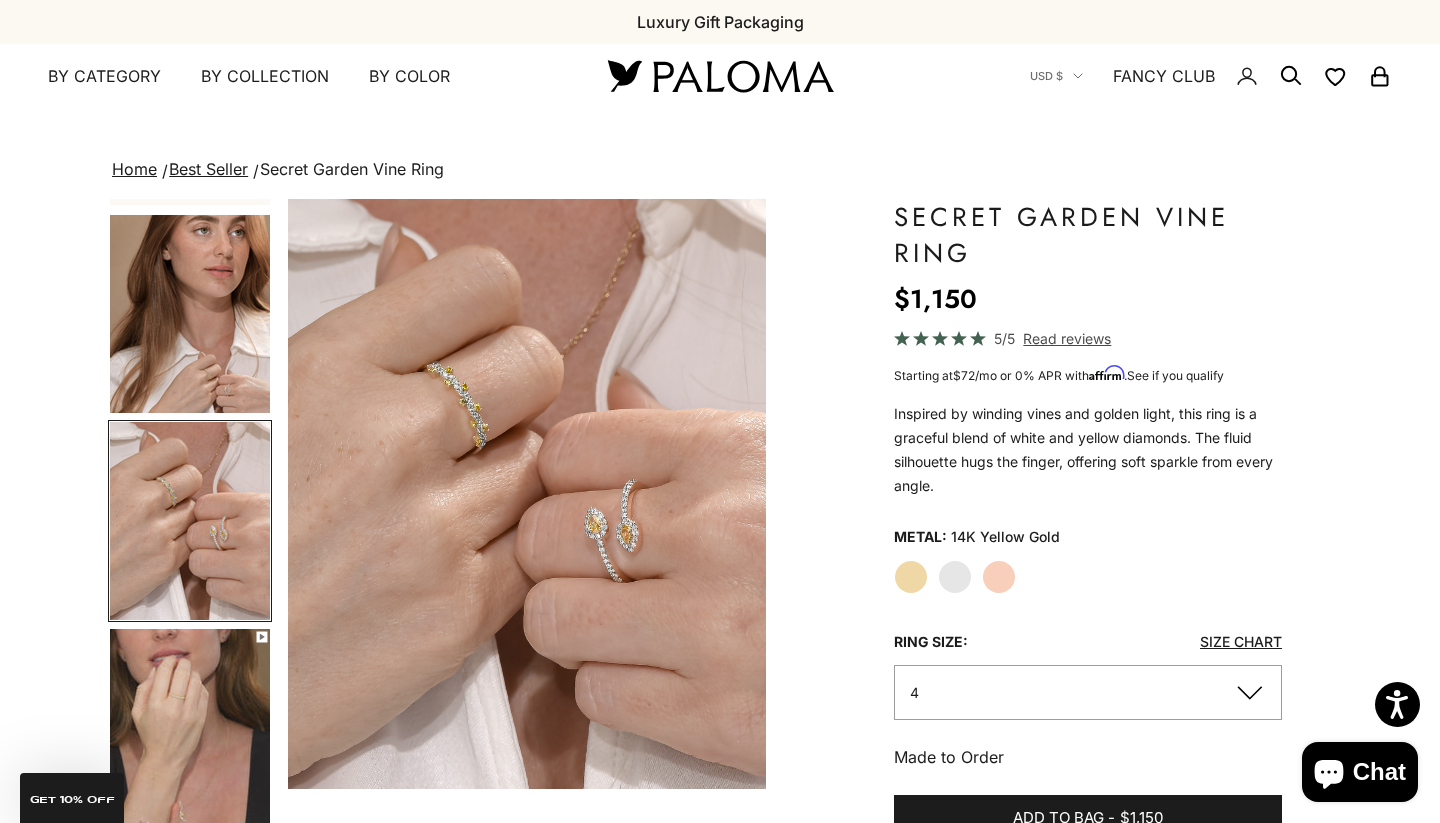 click on "White Gold" 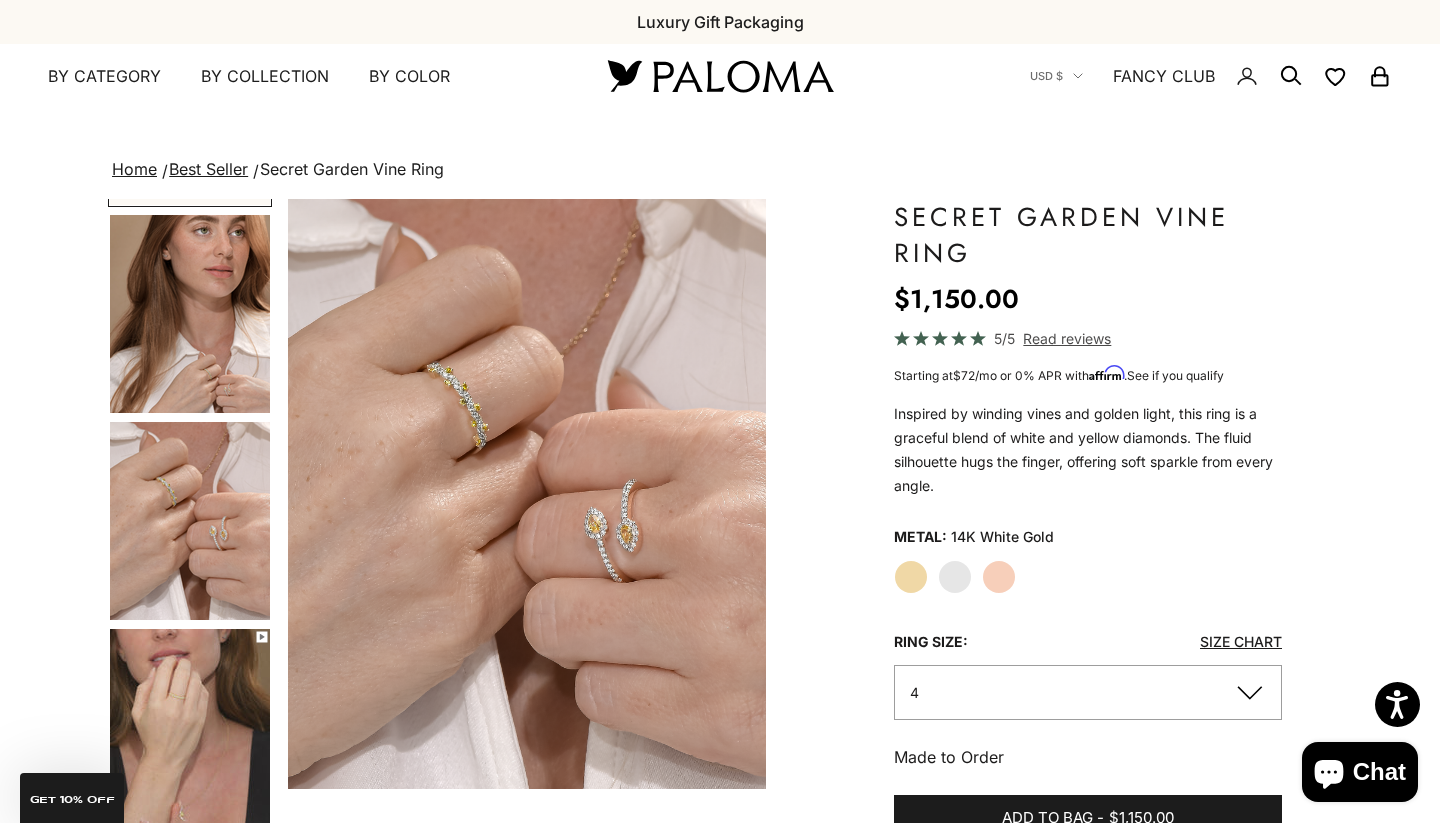 scroll, scrollTop: 0, scrollLeft: 0, axis: both 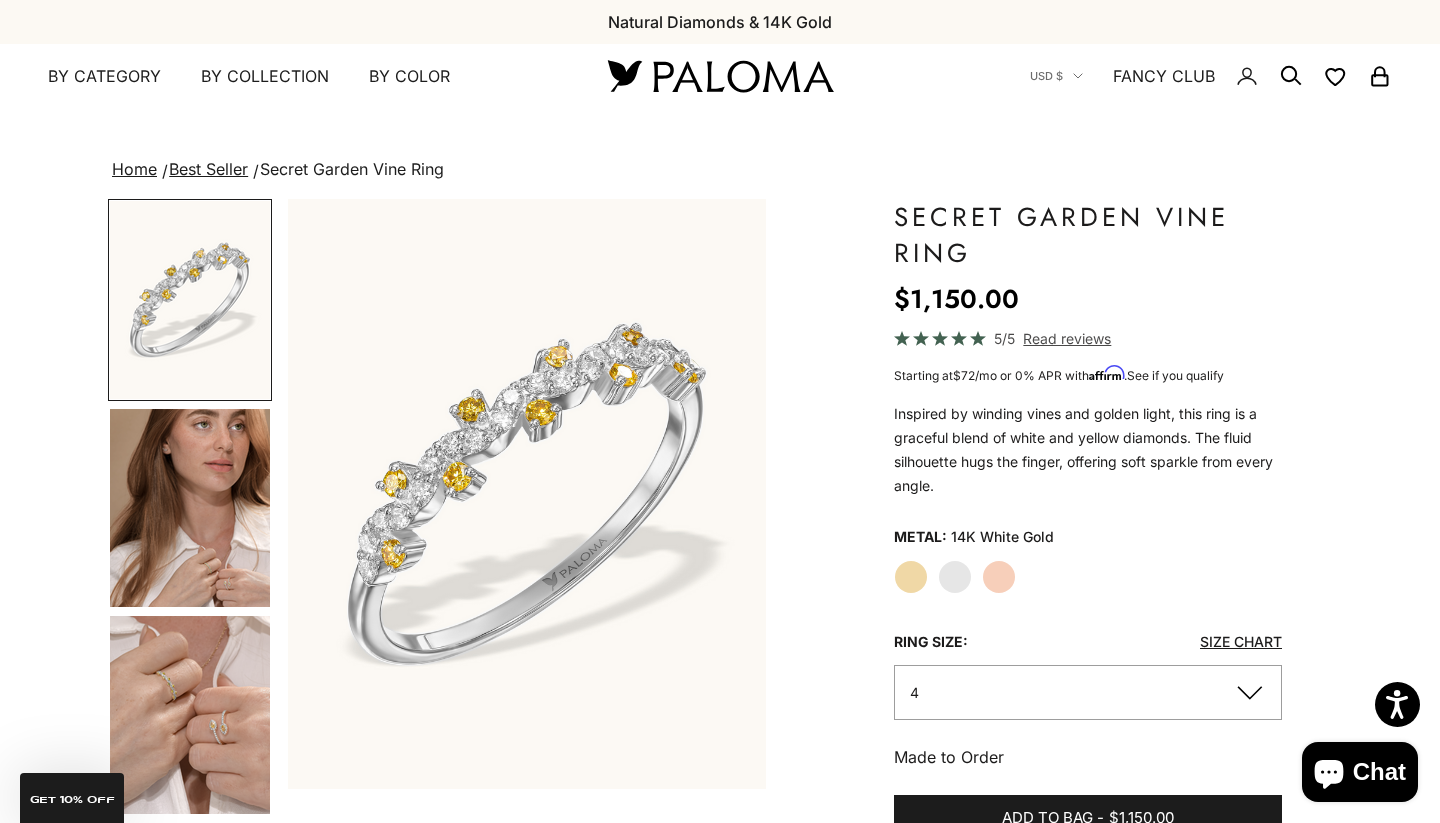 click on "Rose Gold" 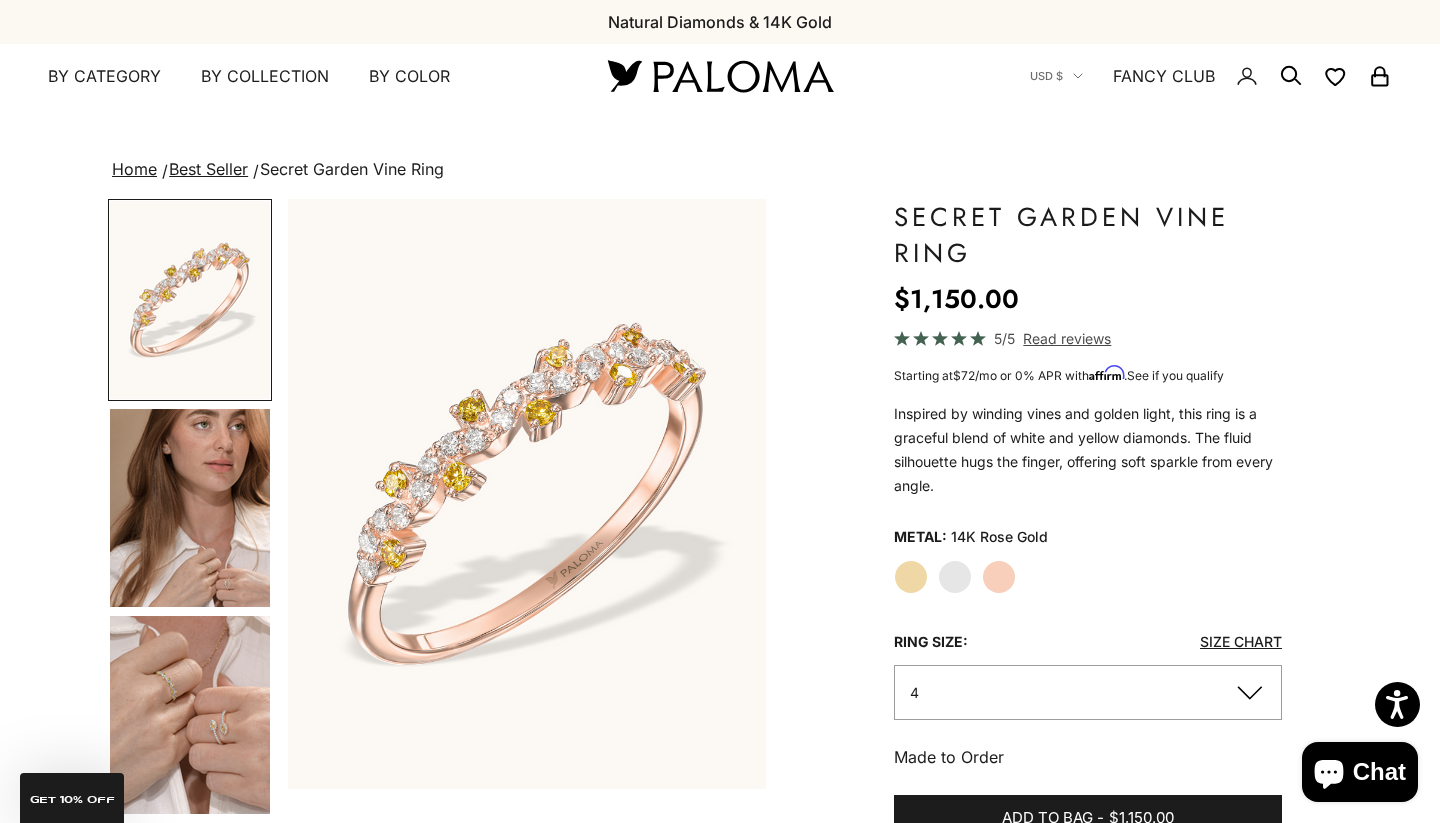 click on "White Gold" 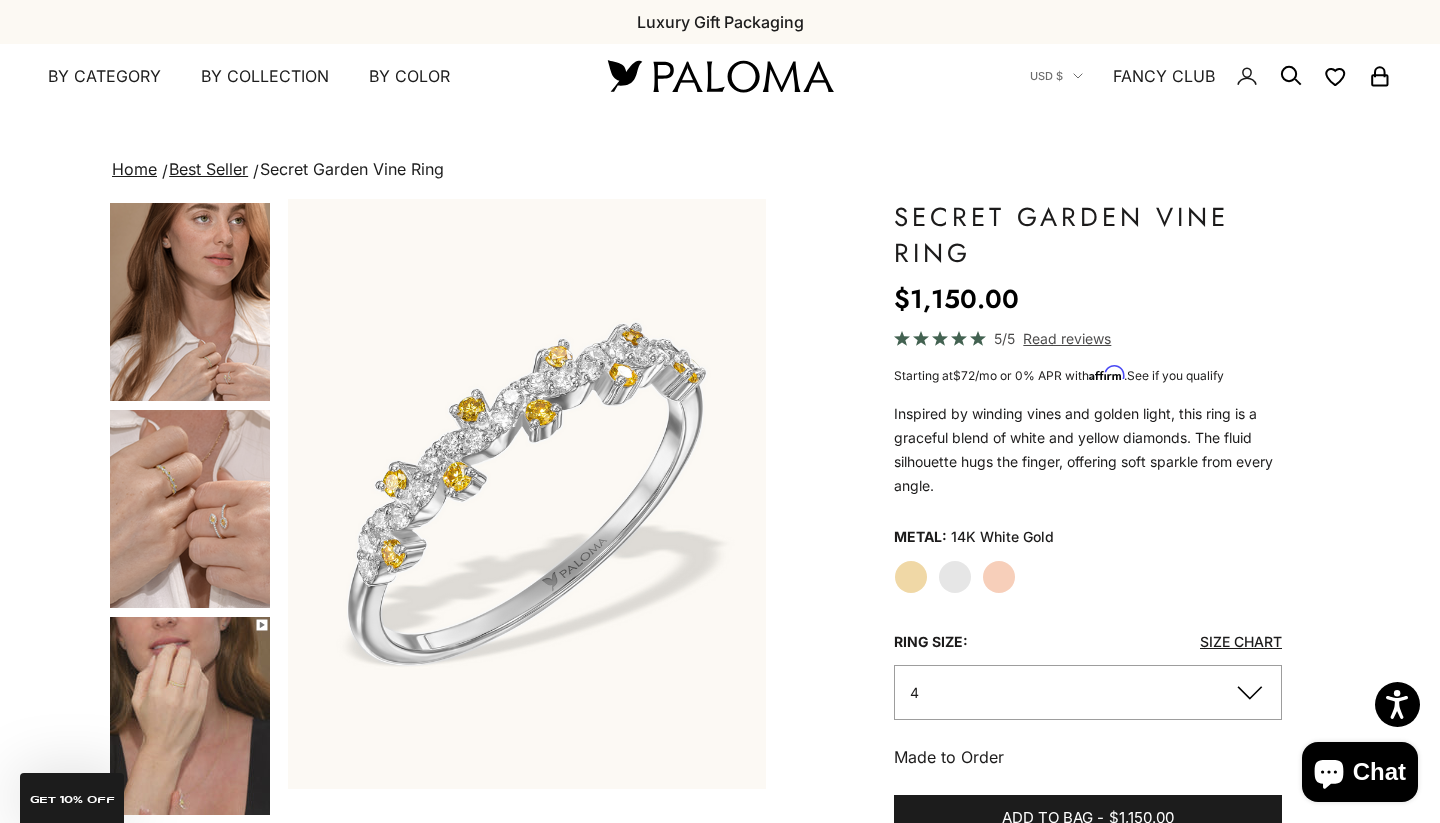 scroll, scrollTop: 380, scrollLeft: 0, axis: vertical 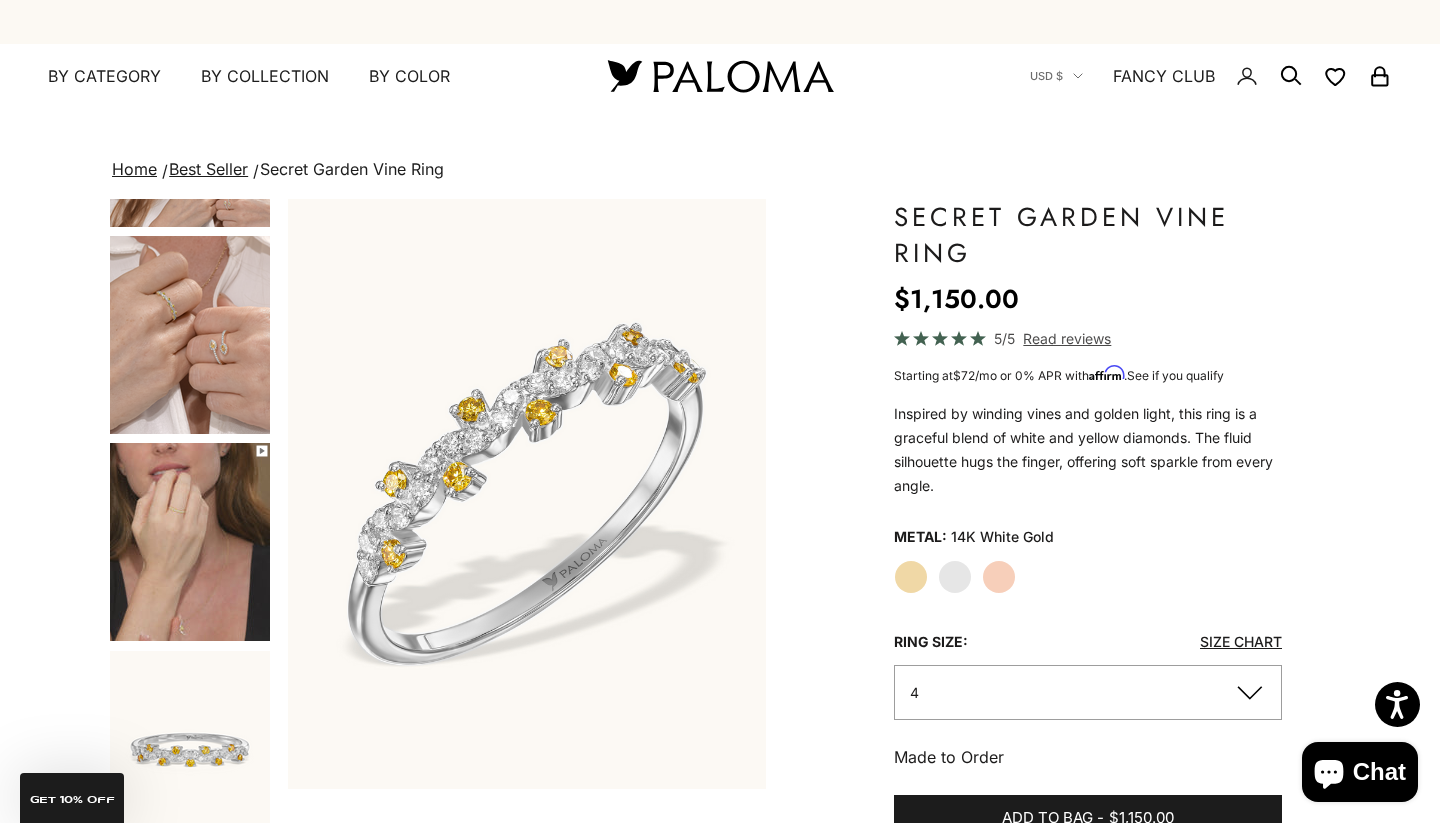 click at bounding box center (190, 542) 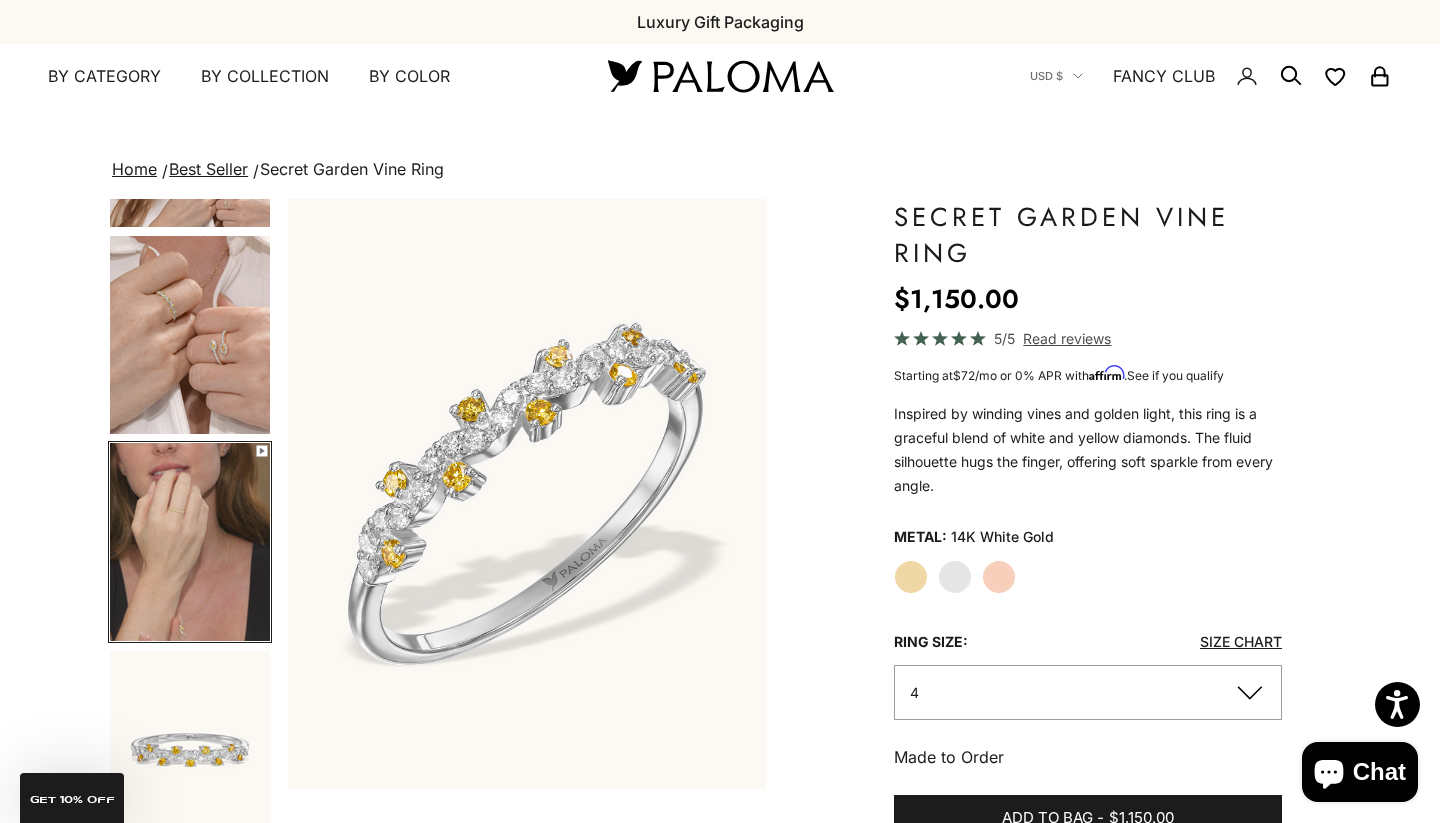scroll, scrollTop: 0, scrollLeft: 1505, axis: horizontal 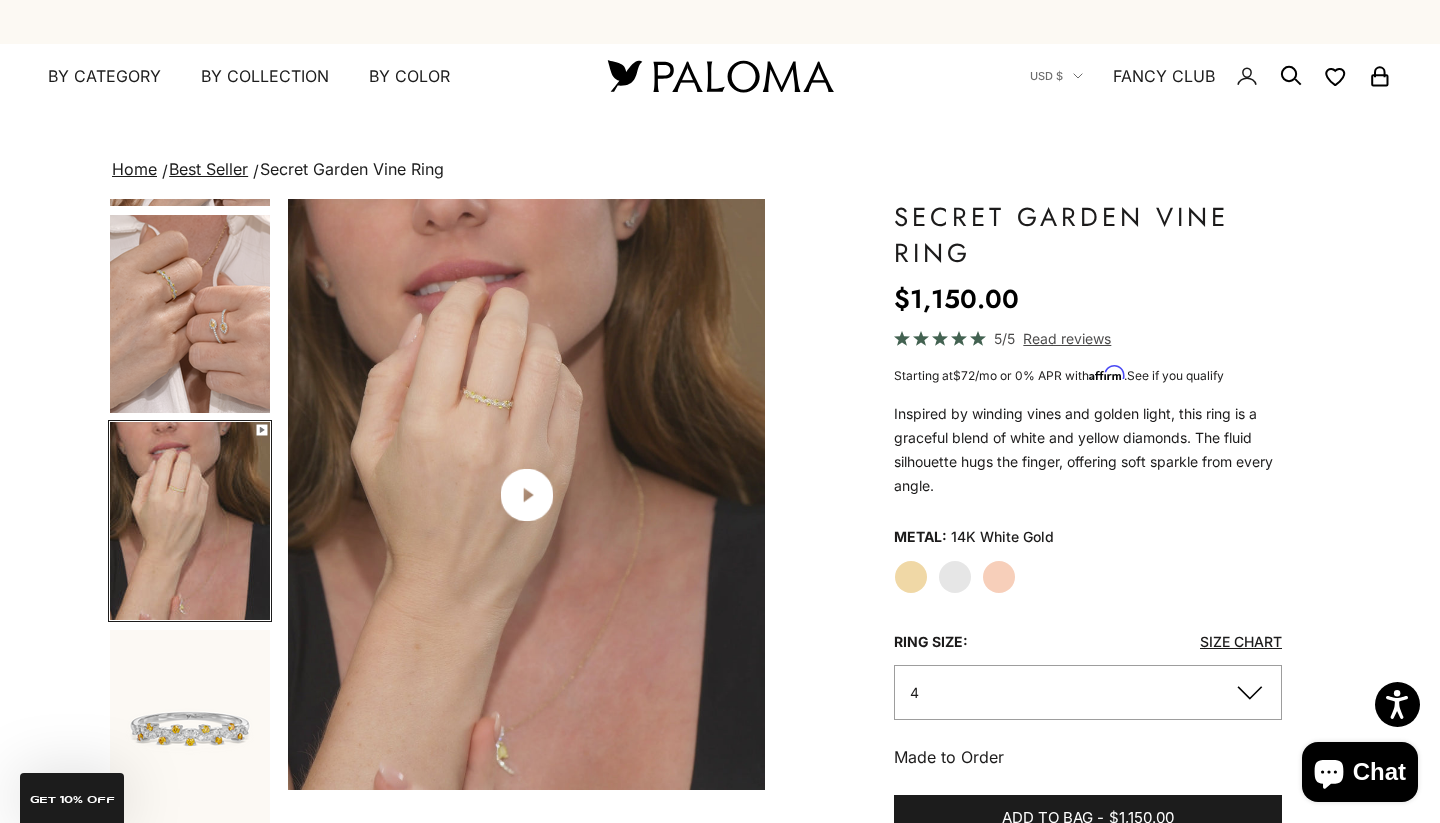 click 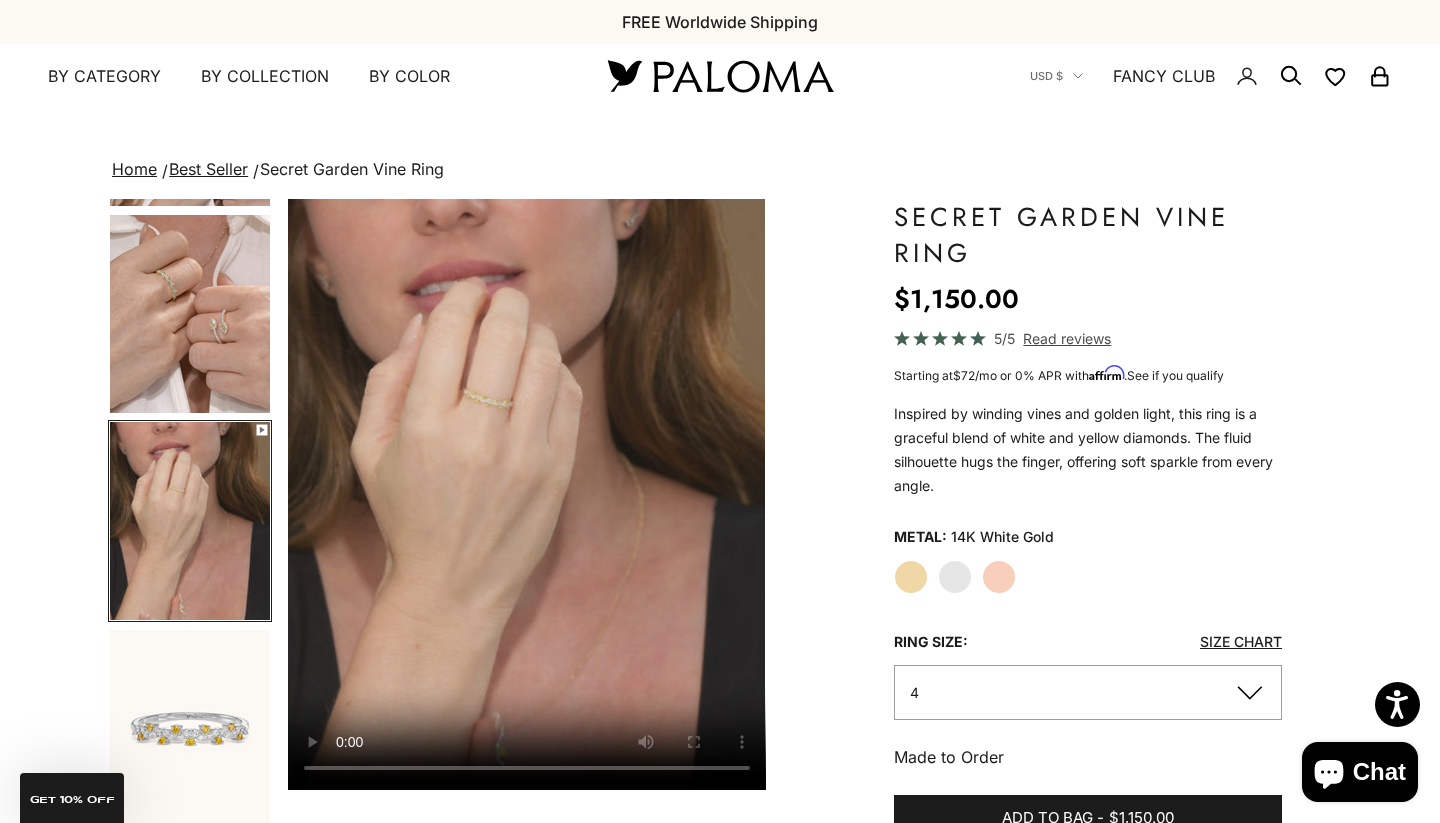 click at bounding box center [190, 729] 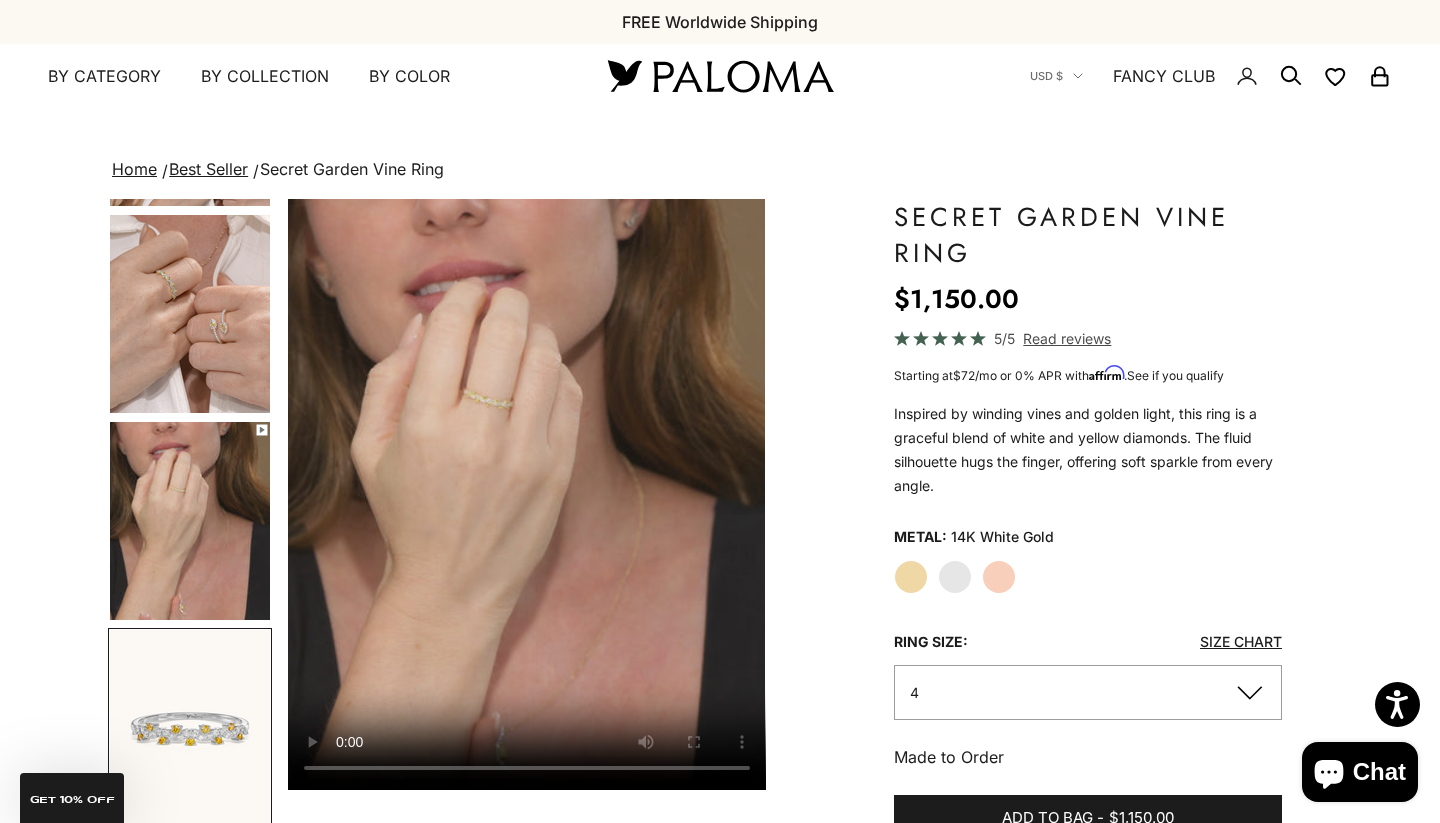 scroll, scrollTop: 0, scrollLeft: 2006, axis: horizontal 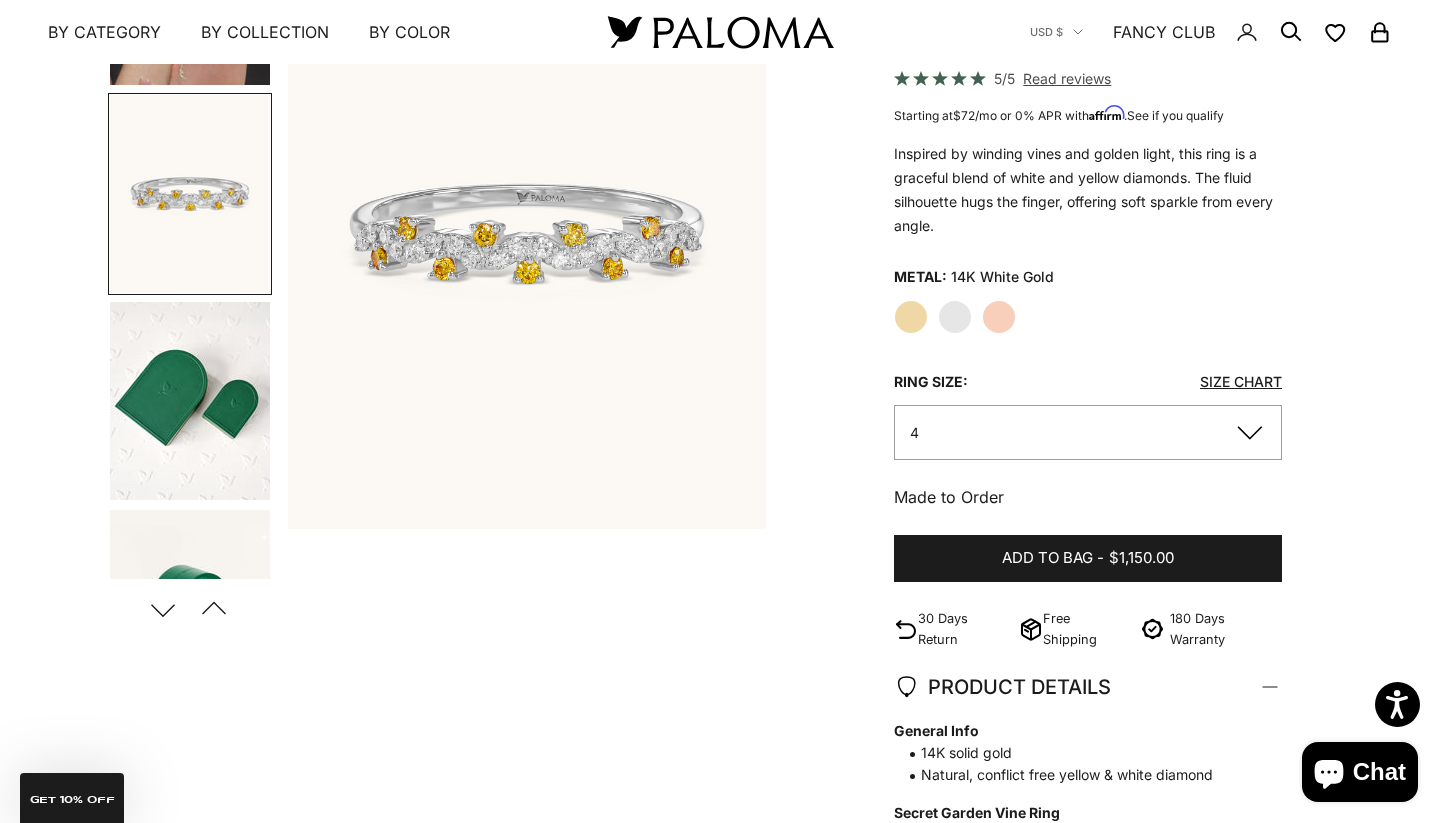 click on "Previous" at bounding box center (213, 609) 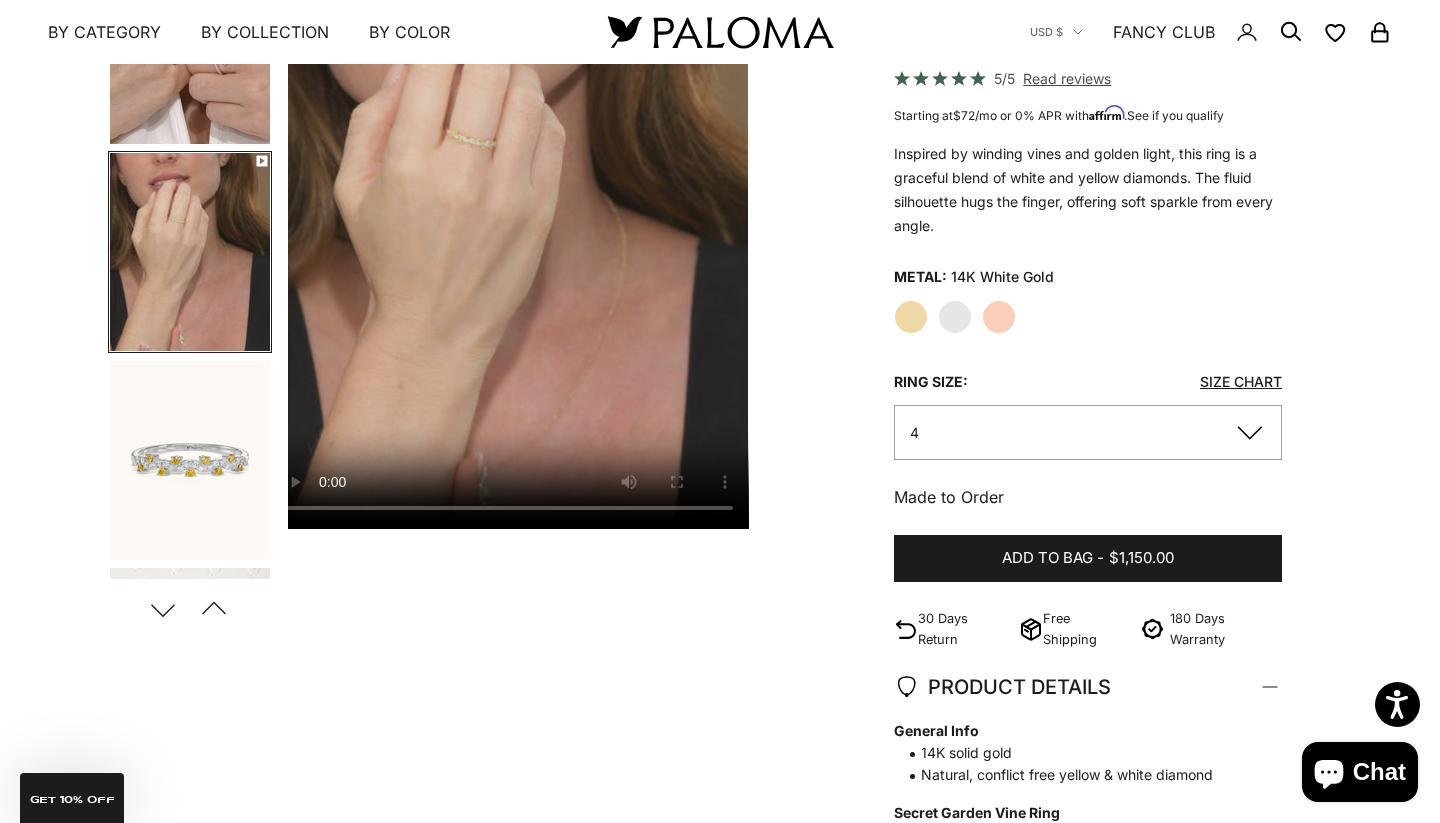scroll, scrollTop: 0, scrollLeft: 1505, axis: horizontal 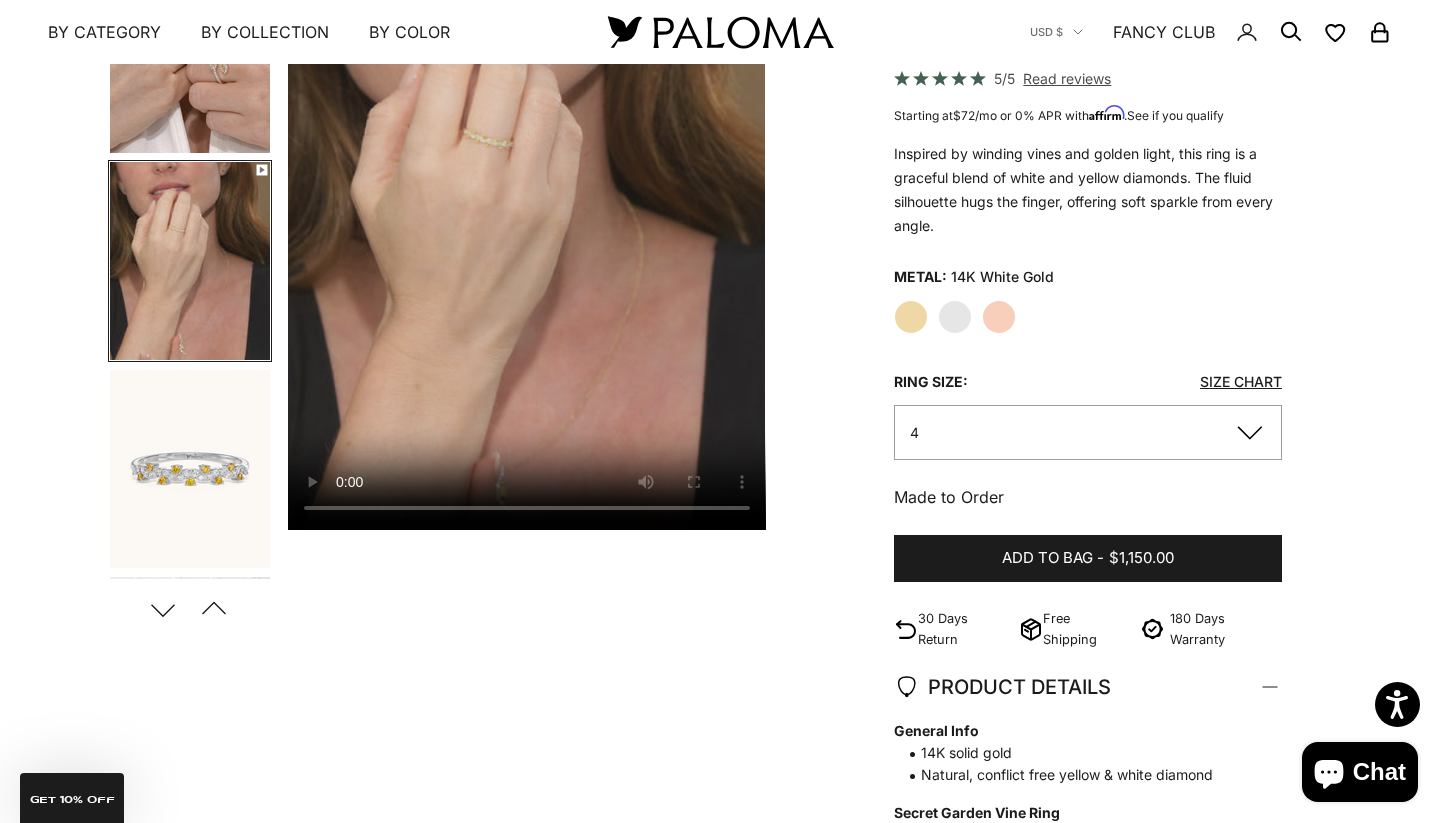 click on "Next" at bounding box center [162, 609] 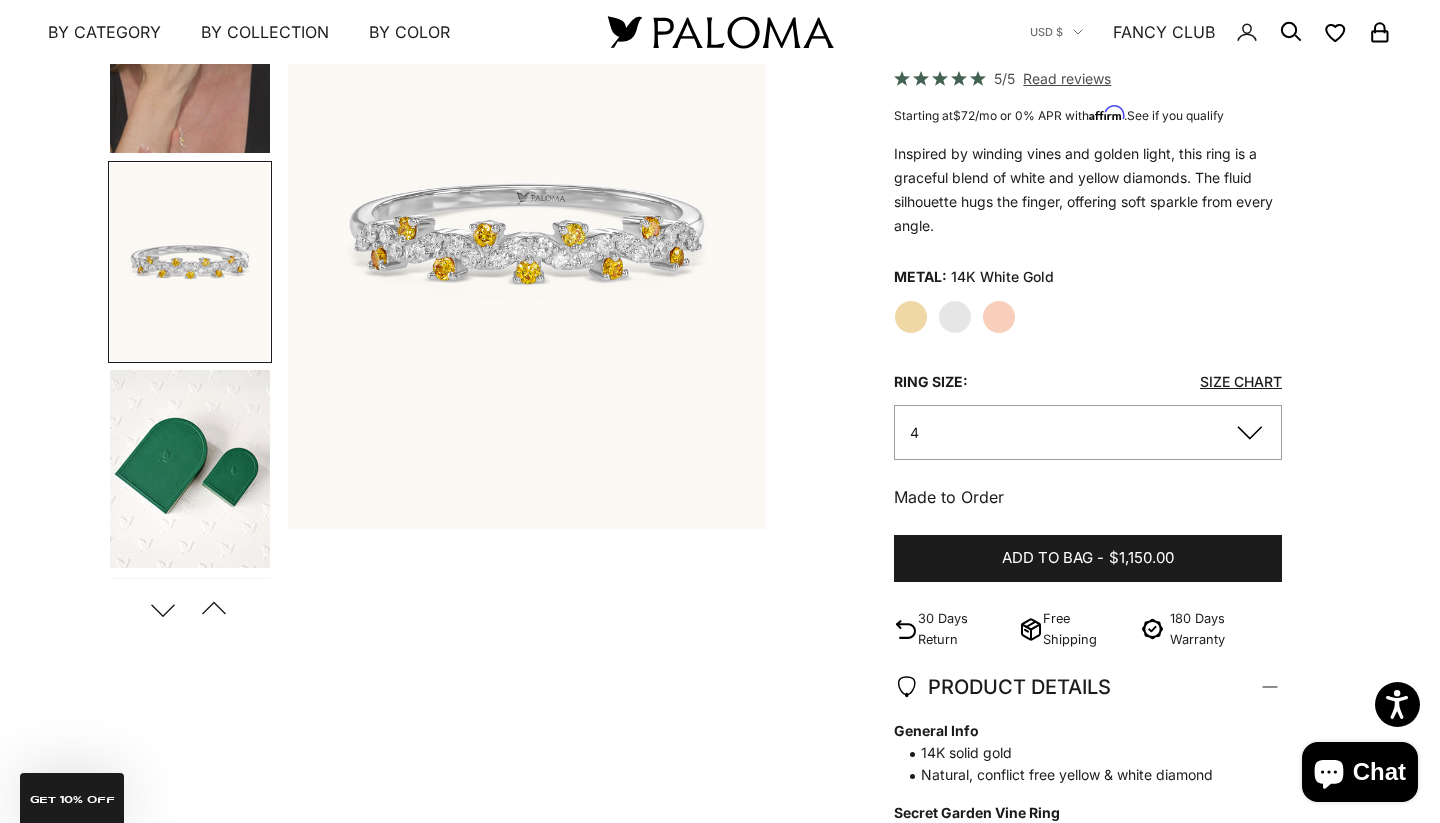click on "Next" at bounding box center [162, 609] 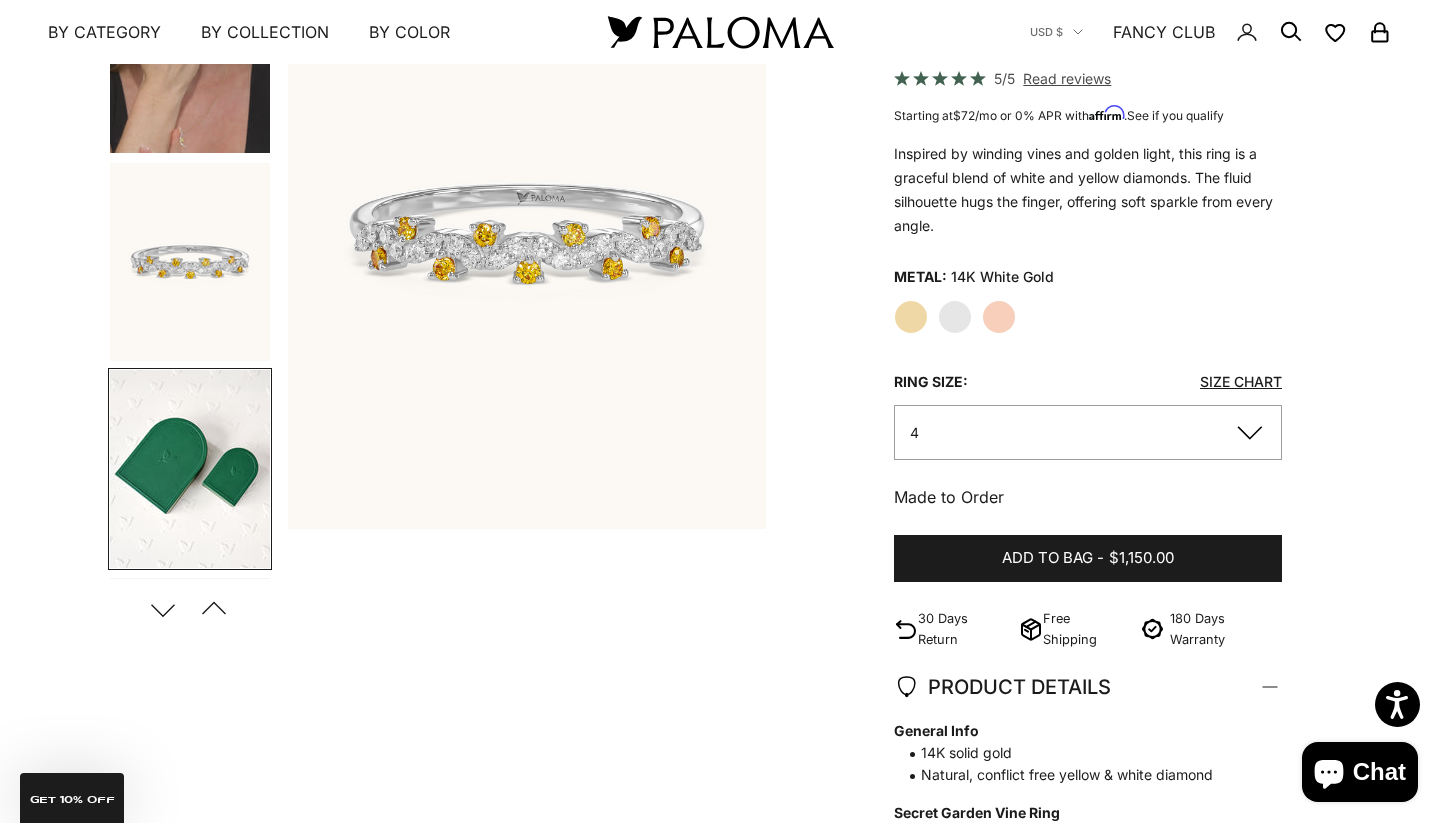 scroll, scrollTop: 0, scrollLeft: 2463, axis: horizontal 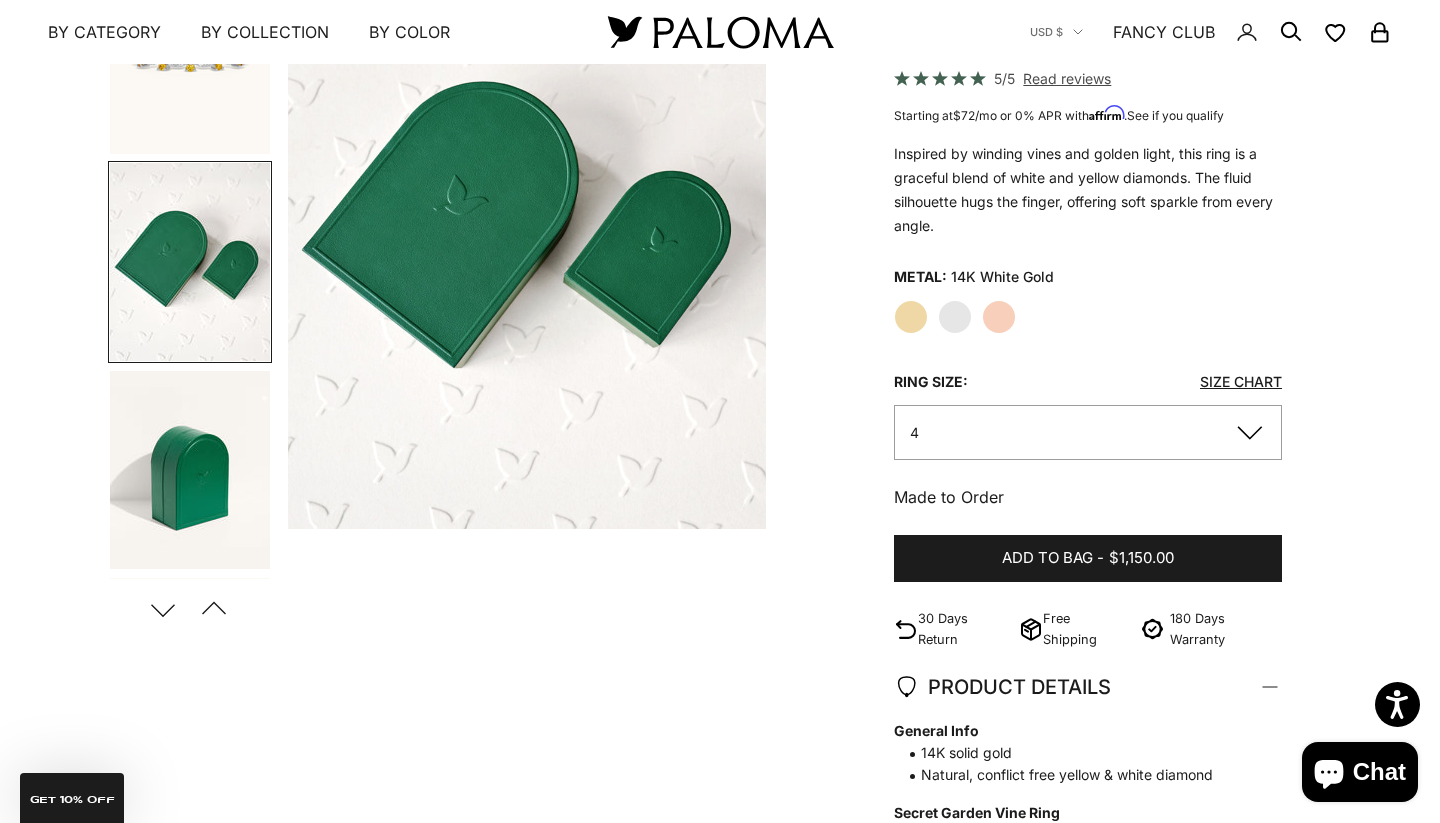 click on "Next" at bounding box center (162, 609) 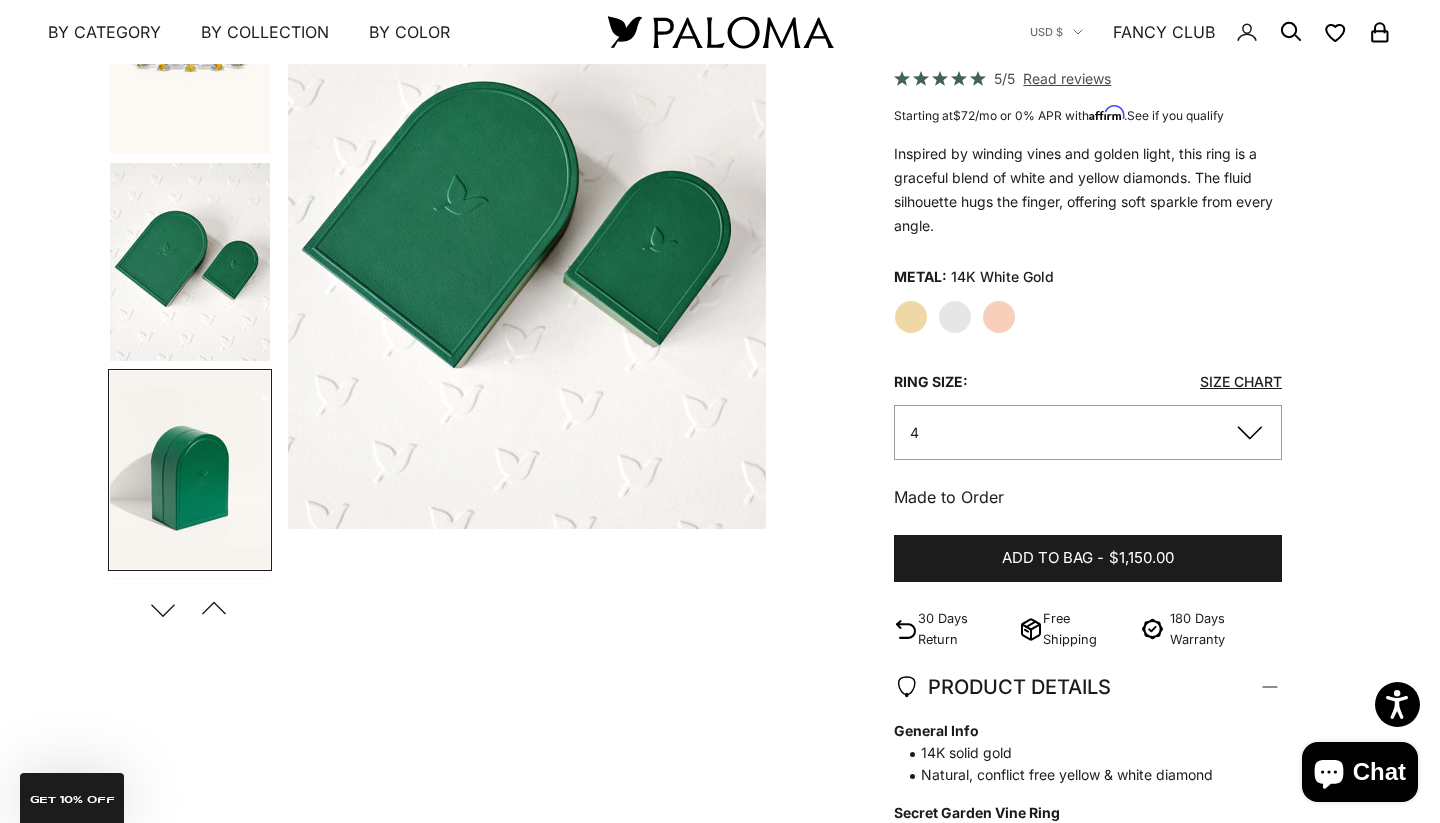 scroll, scrollTop: 0, scrollLeft: 3010, axis: horizontal 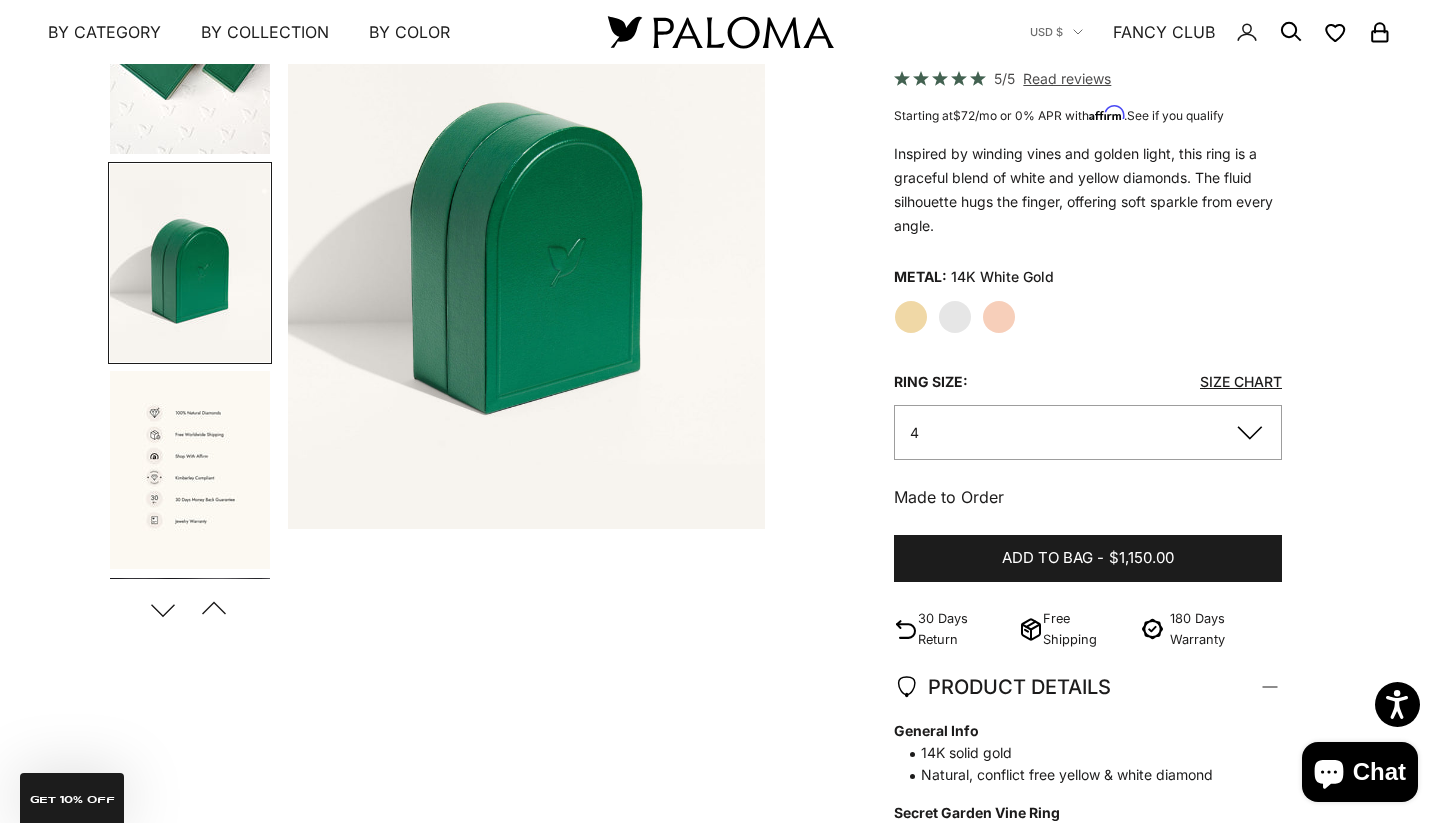 click on "Next" at bounding box center (162, 609) 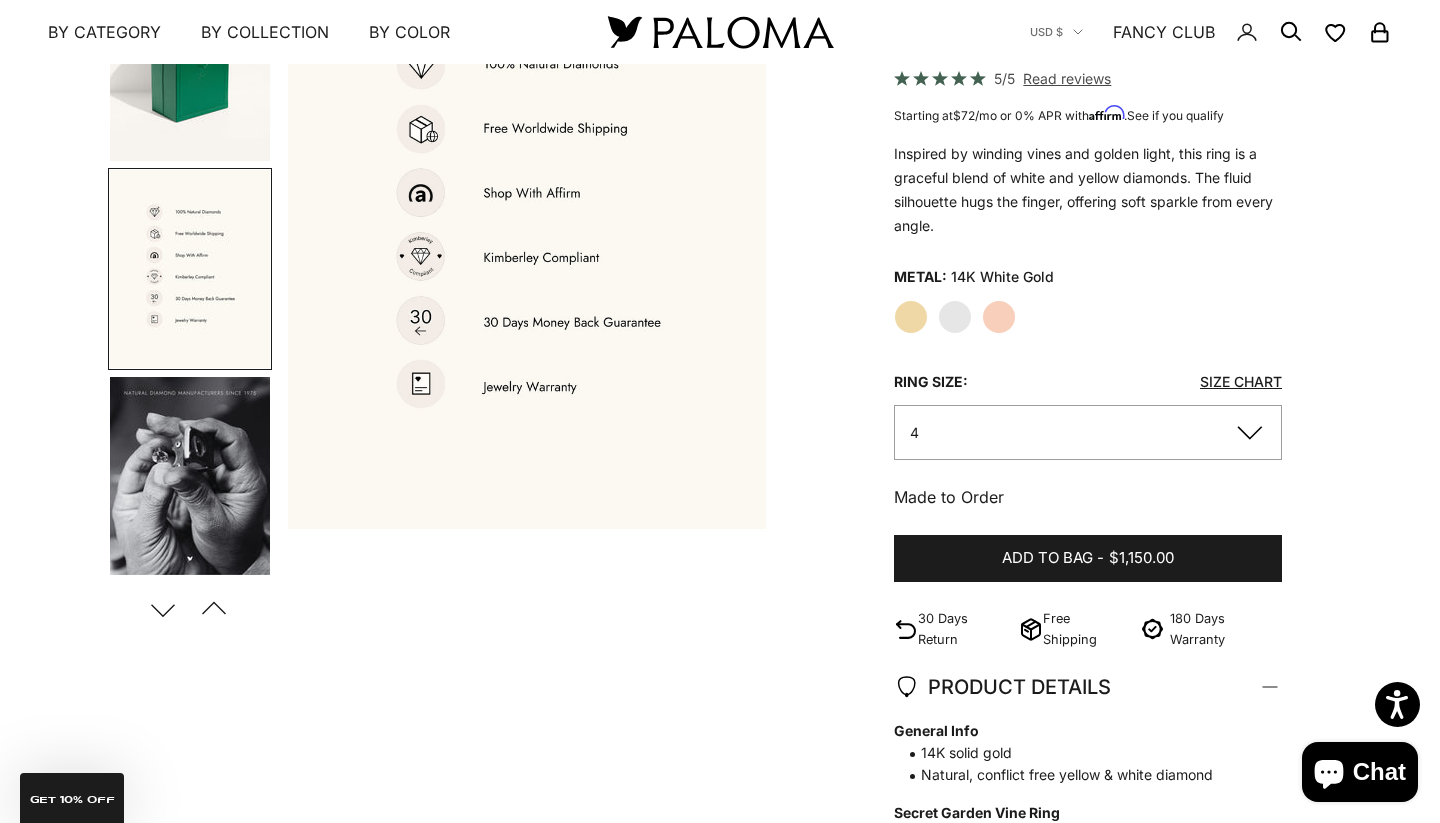 click on "Next" at bounding box center [162, 609] 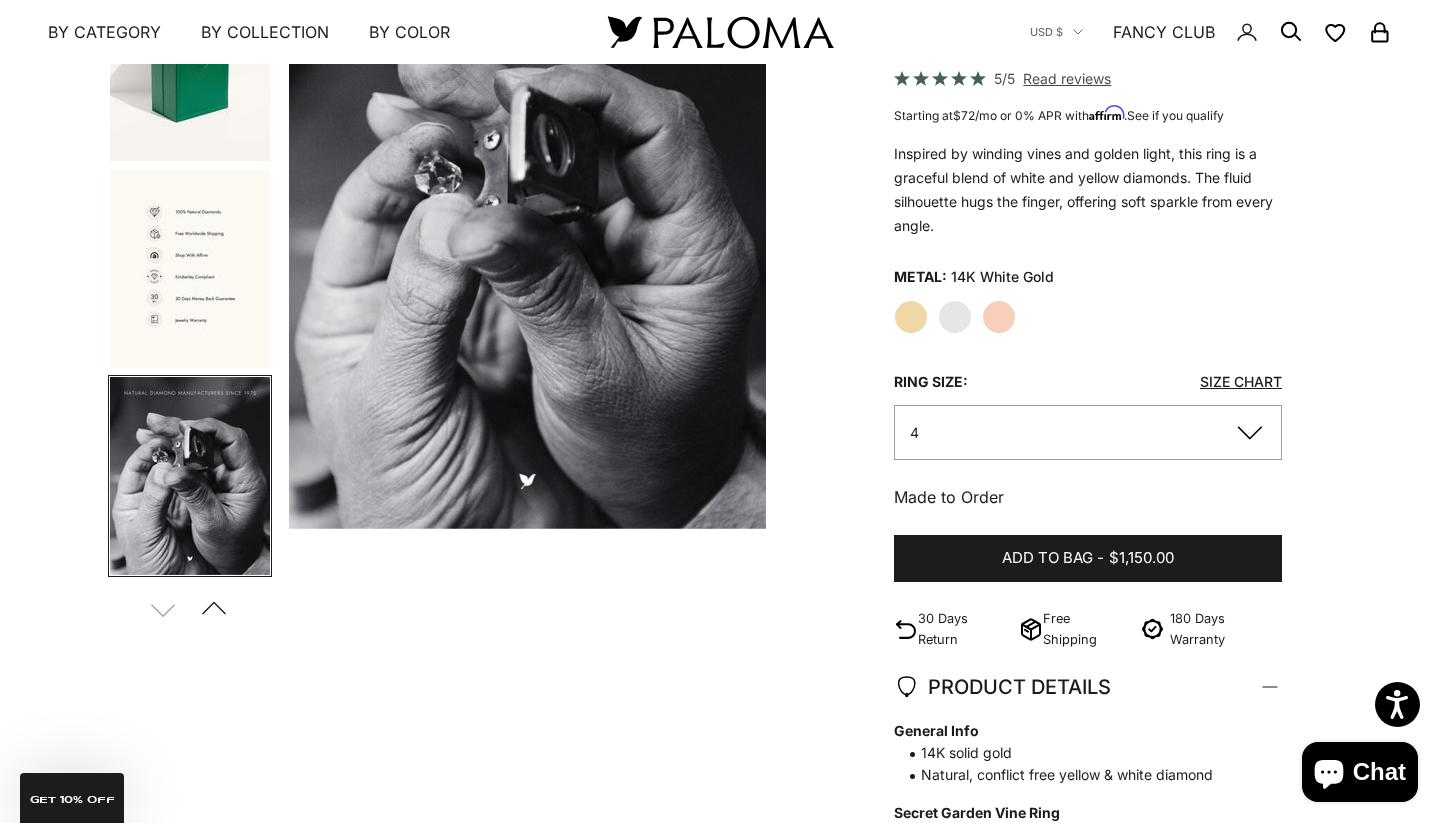 click on "Previous" at bounding box center [213, 609] 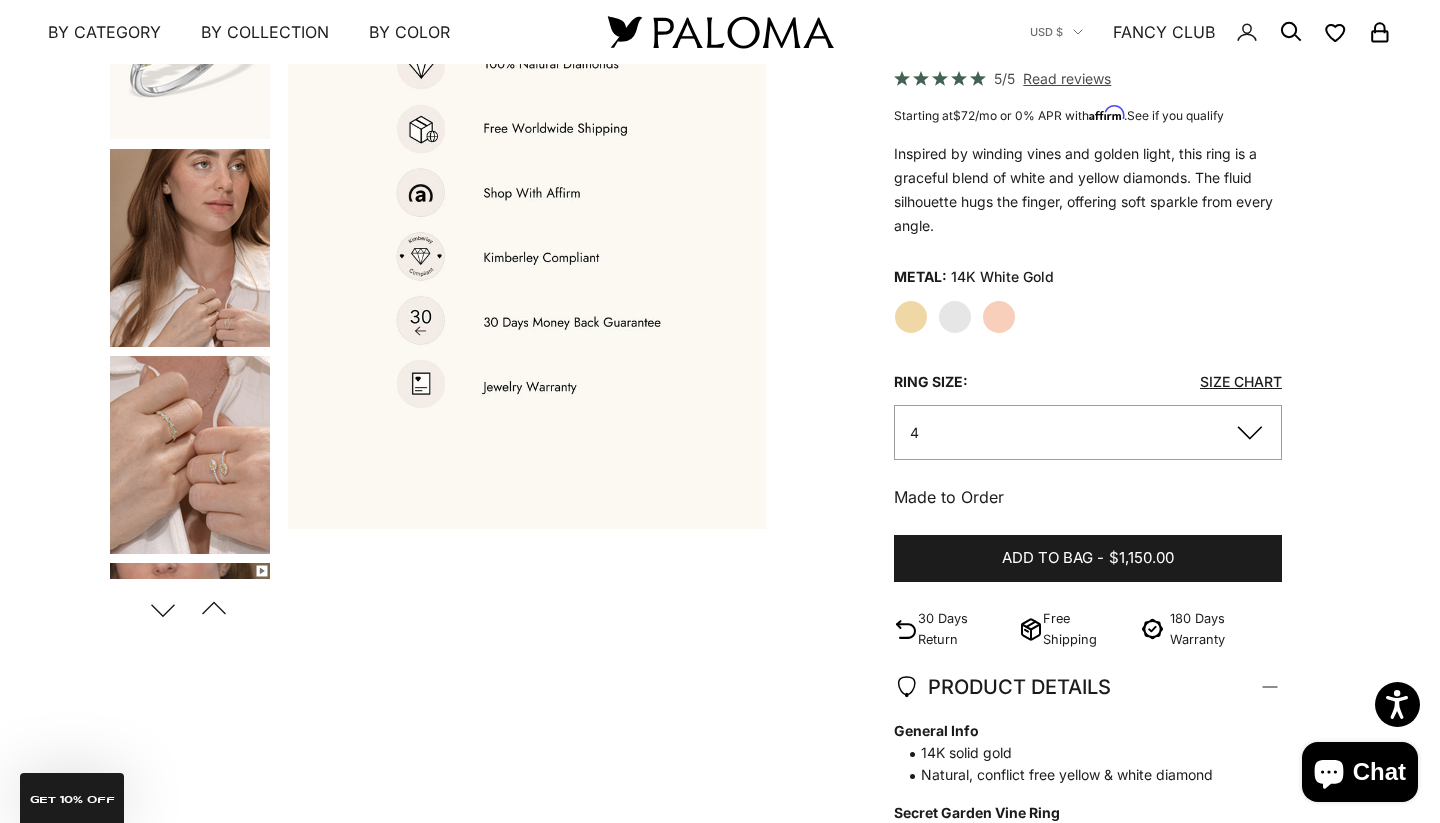 click at bounding box center (190, 248) 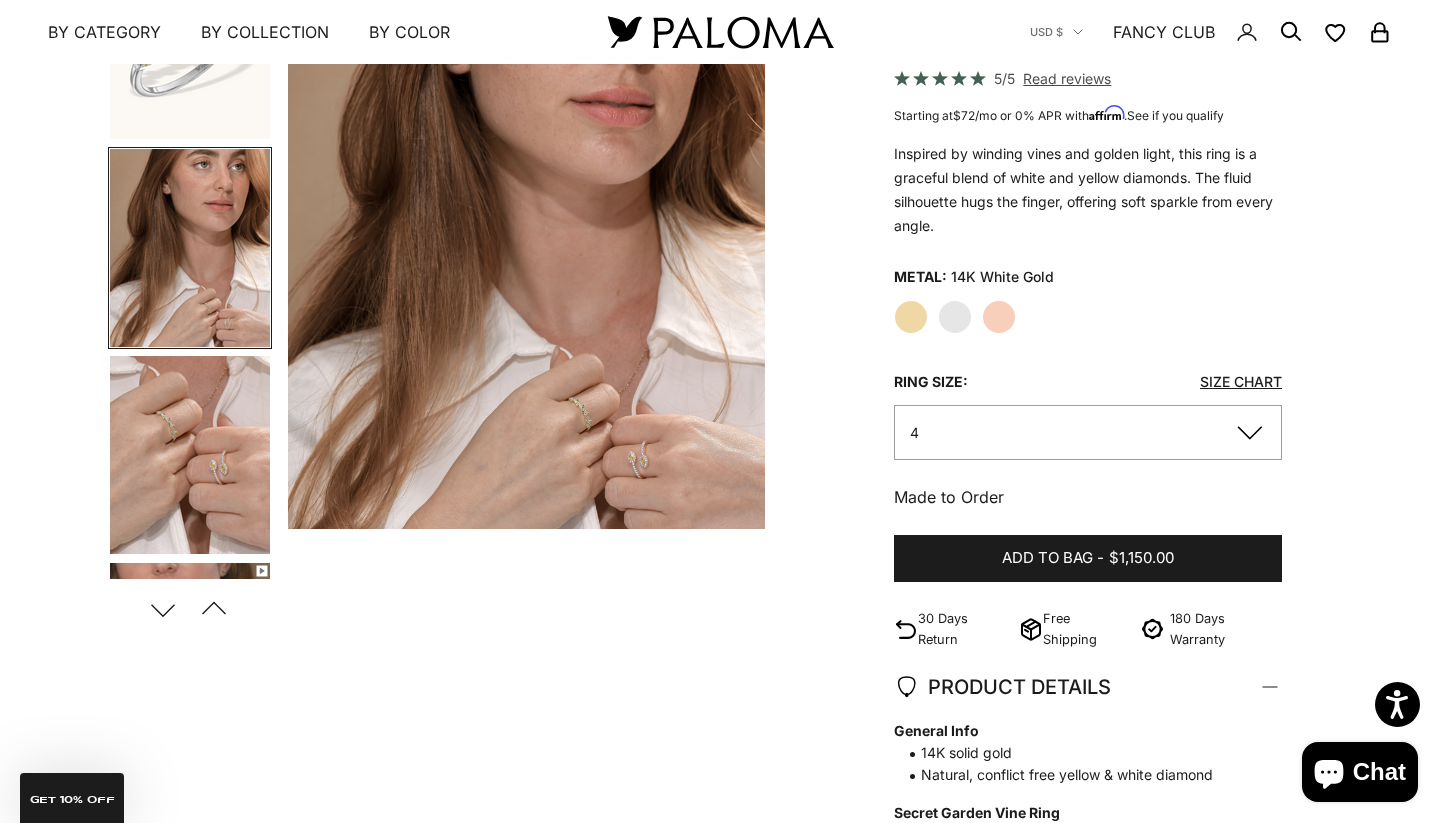 click at bounding box center (190, 455) 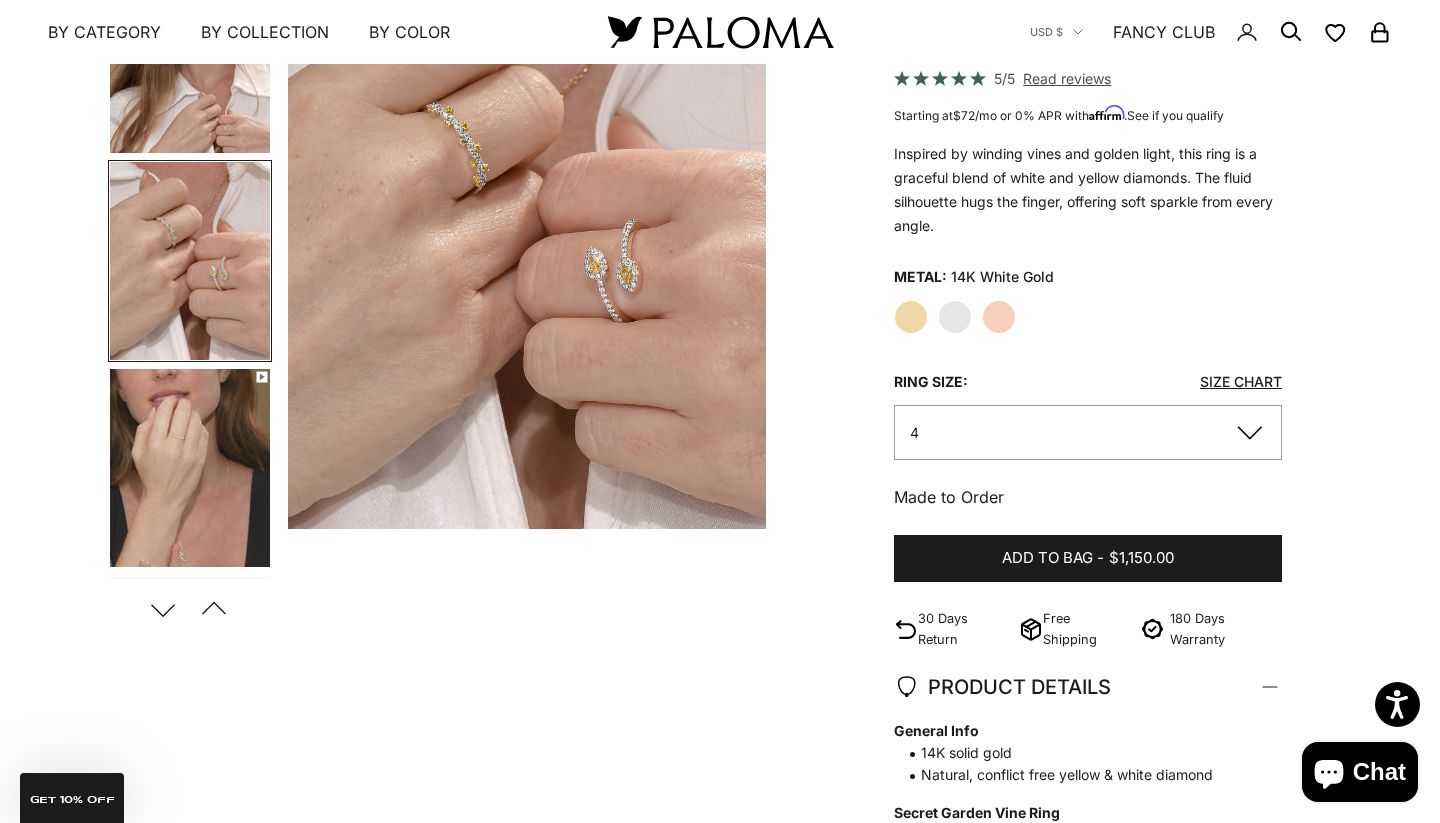 click at bounding box center (527, 234) 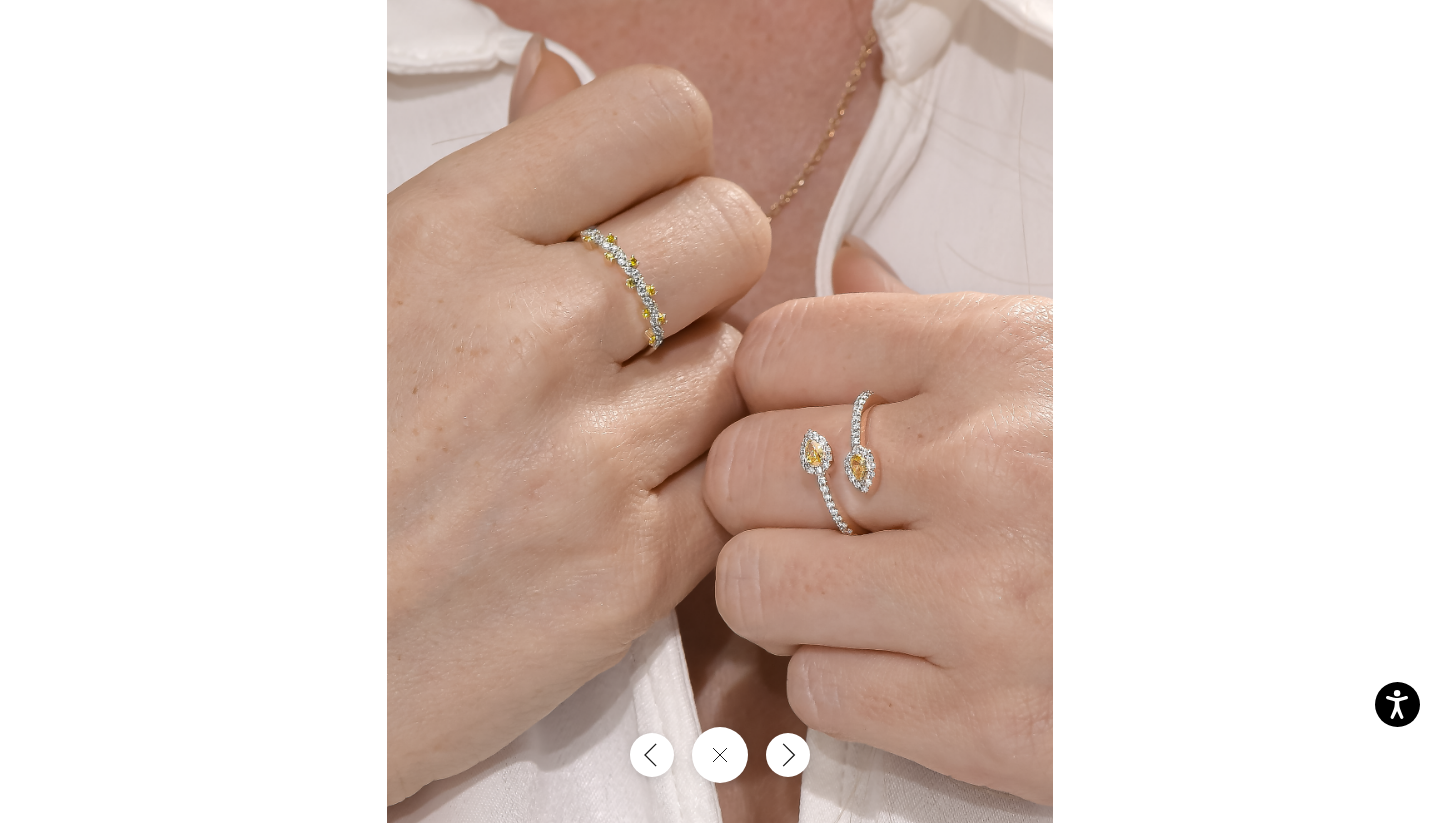 click at bounding box center (720, 411) 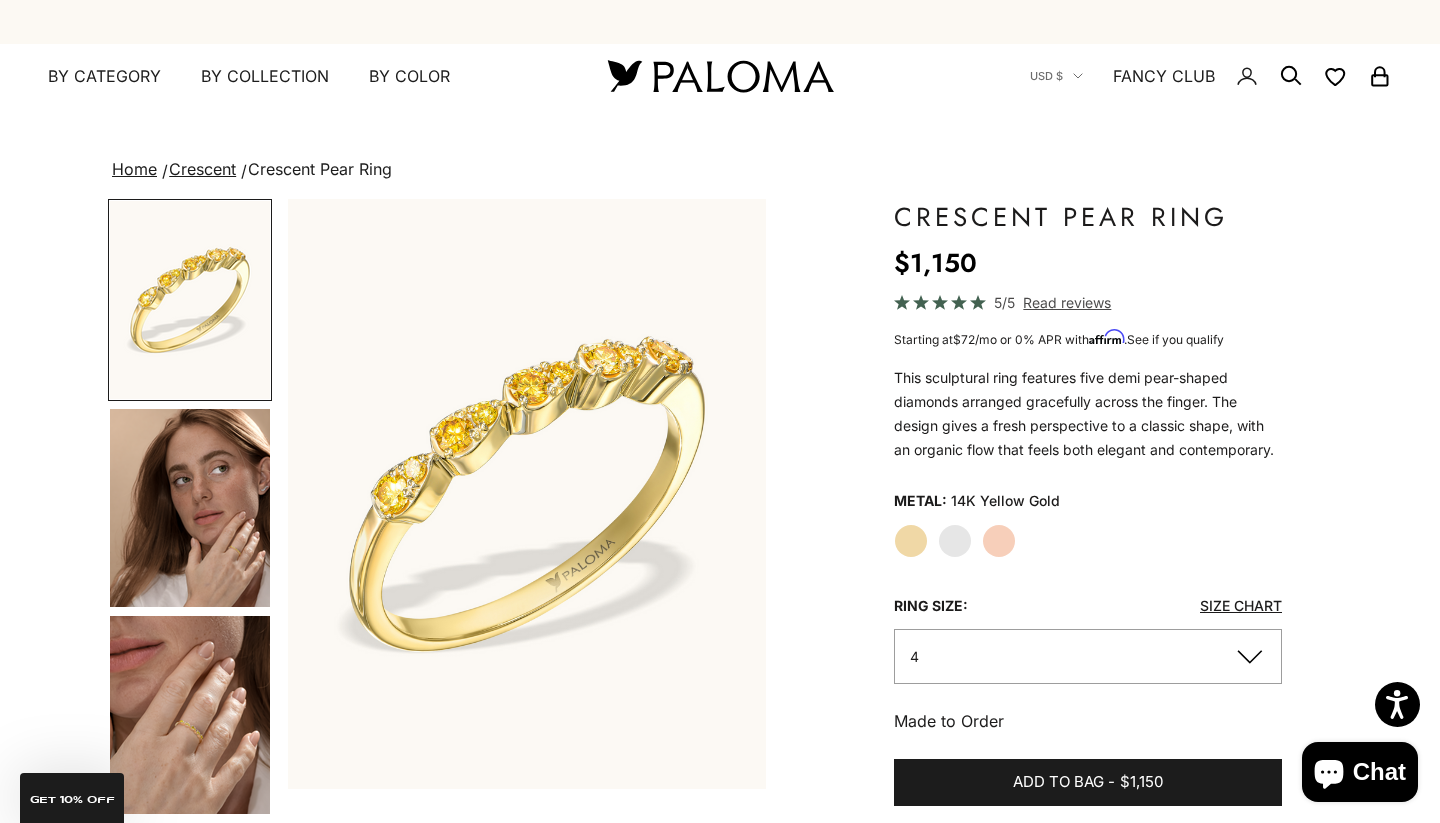 scroll, scrollTop: 217, scrollLeft: 0, axis: vertical 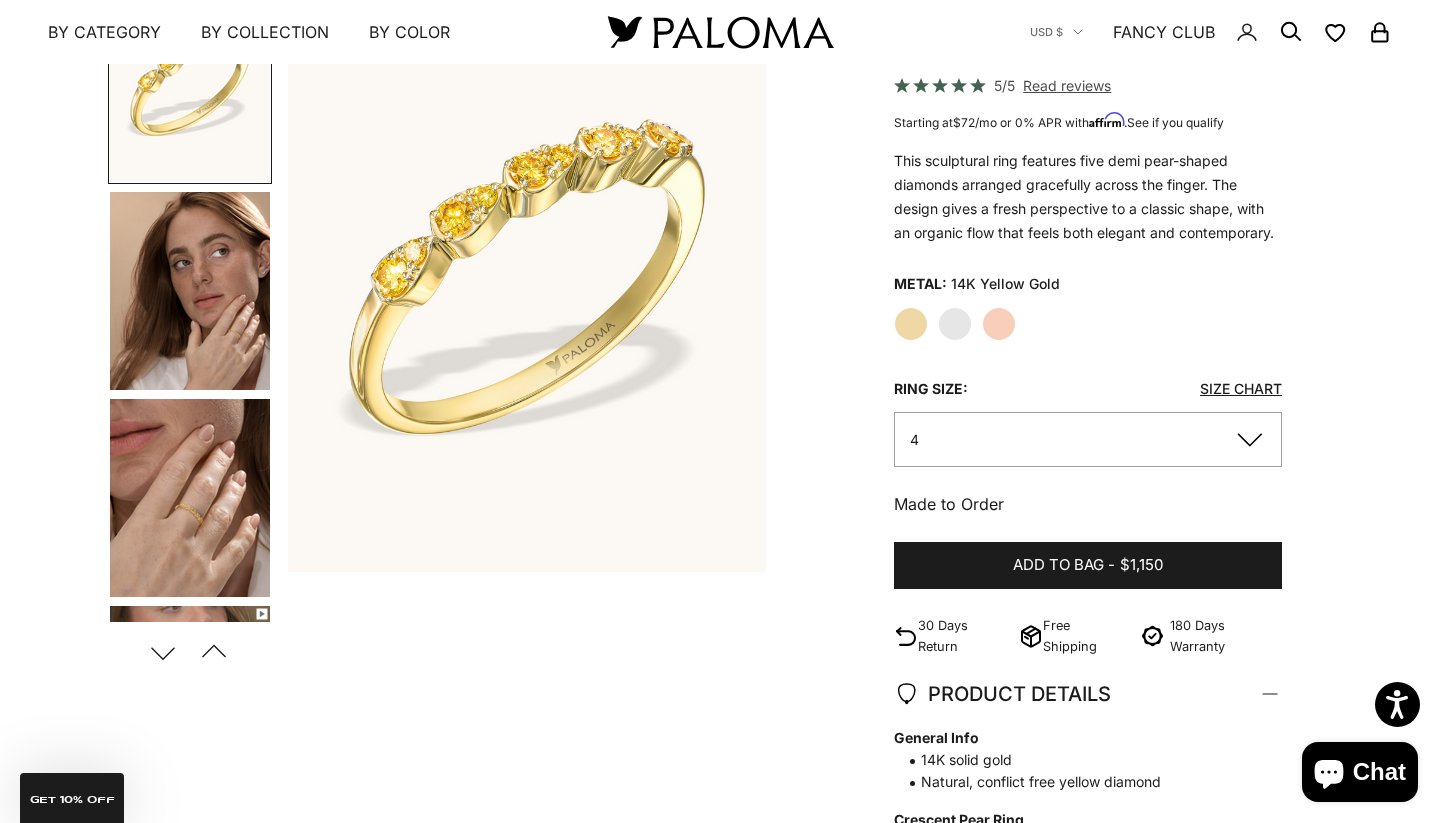 click on "Previous" at bounding box center (213, 652) 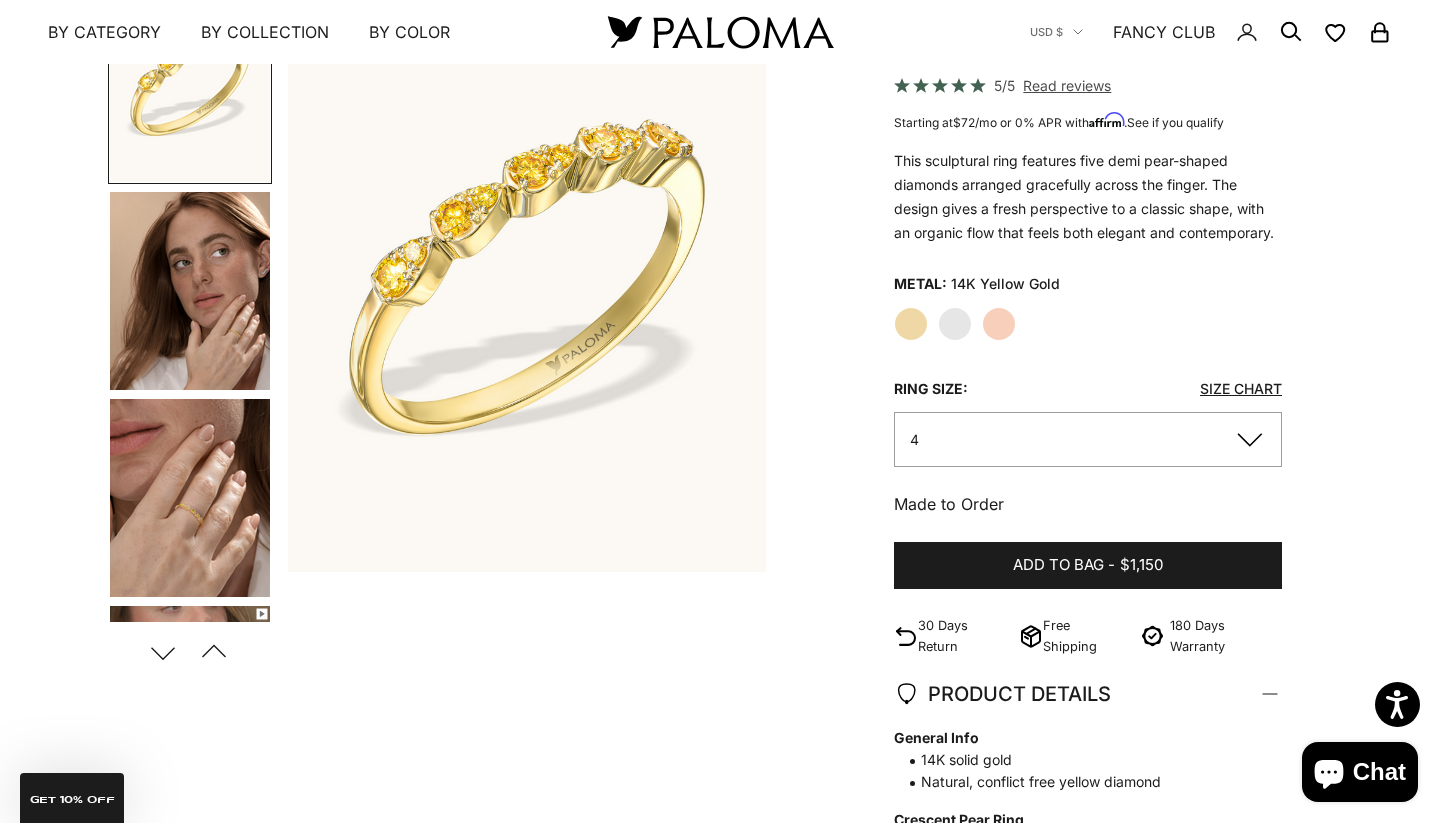 click on "Next" at bounding box center (162, 652) 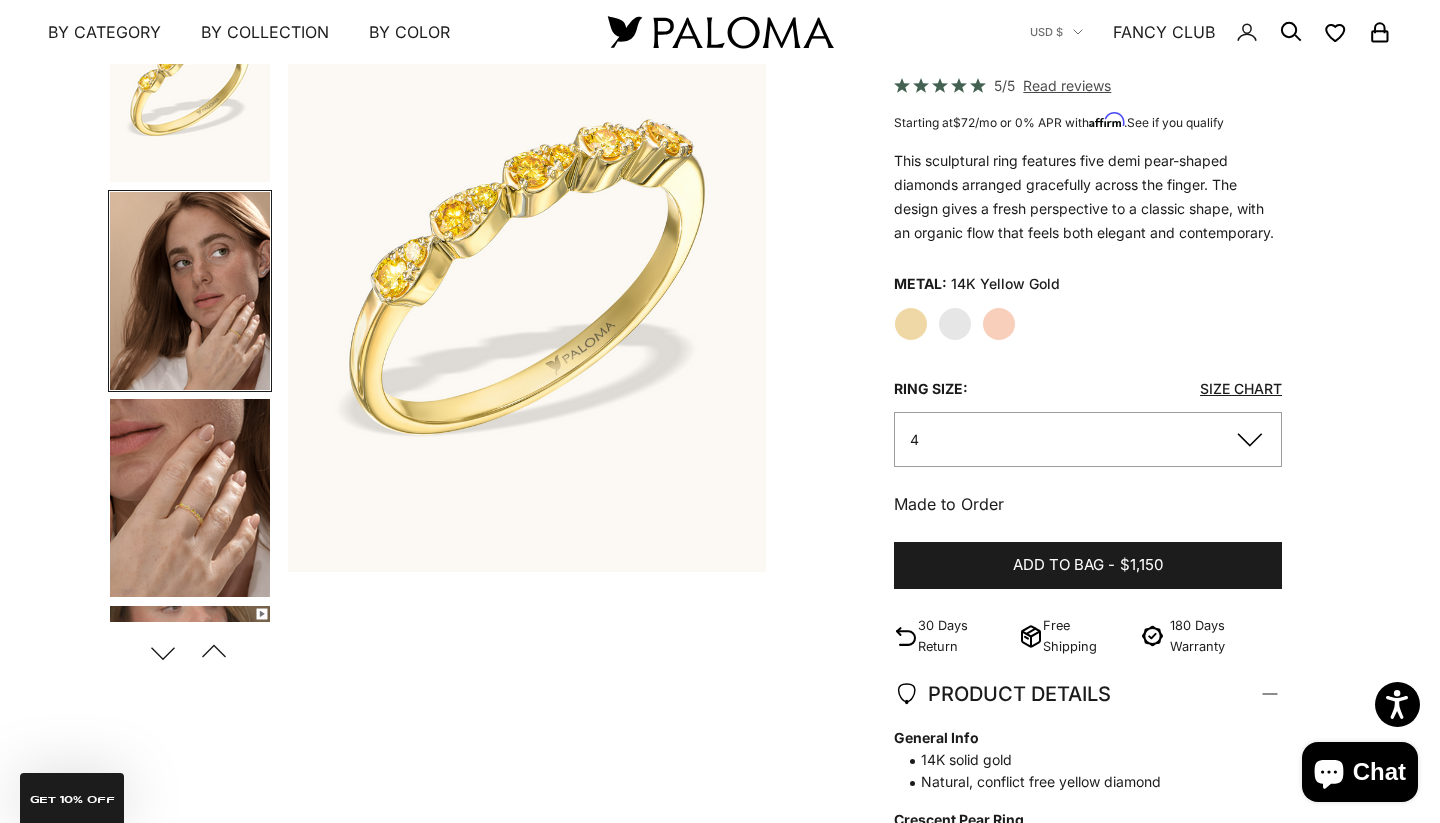 scroll, scrollTop: 0, scrollLeft: 502, axis: horizontal 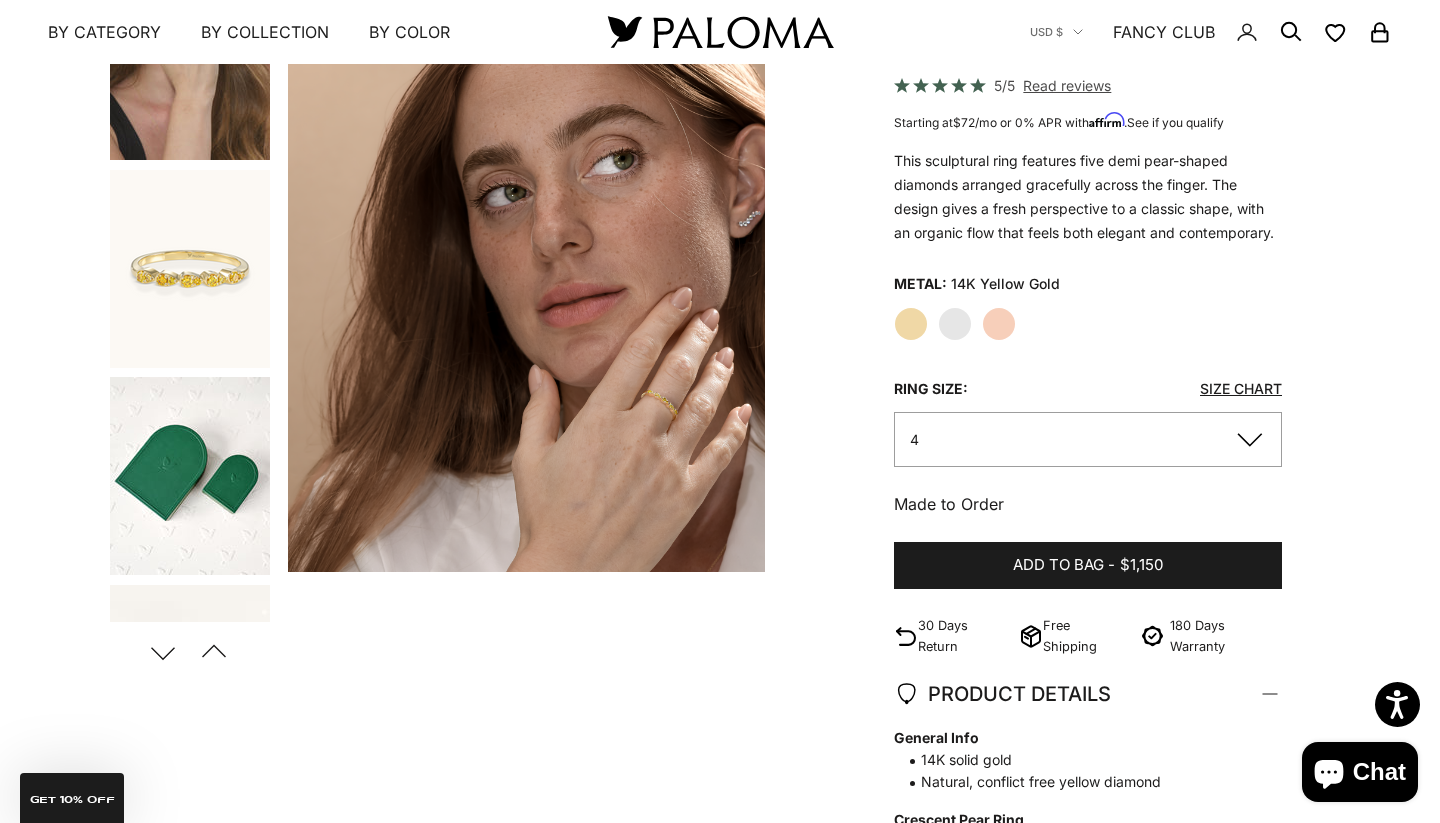 click at bounding box center (190, 269) 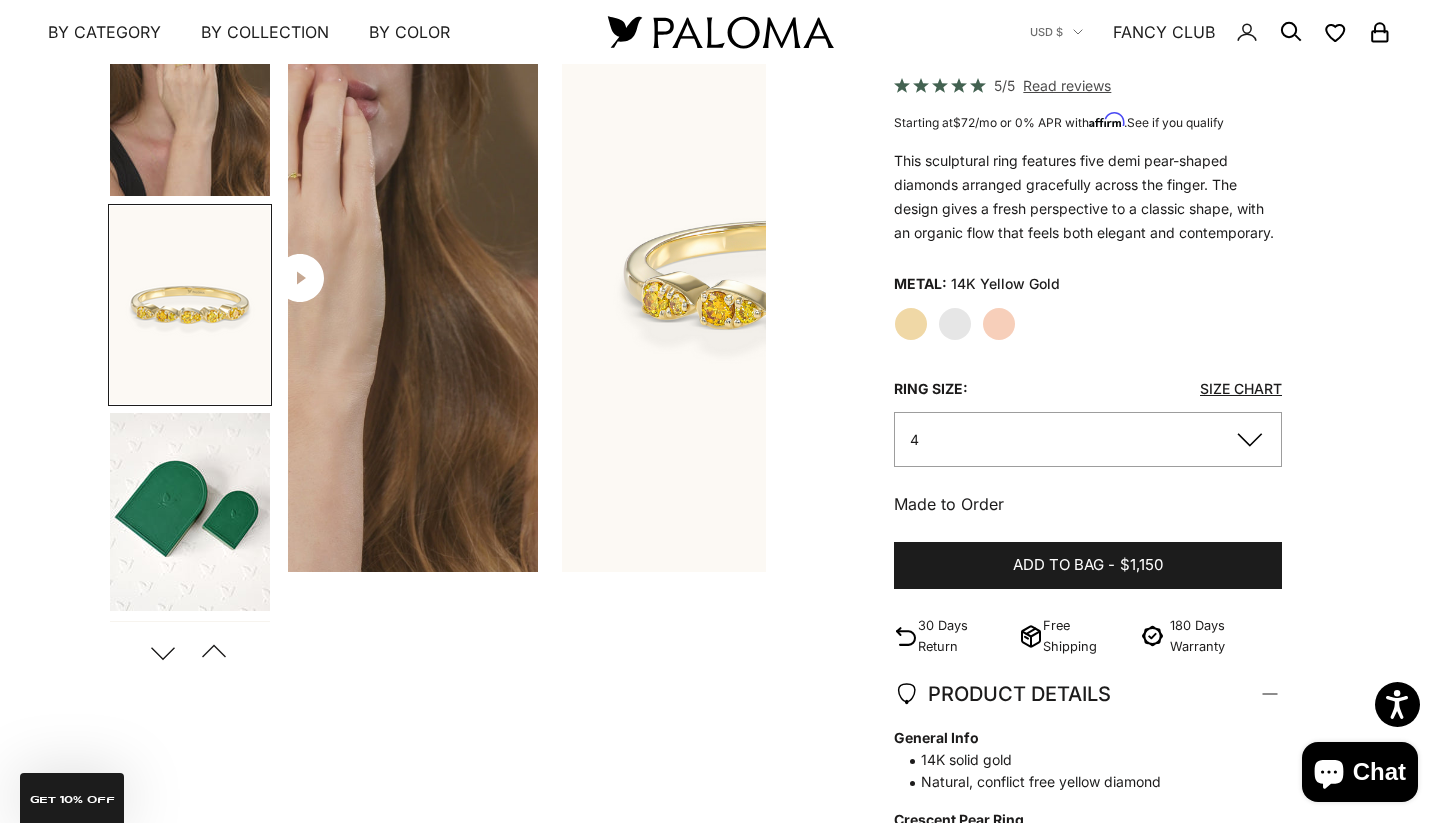 scroll, scrollTop: 0, scrollLeft: 2006, axis: horizontal 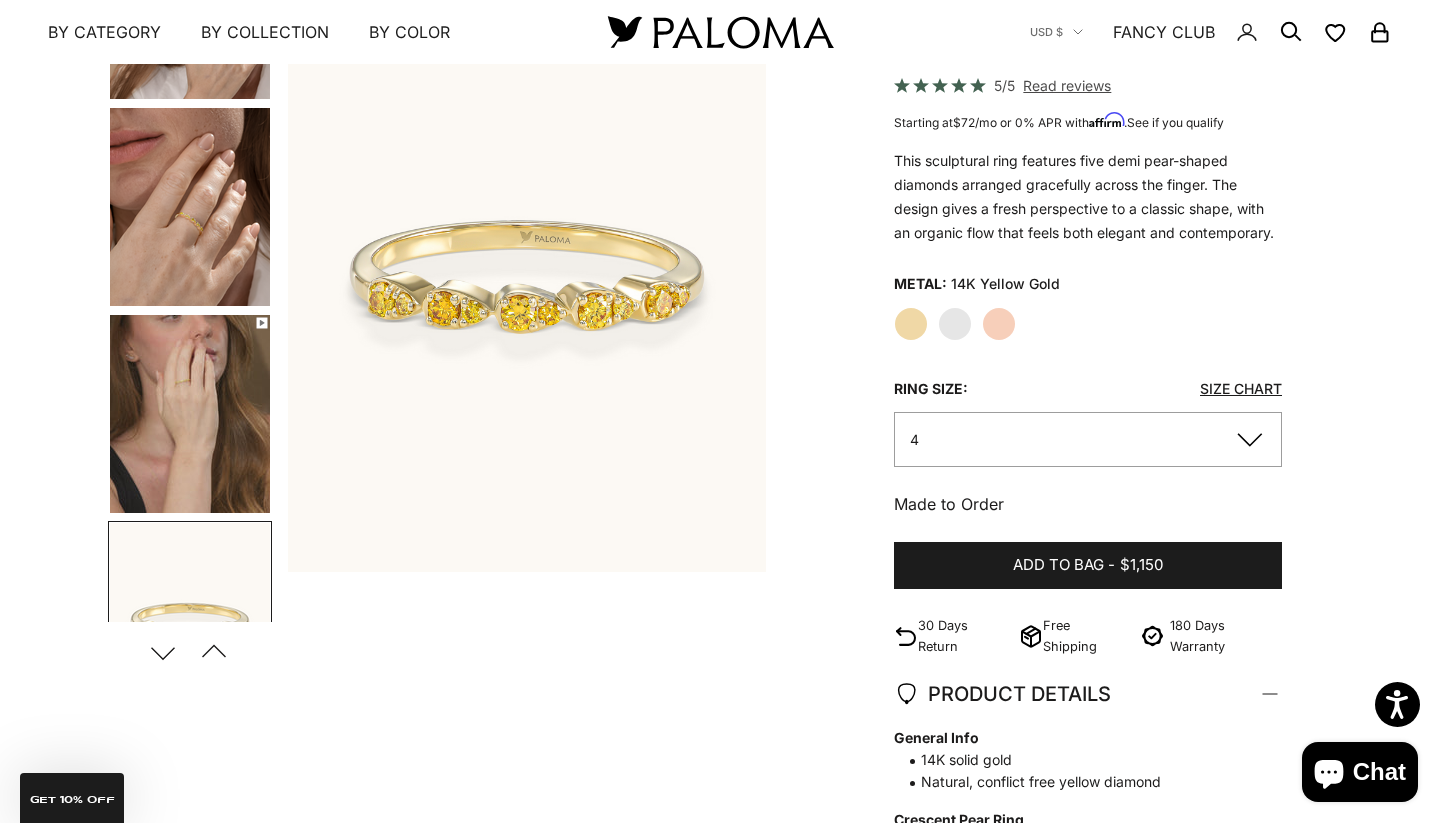 click at bounding box center [190, 207] 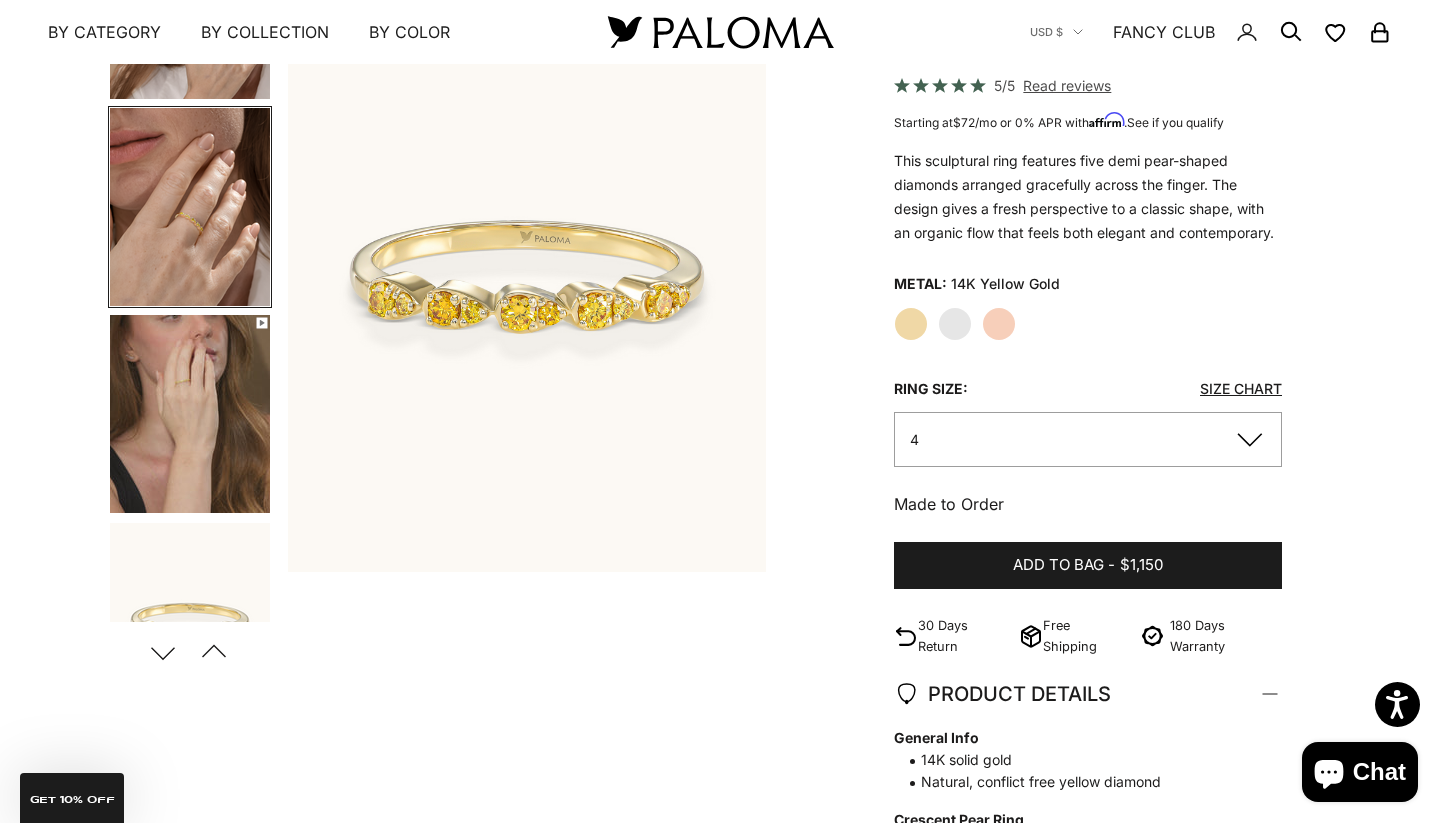 scroll, scrollTop: 0, scrollLeft: 1003, axis: horizontal 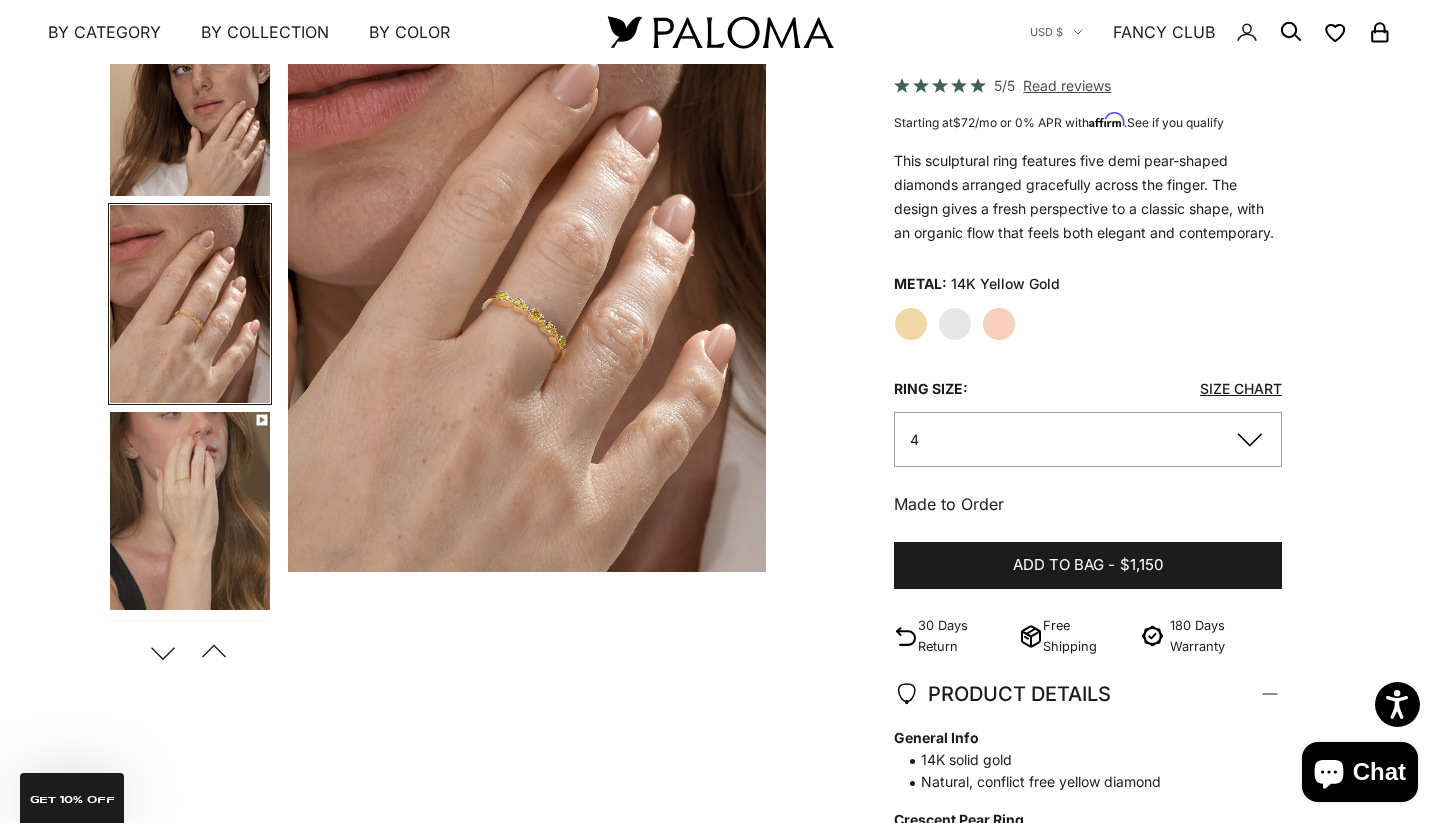 click at bounding box center (527, 277) 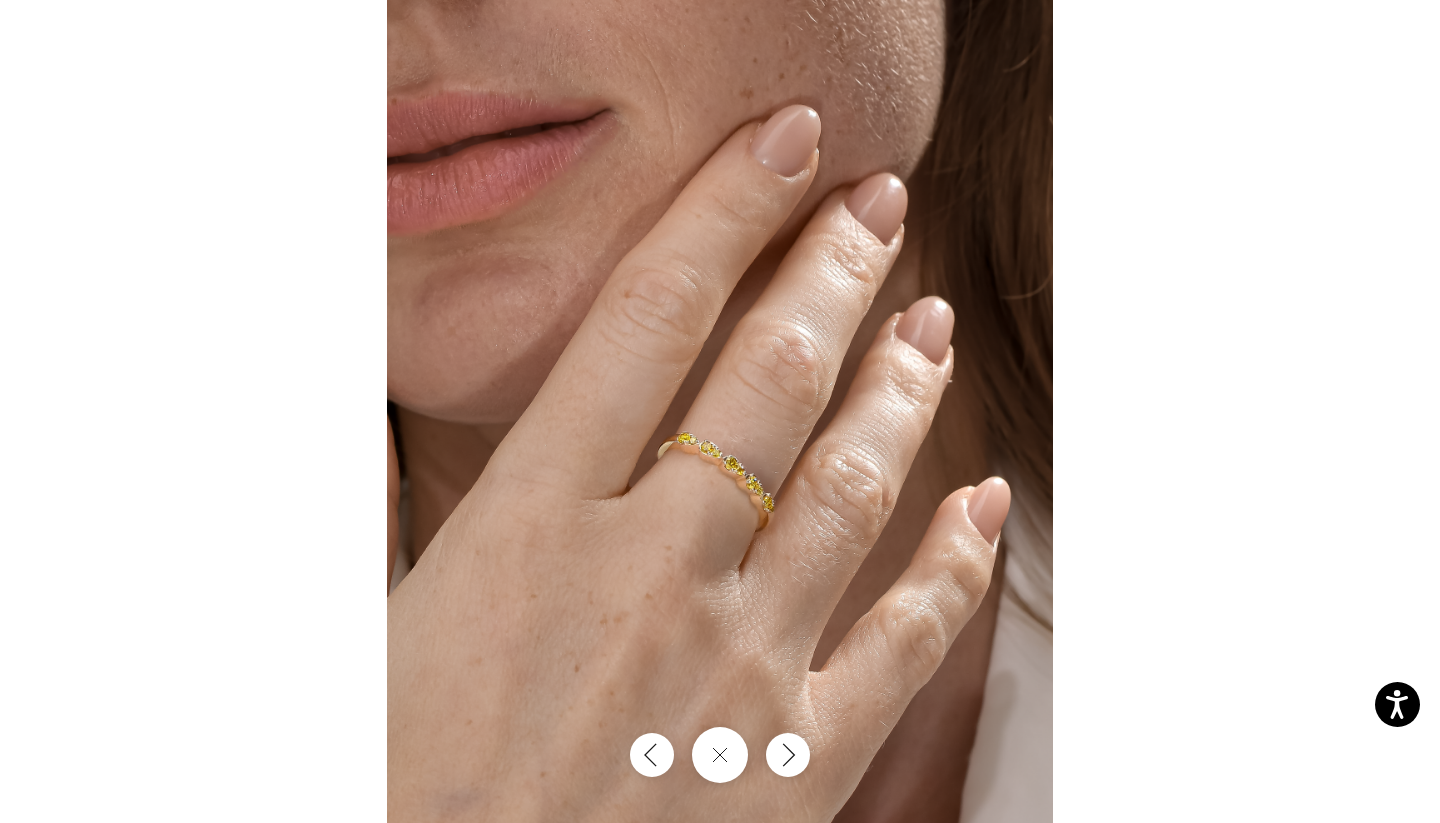 click at bounding box center (720, 411) 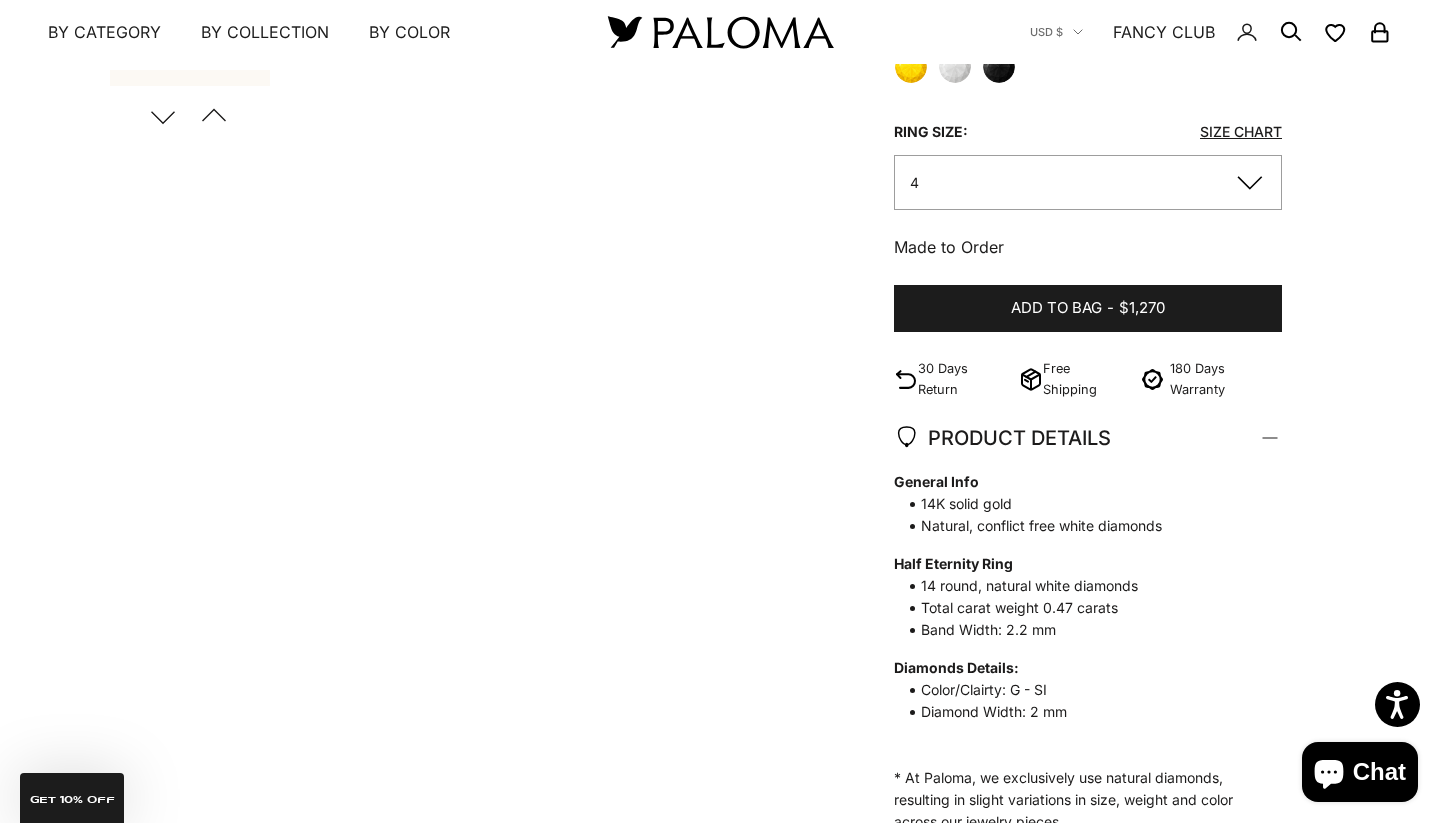 scroll, scrollTop: 754, scrollLeft: 0, axis: vertical 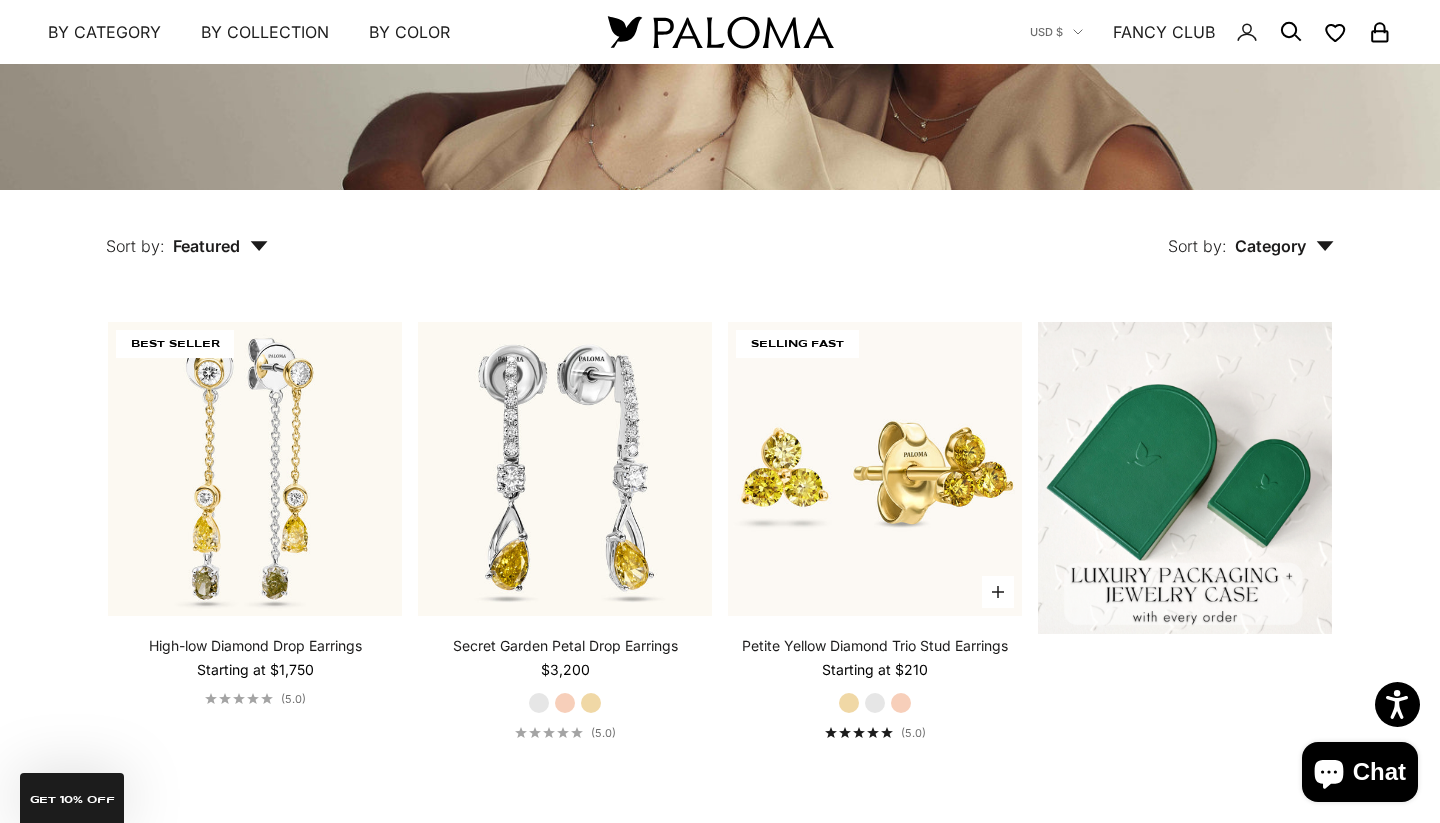 click on "White Gold" at bounding box center (875, 703) 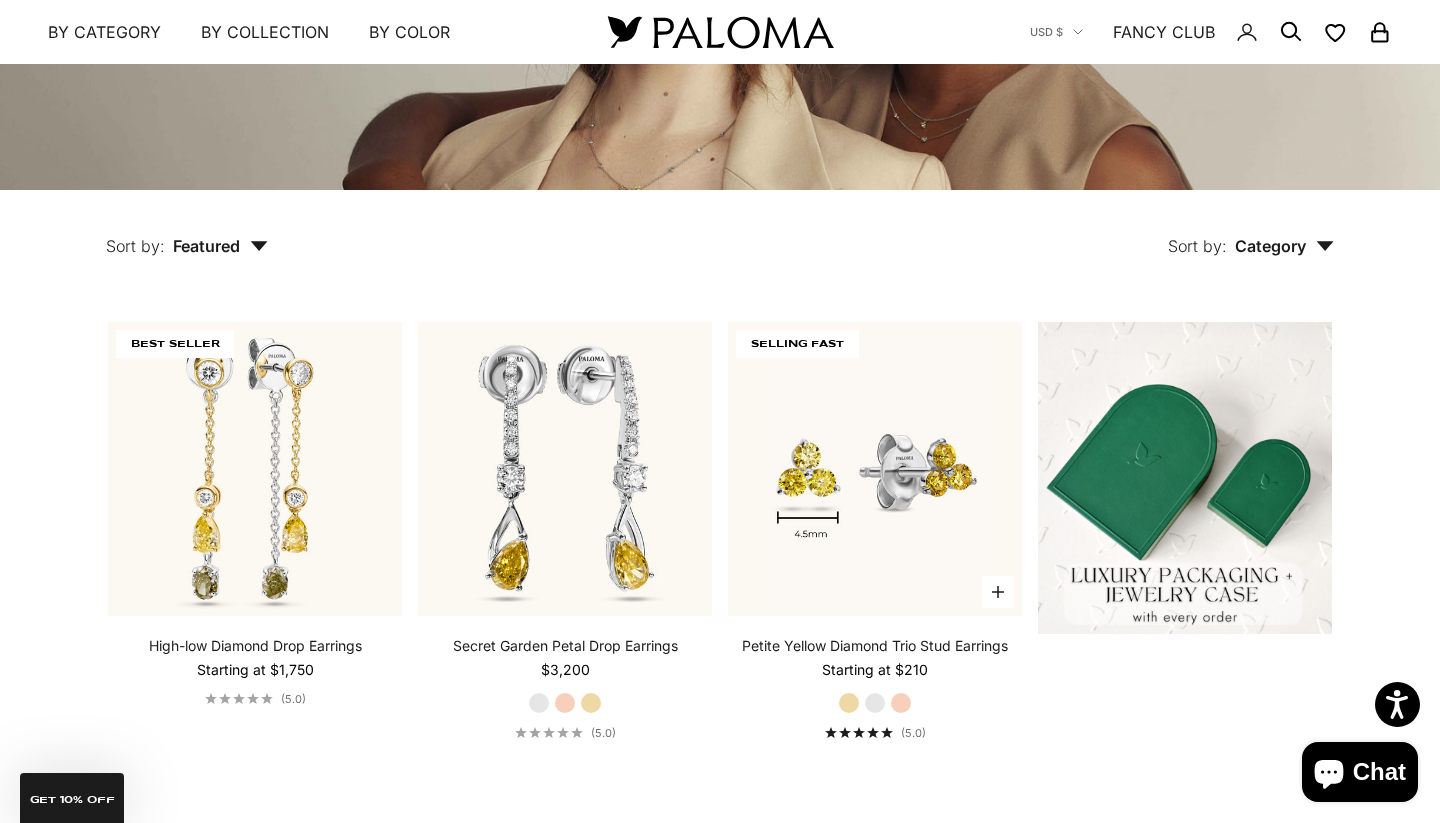 click on "Rose Gold" at bounding box center [901, 703] 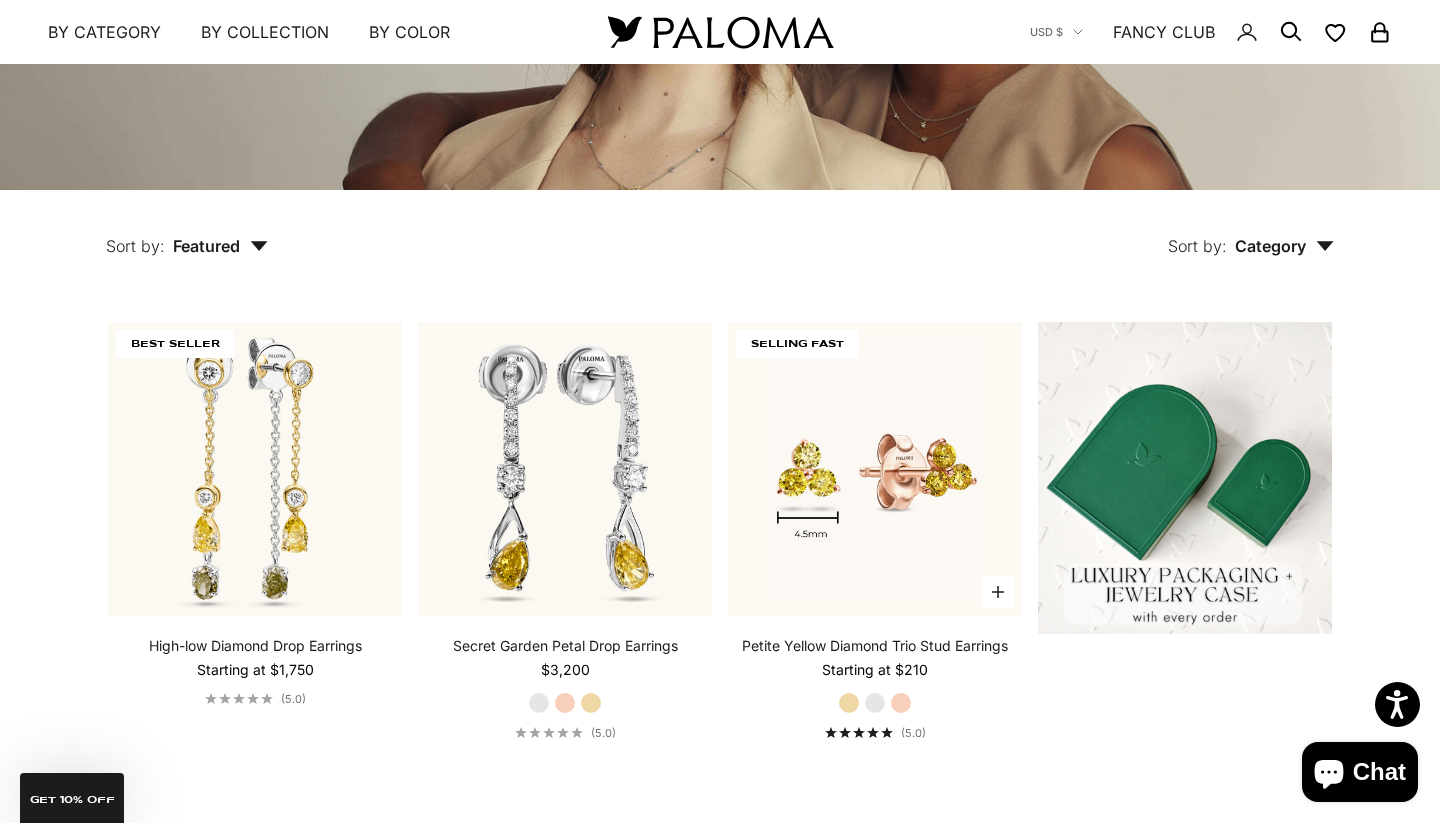 click on "Yellow Gold" at bounding box center [849, 703] 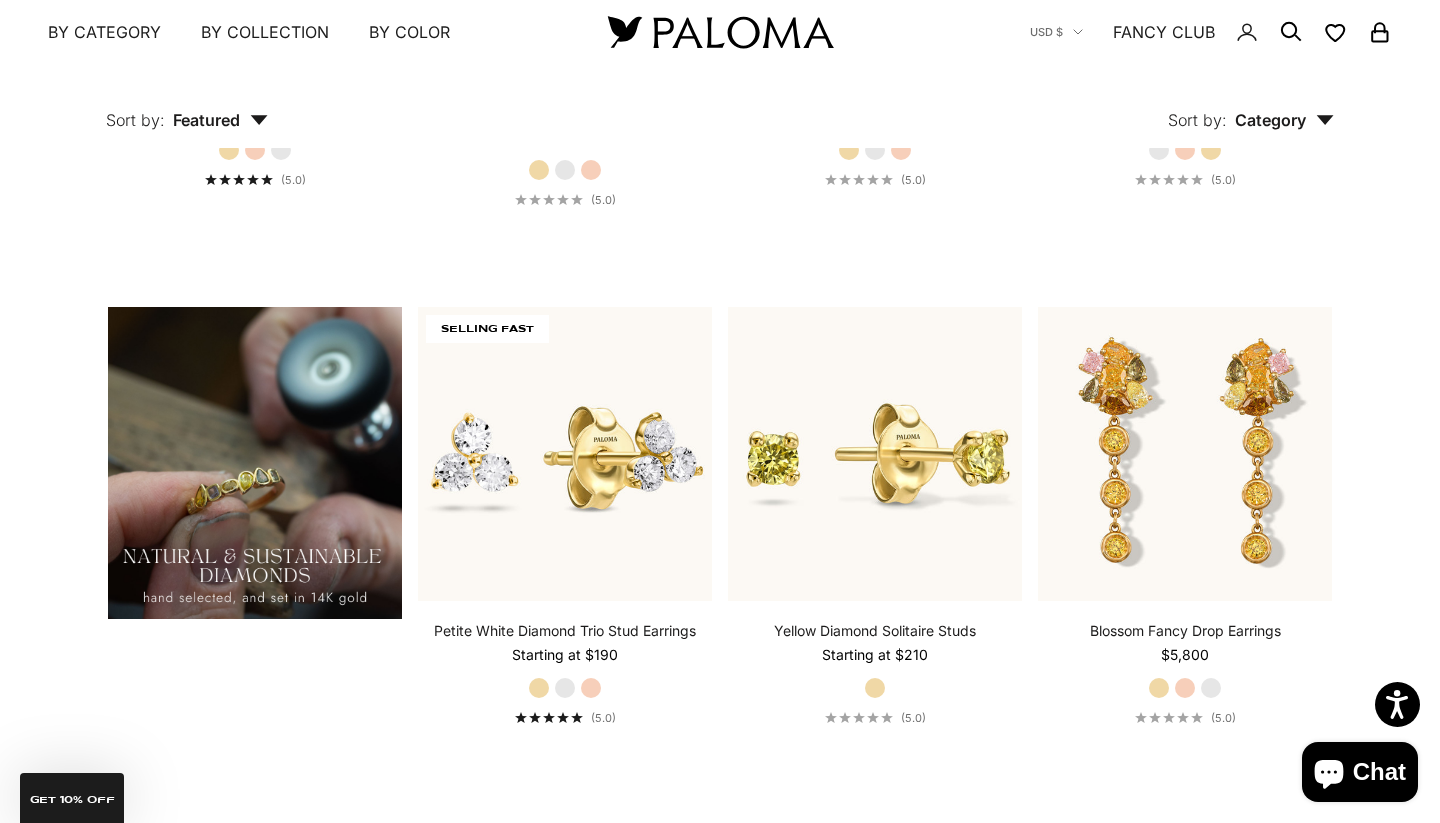 scroll, scrollTop: 1403, scrollLeft: 0, axis: vertical 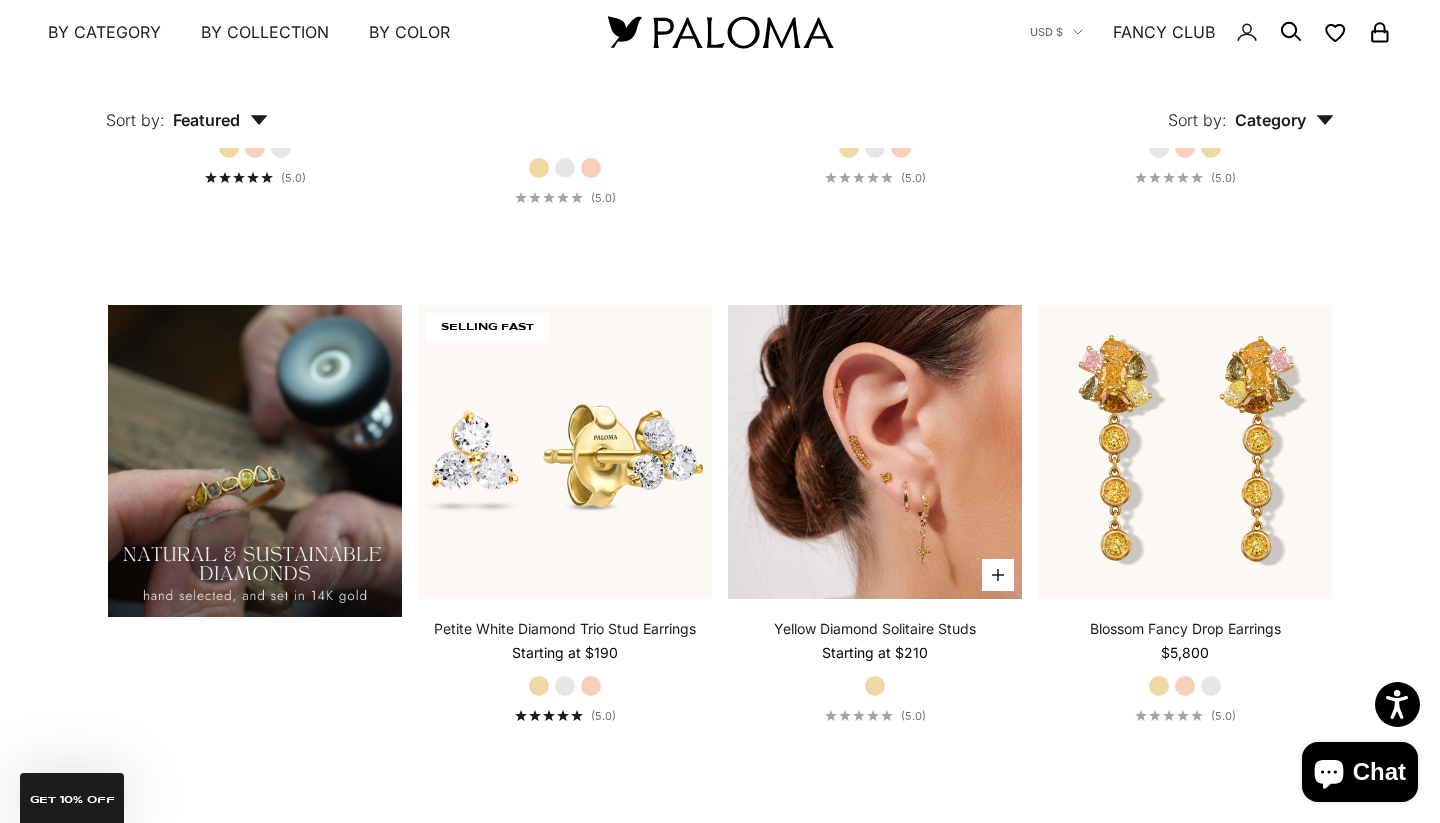 click at bounding box center [875, 452] 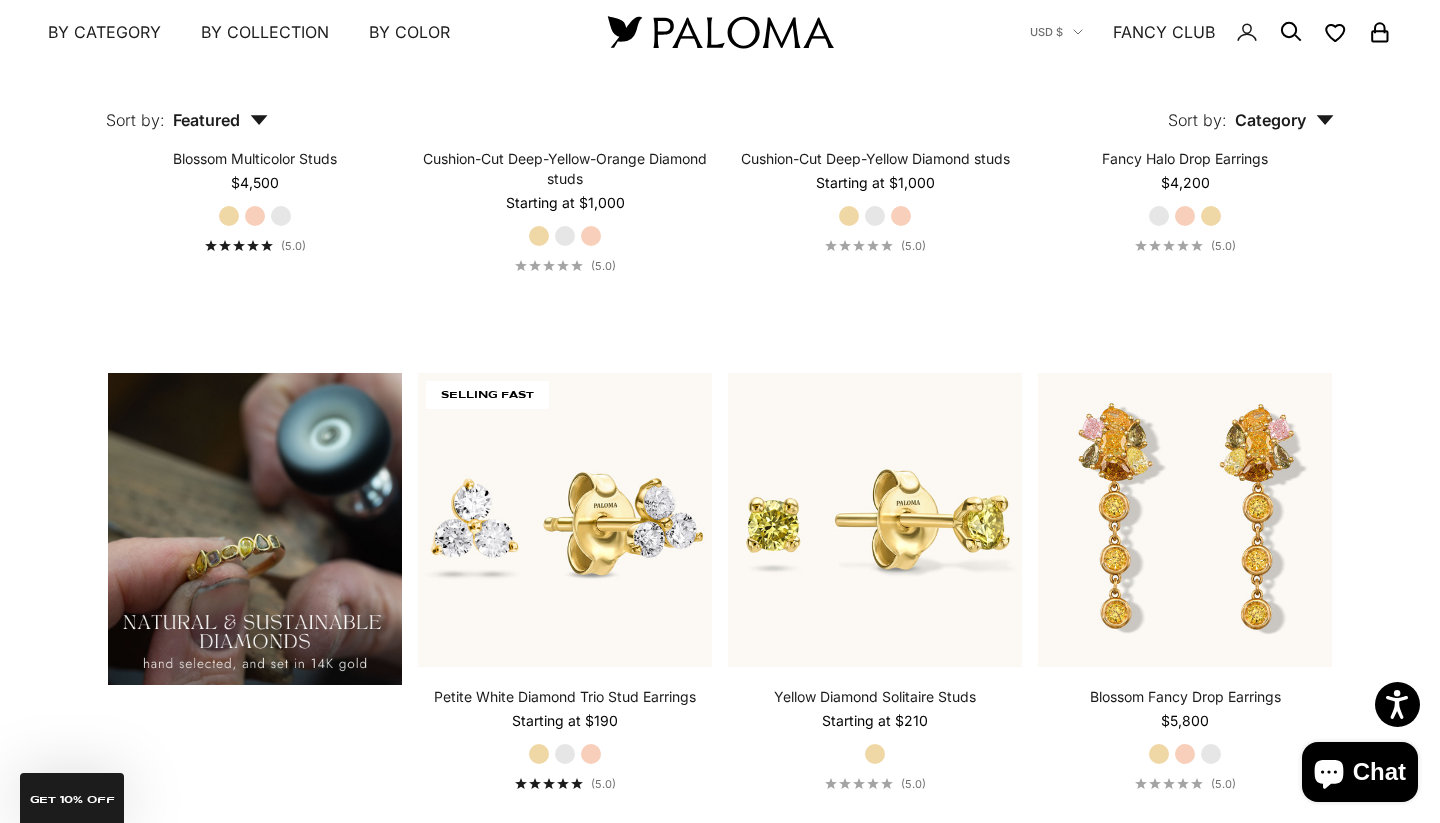 scroll, scrollTop: 1361, scrollLeft: 0, axis: vertical 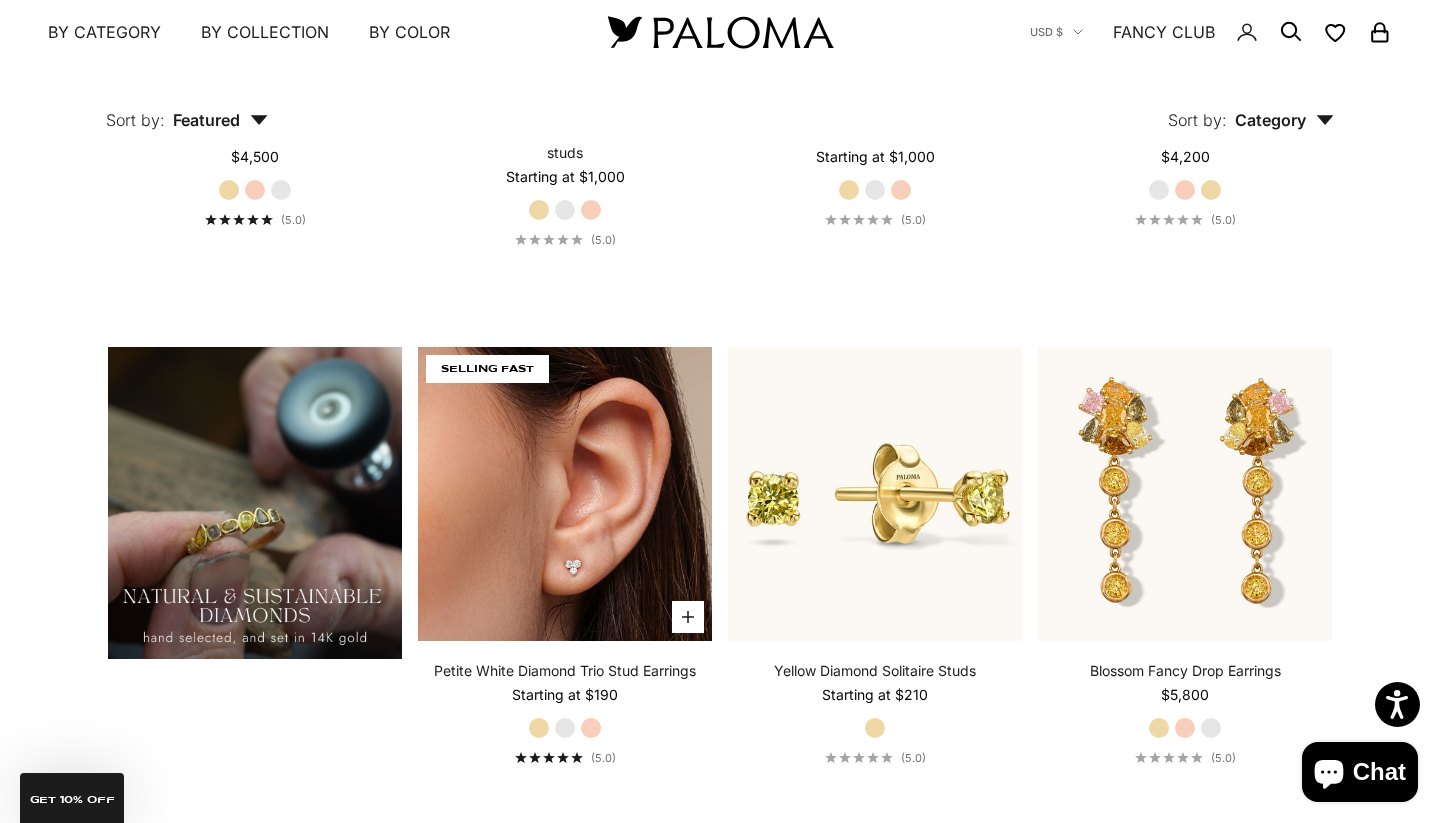 click at bounding box center (565, 494) 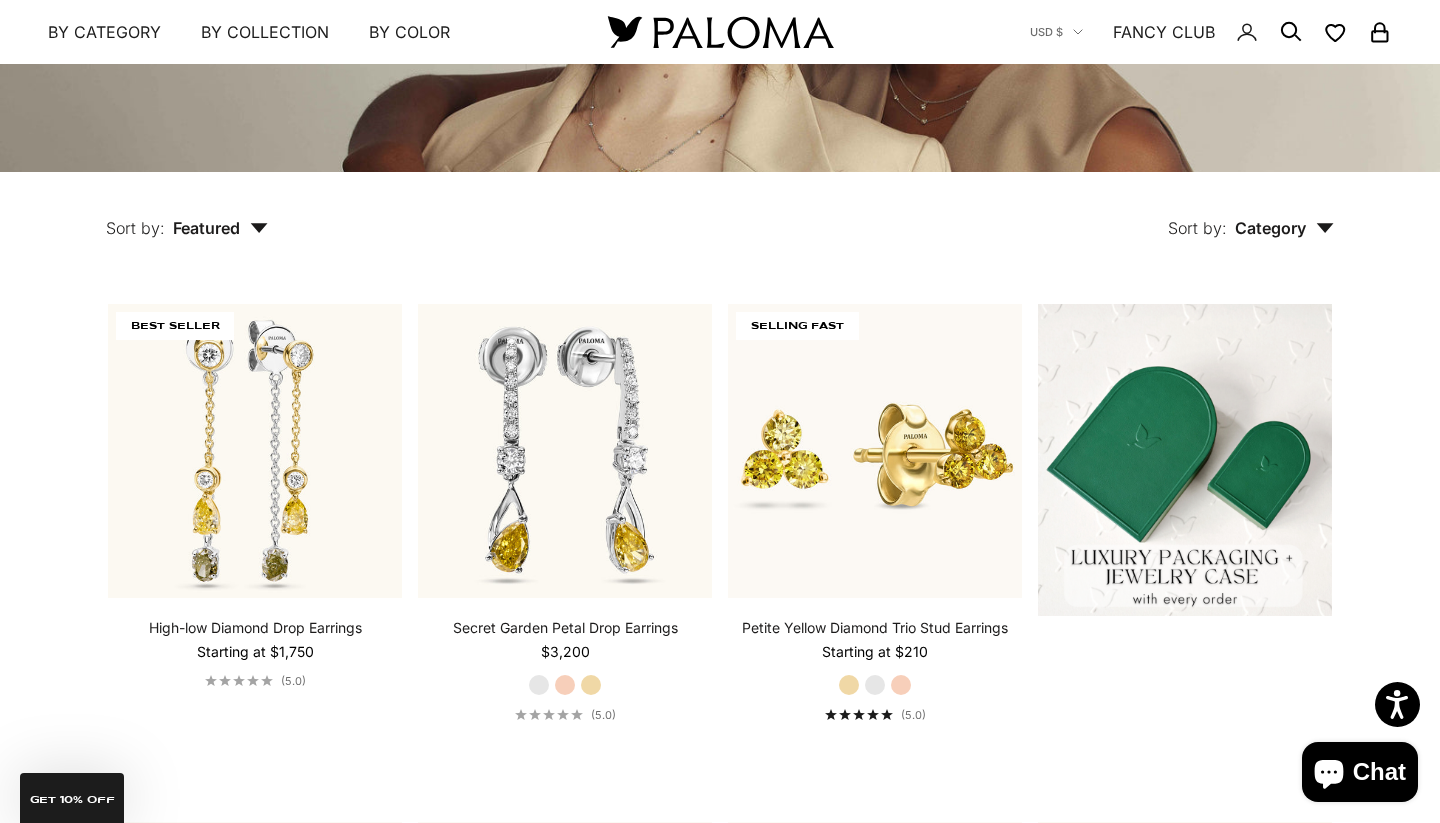 scroll, scrollTop: 340, scrollLeft: 0, axis: vertical 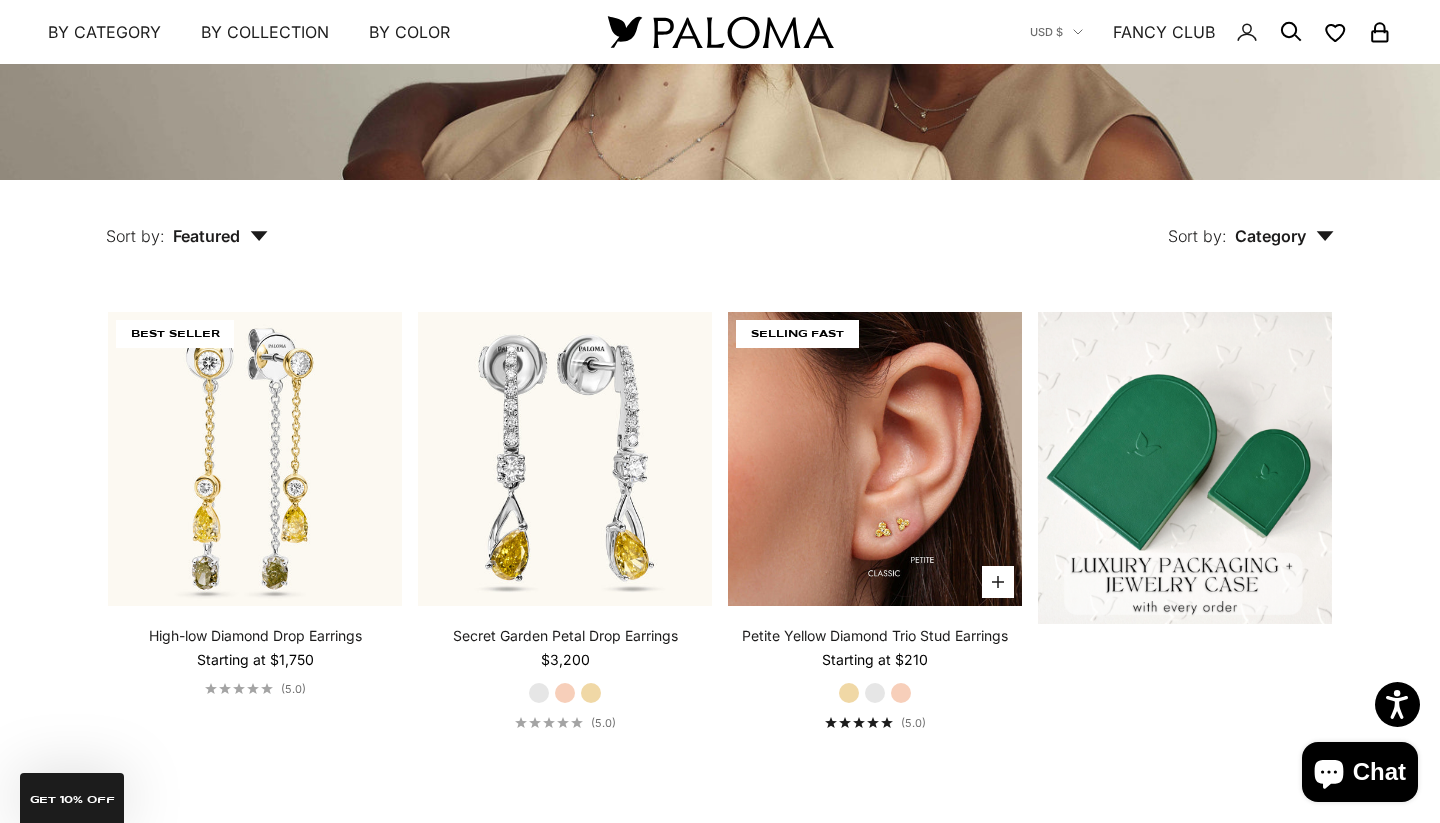 click at bounding box center [875, 459] 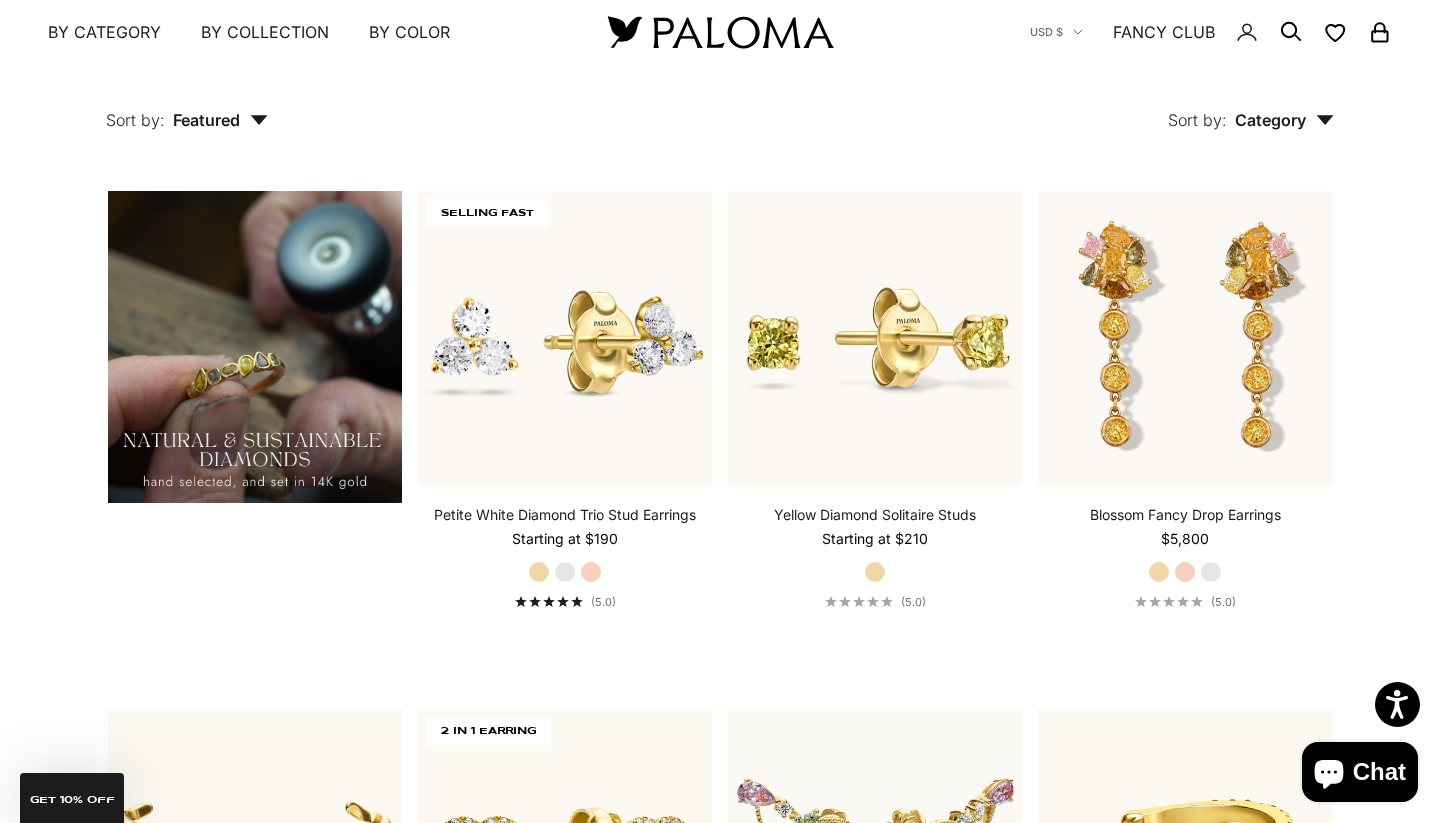 scroll, scrollTop: 1519, scrollLeft: 0, axis: vertical 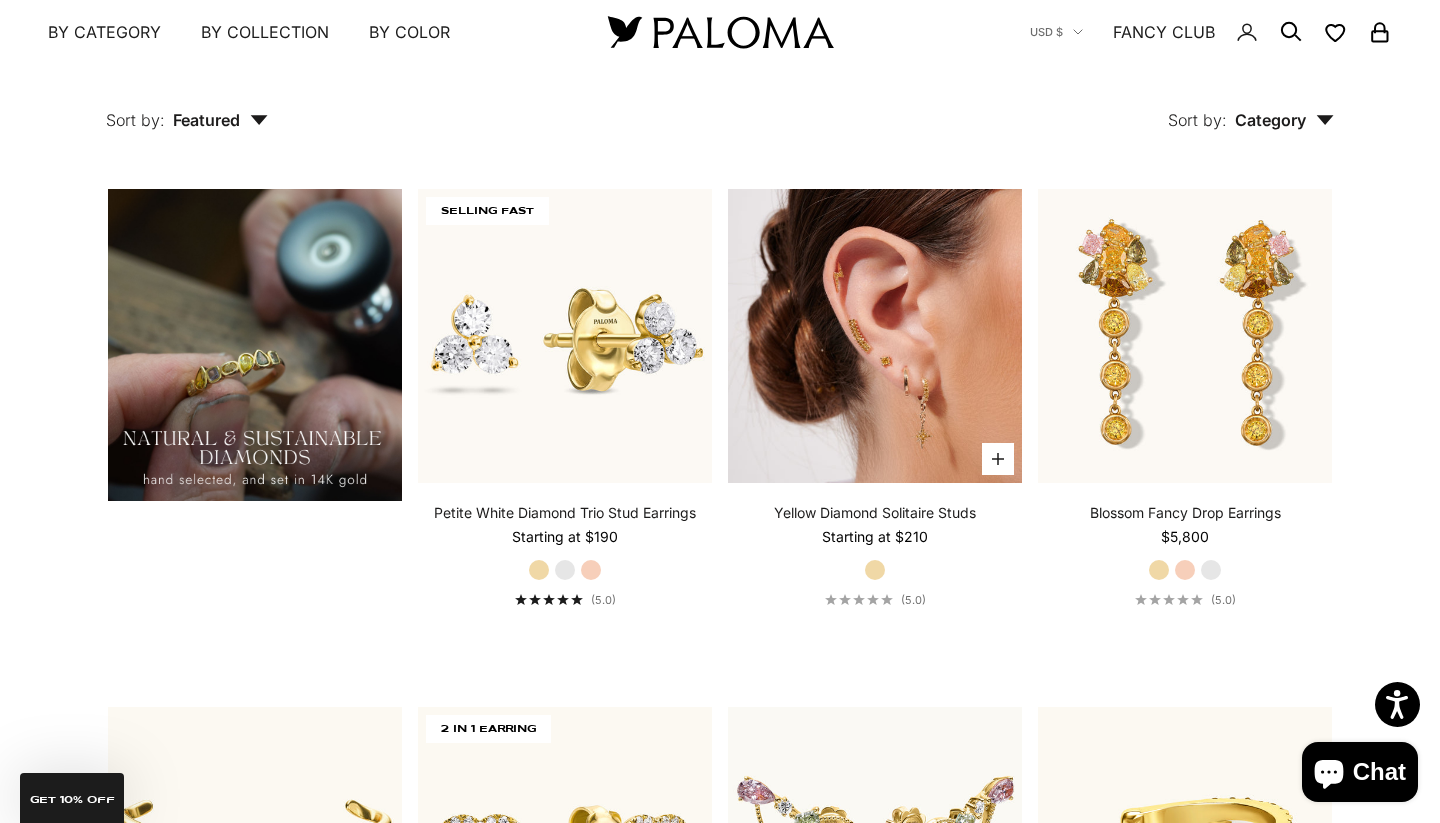 click at bounding box center (875, 336) 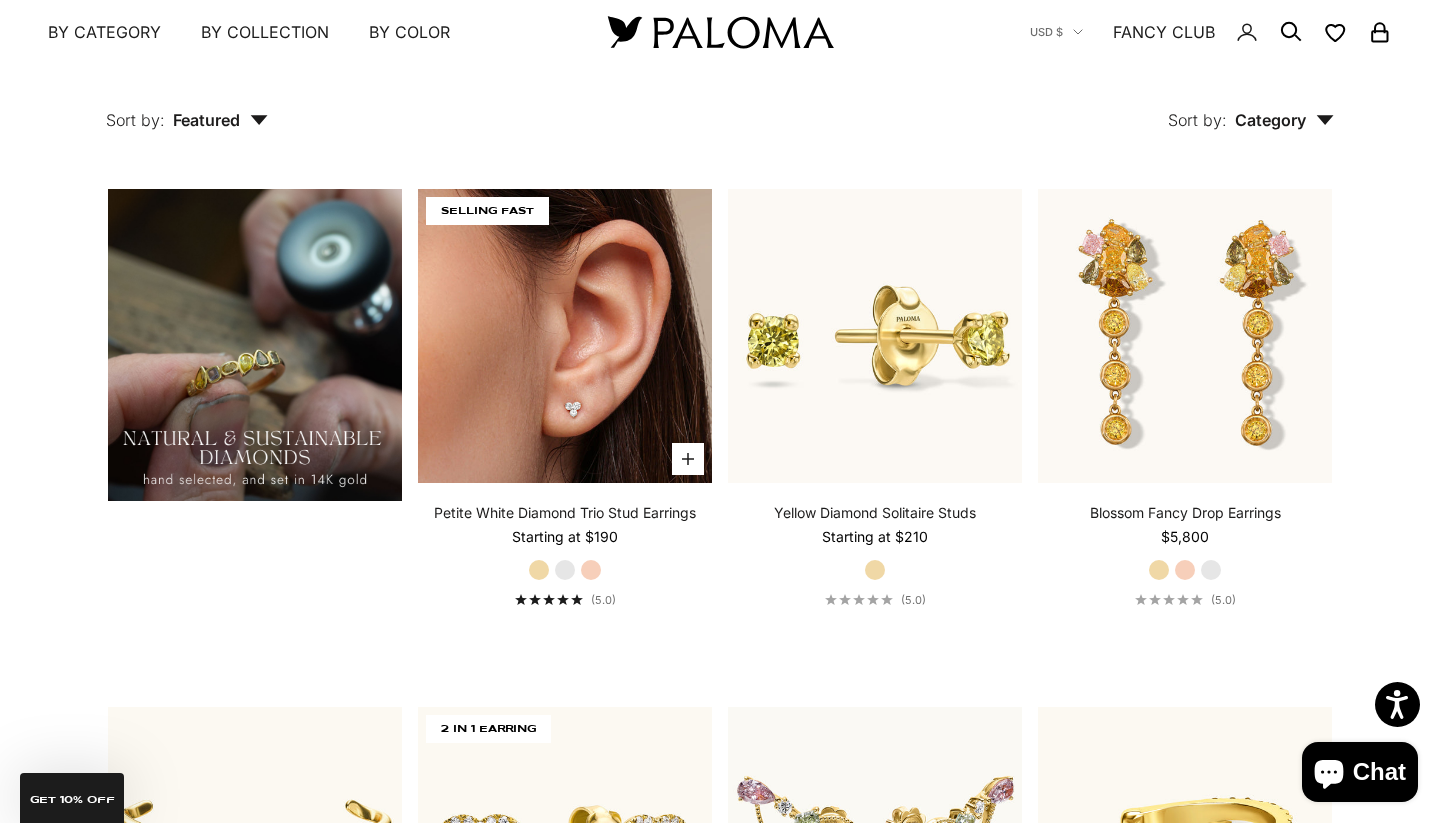 click at bounding box center (565, 336) 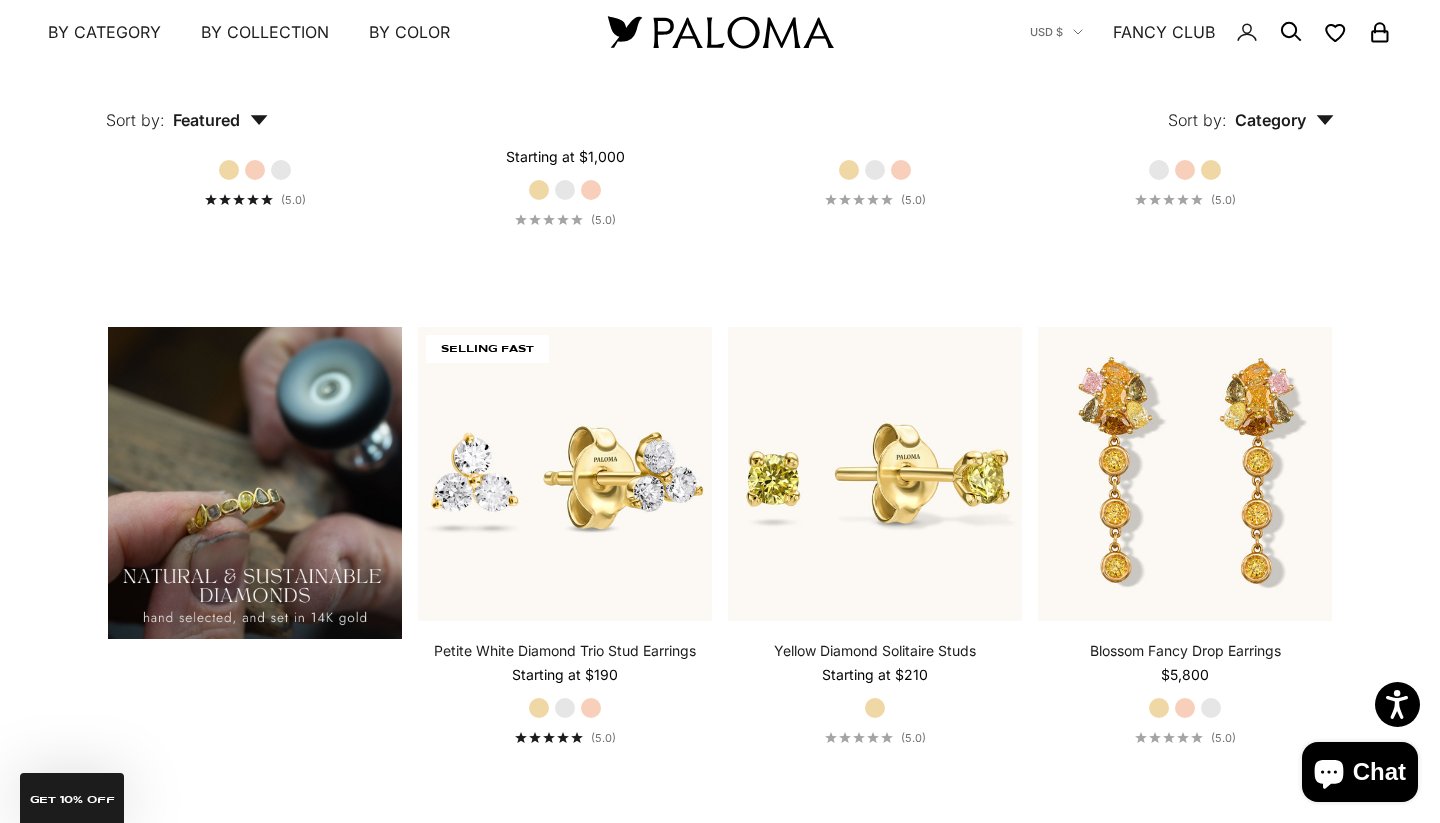 scroll, scrollTop: 493, scrollLeft: 0, axis: vertical 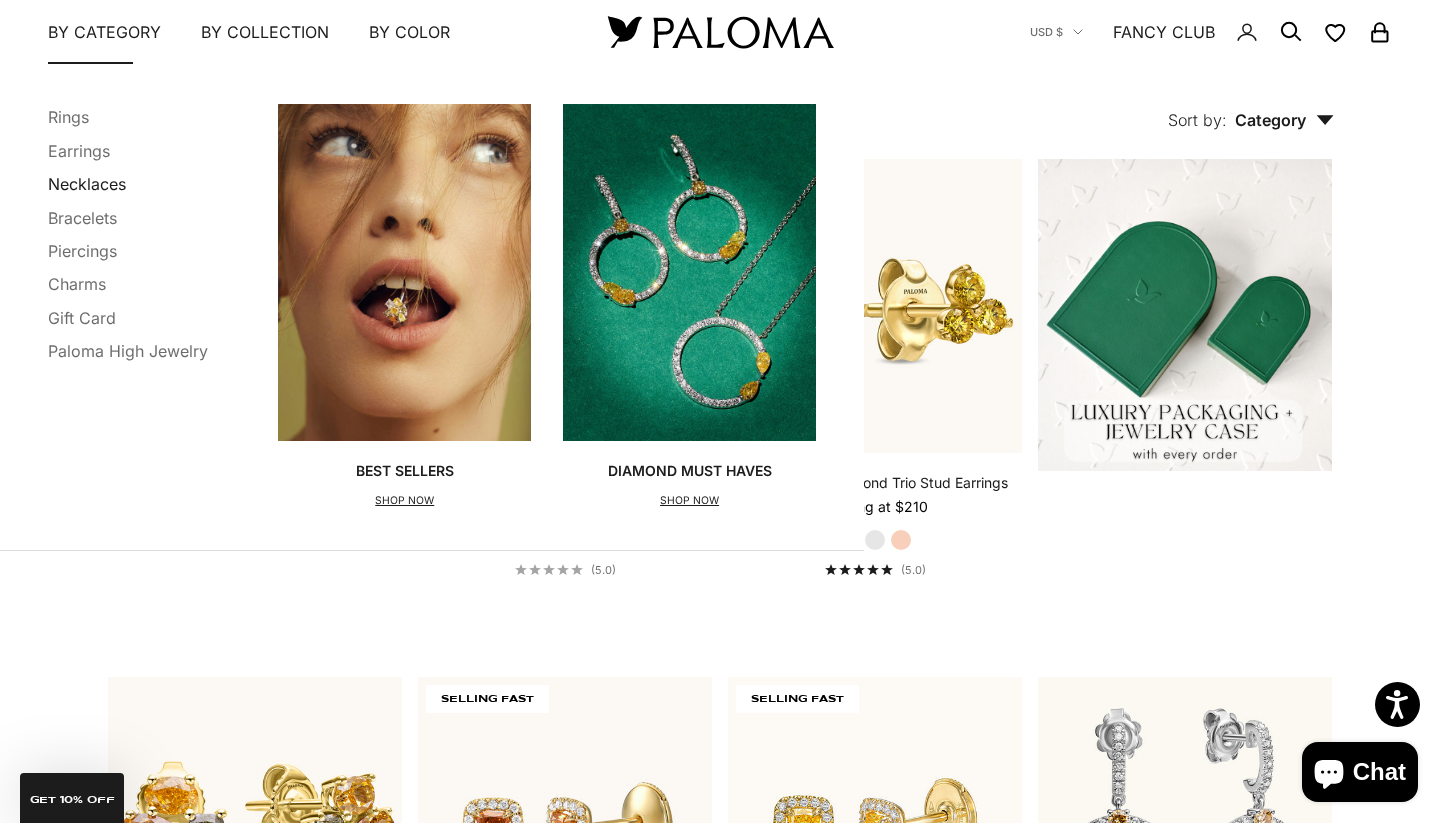 click on "Necklaces" at bounding box center [87, 184] 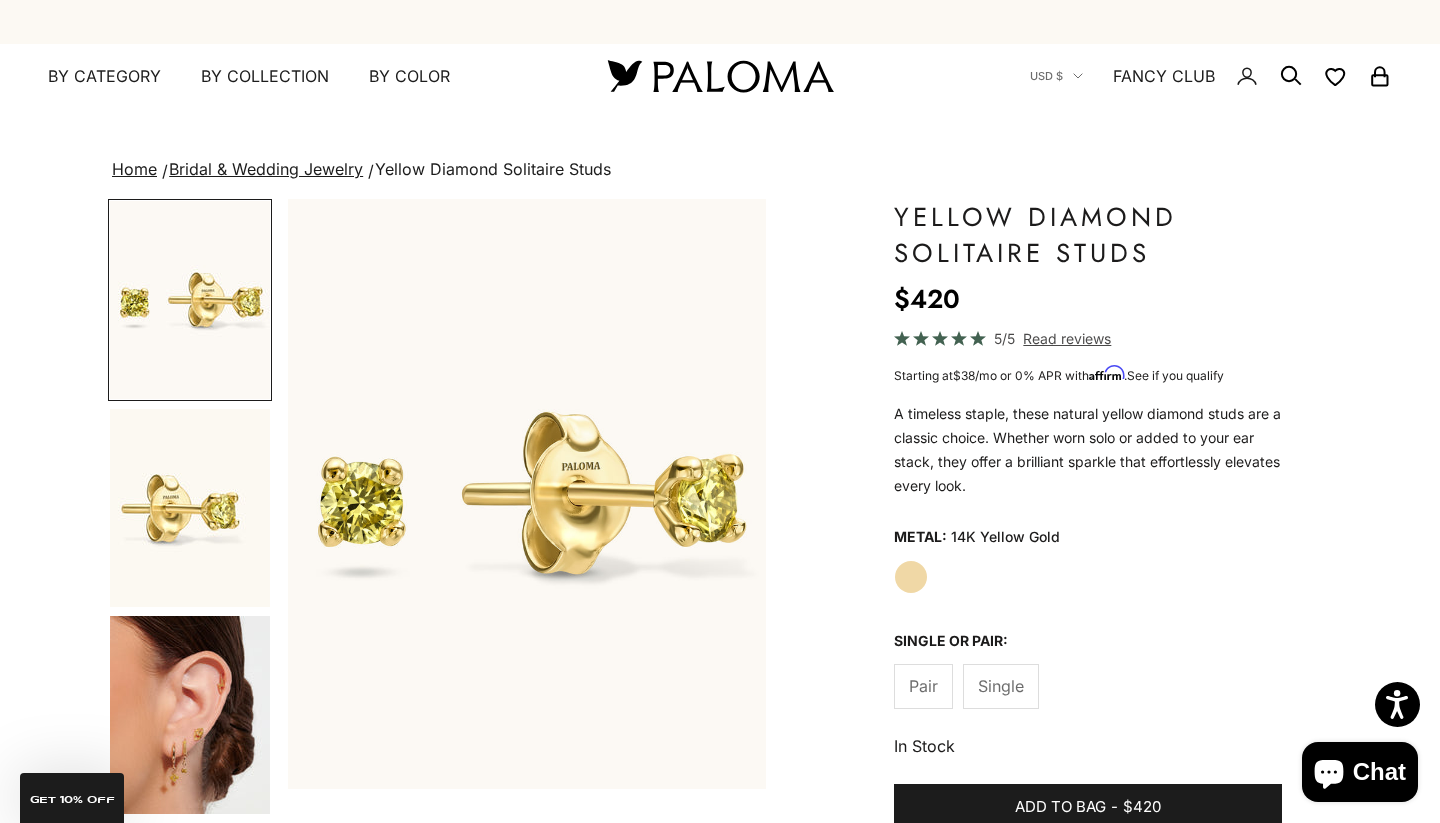 scroll, scrollTop: 205, scrollLeft: 0, axis: vertical 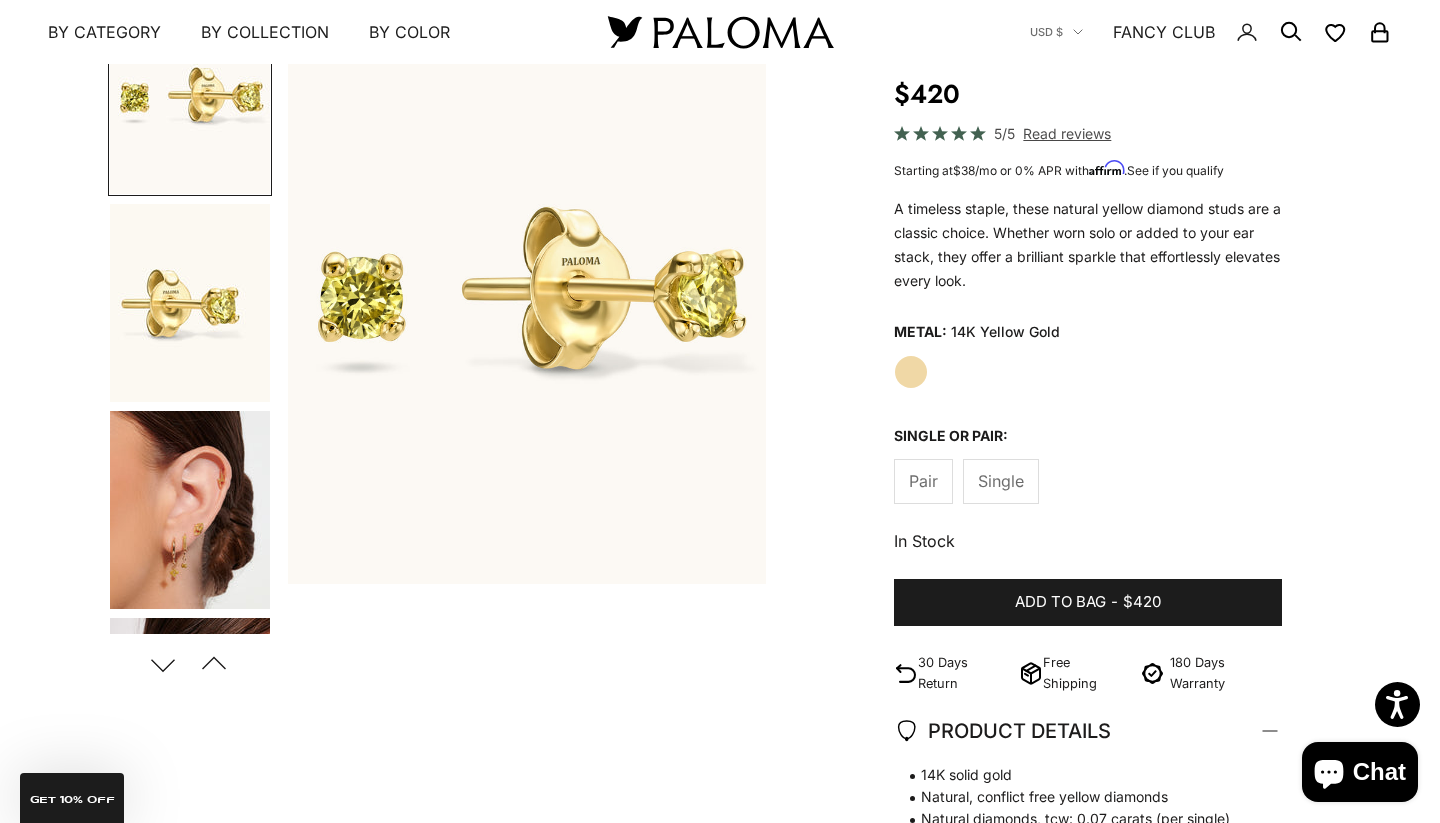 click on "Previous" at bounding box center [213, 664] 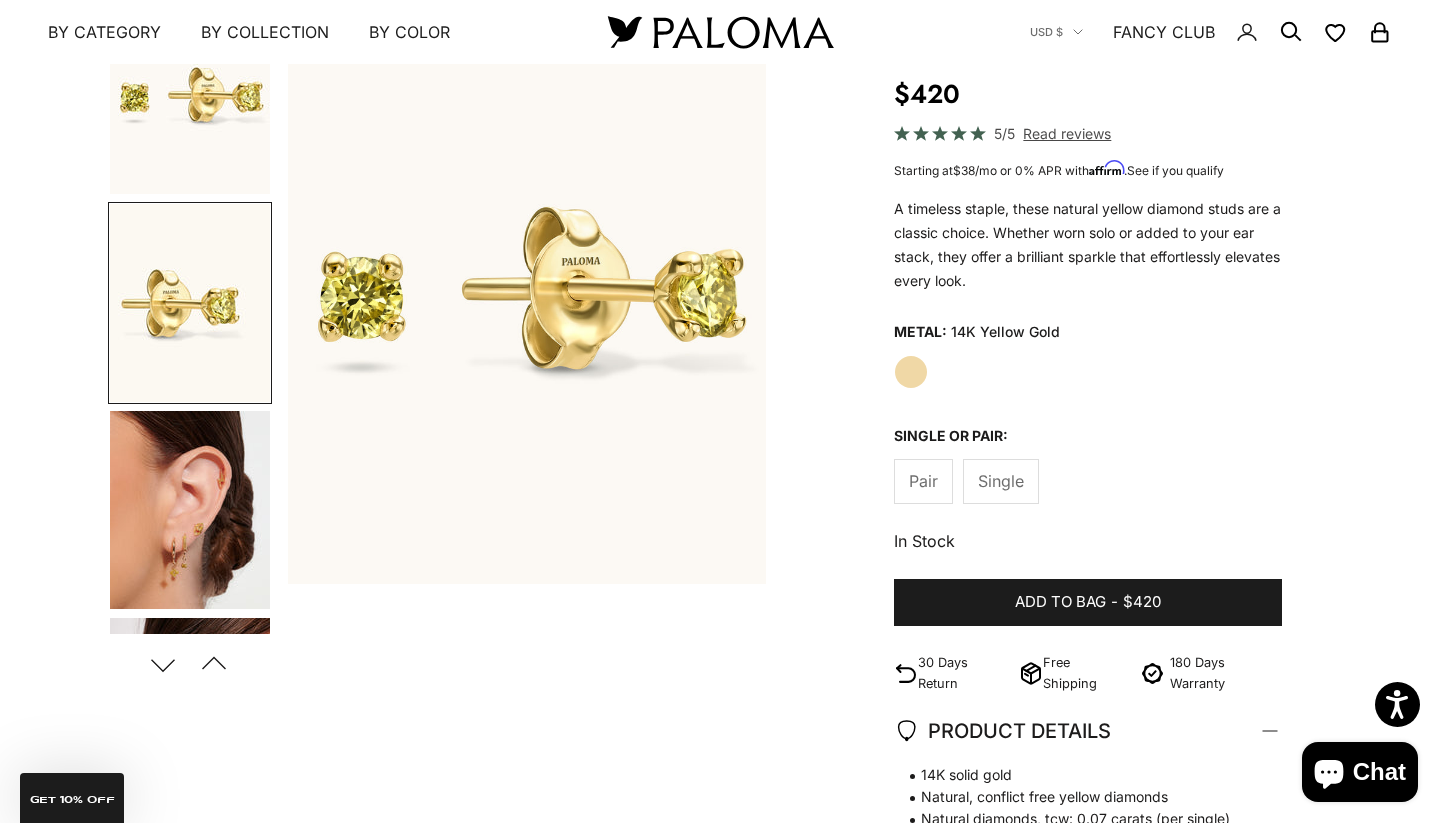 scroll, scrollTop: 0, scrollLeft: 502, axis: horizontal 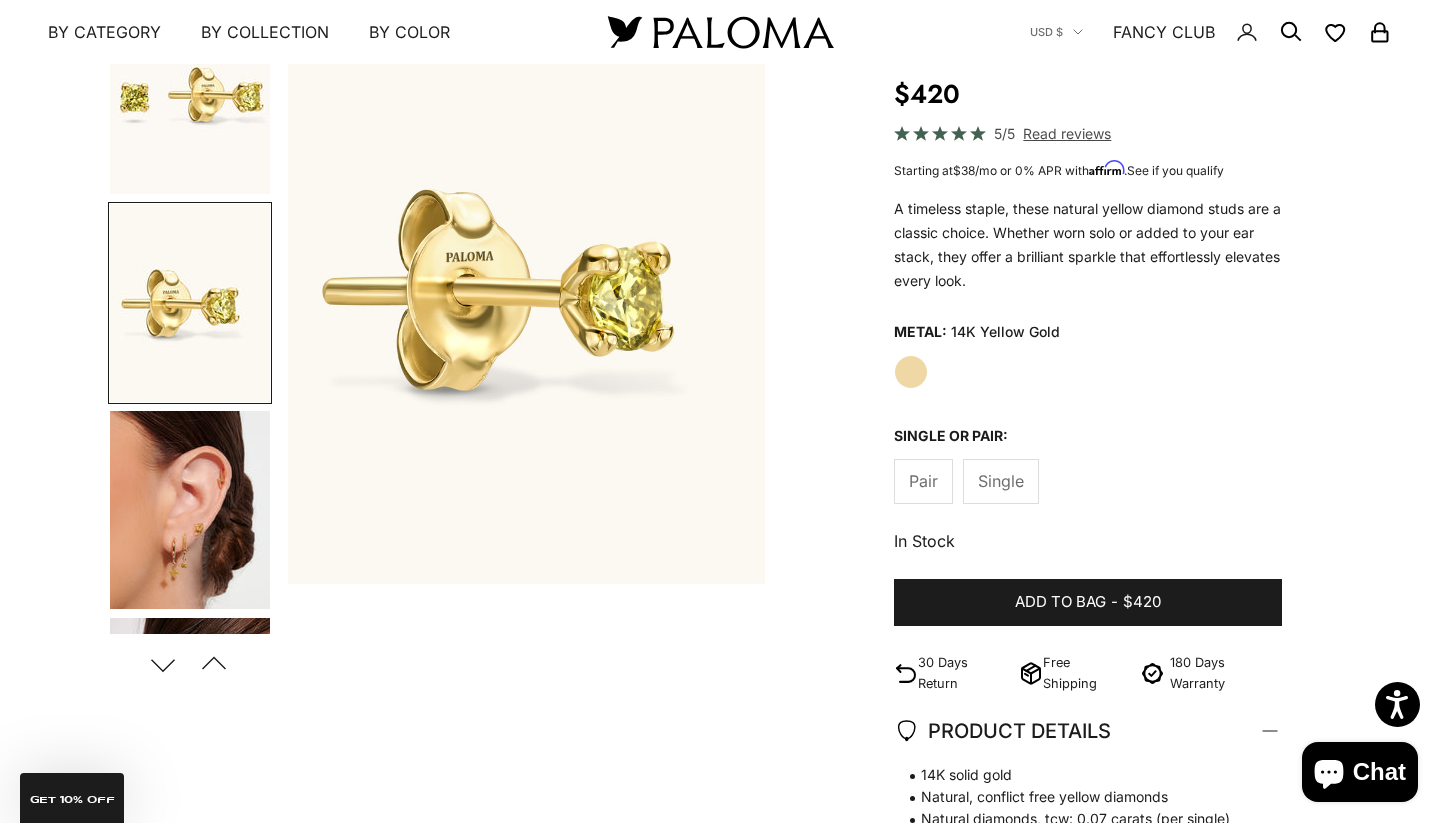 click on "Next" at bounding box center [162, 664] 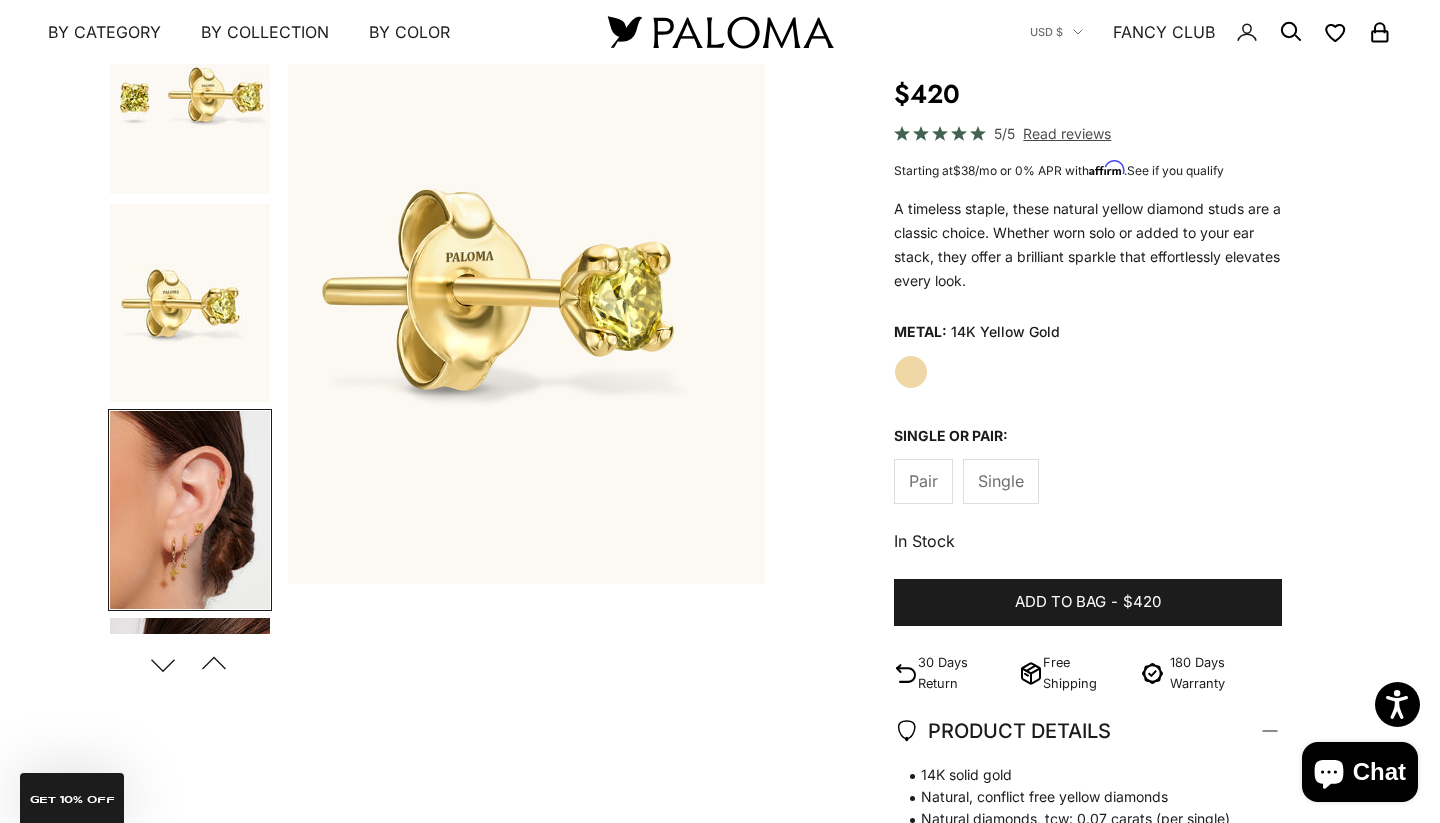 scroll, scrollTop: 0, scrollLeft: 1003, axis: horizontal 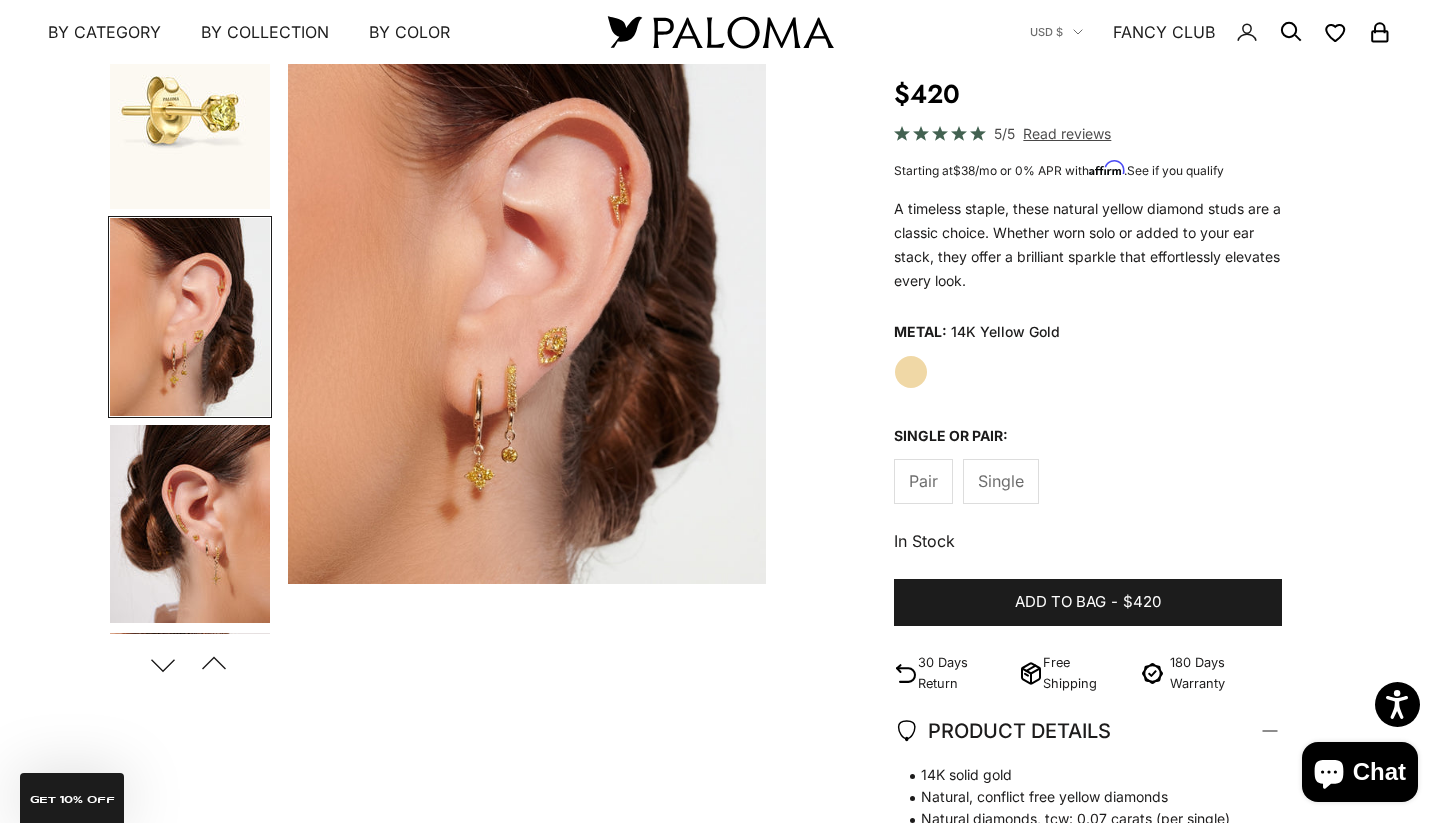 click at bounding box center (190, 317) 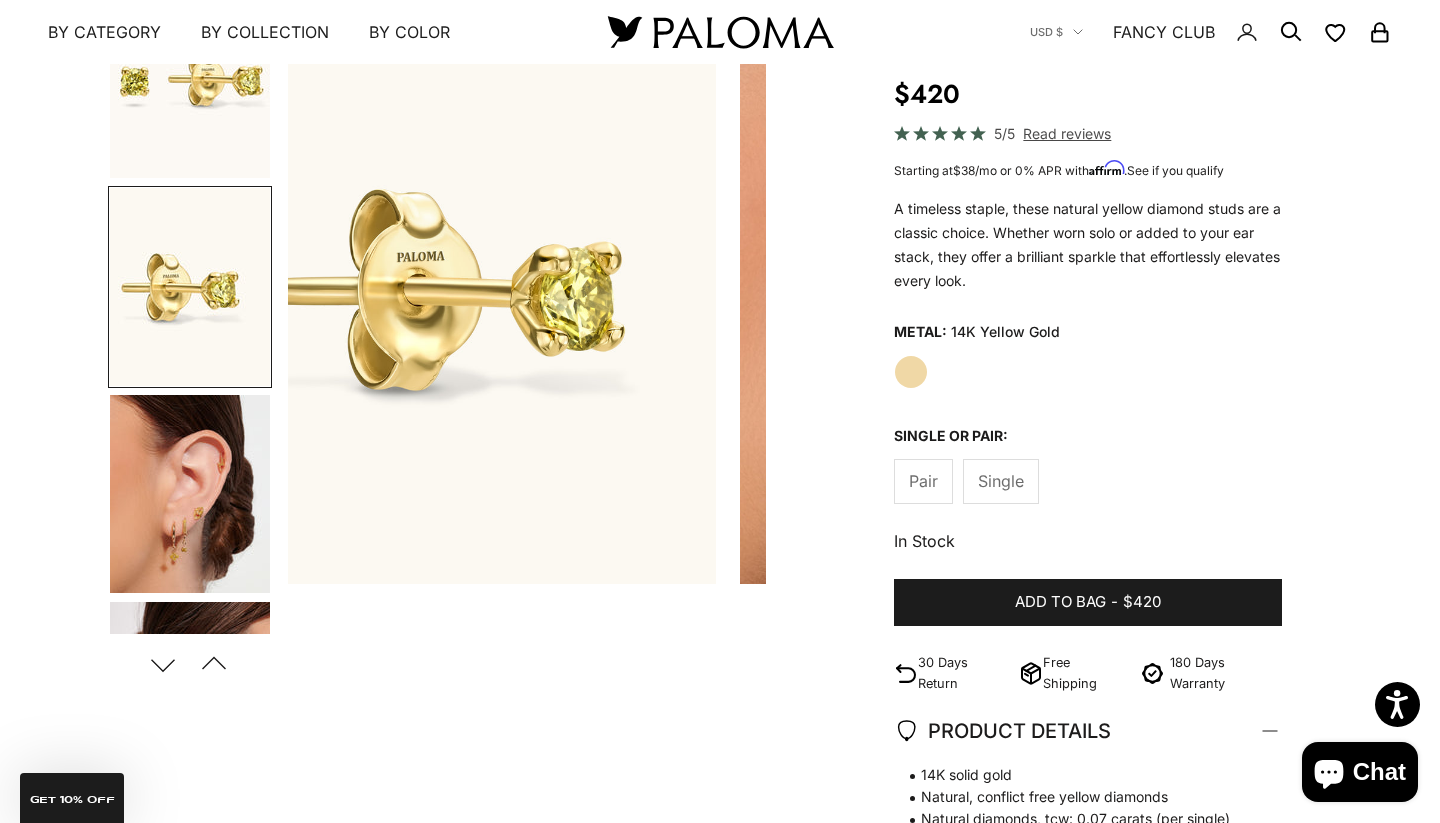 scroll, scrollTop: 0, scrollLeft: 502, axis: horizontal 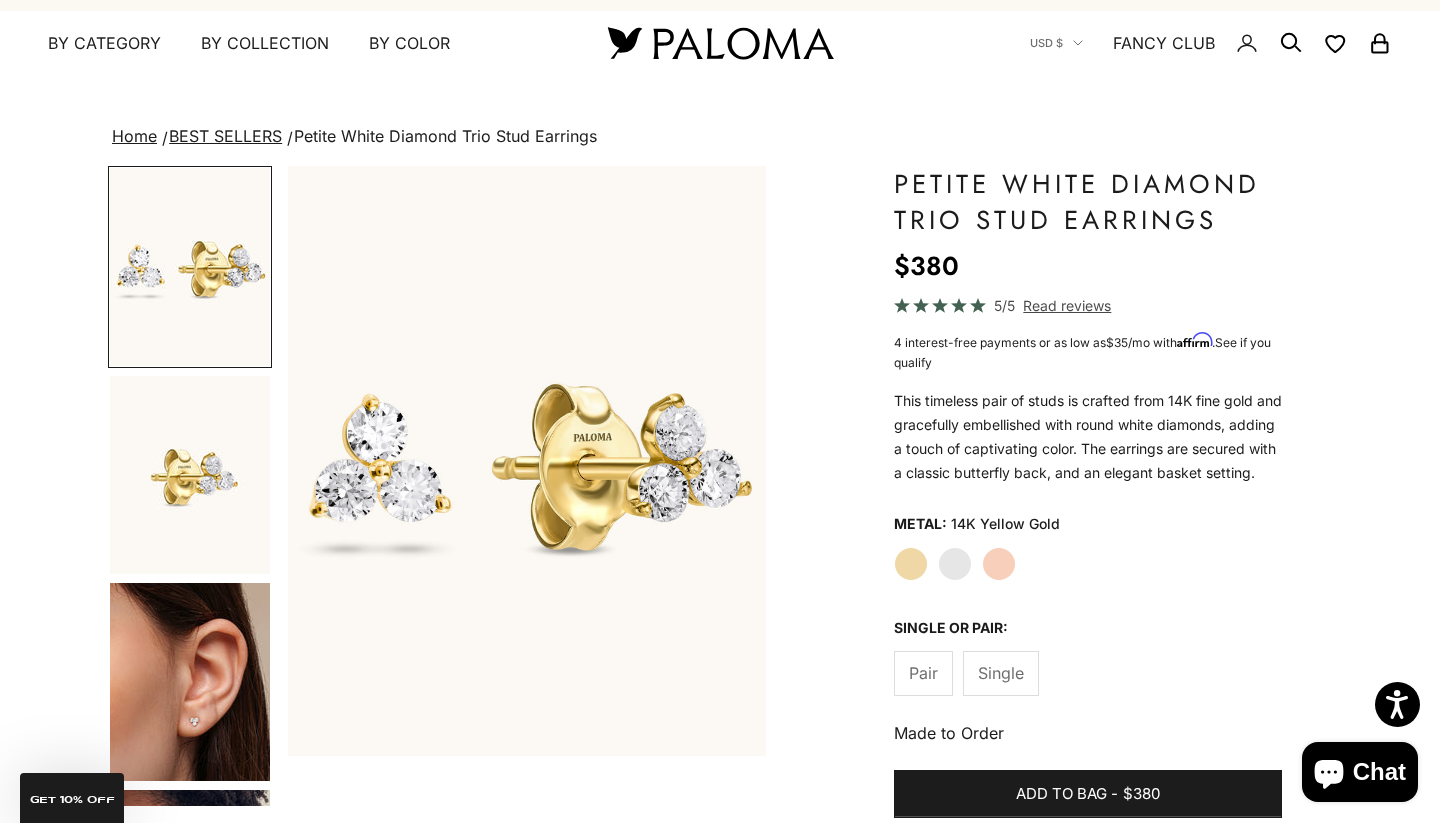 click on "Pair" 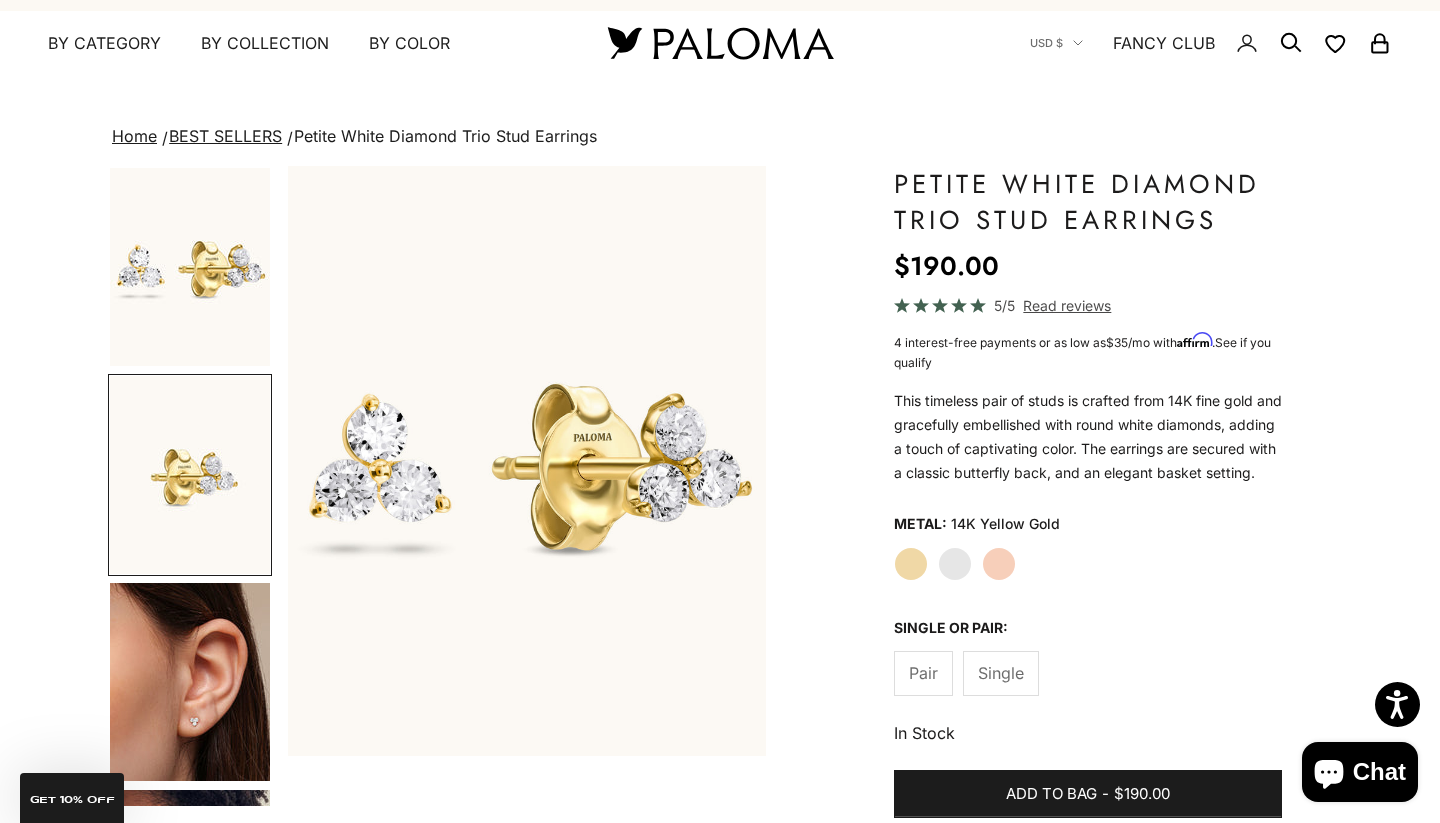 scroll, scrollTop: 0, scrollLeft: 502, axis: horizontal 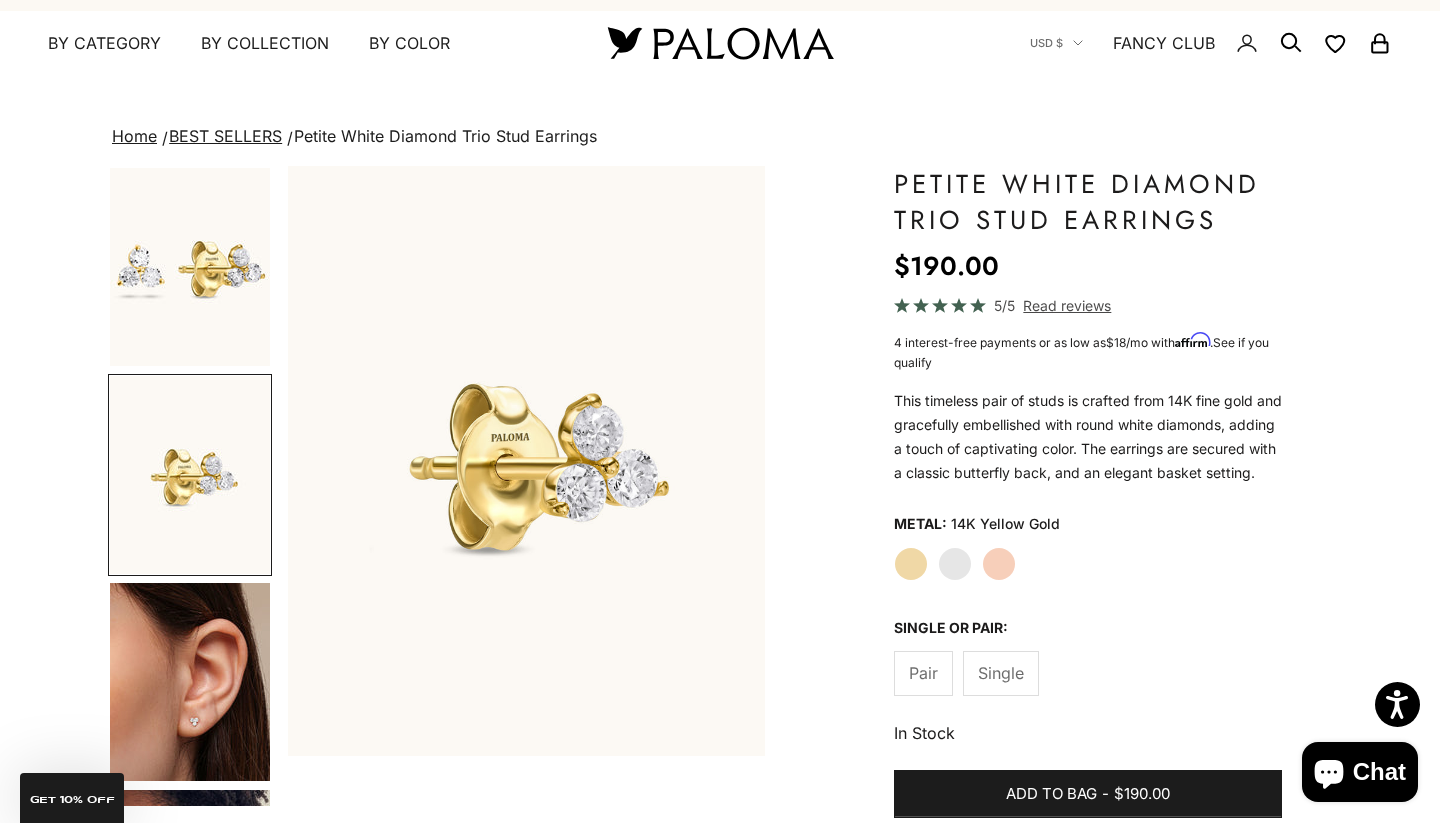 click on "Pair" 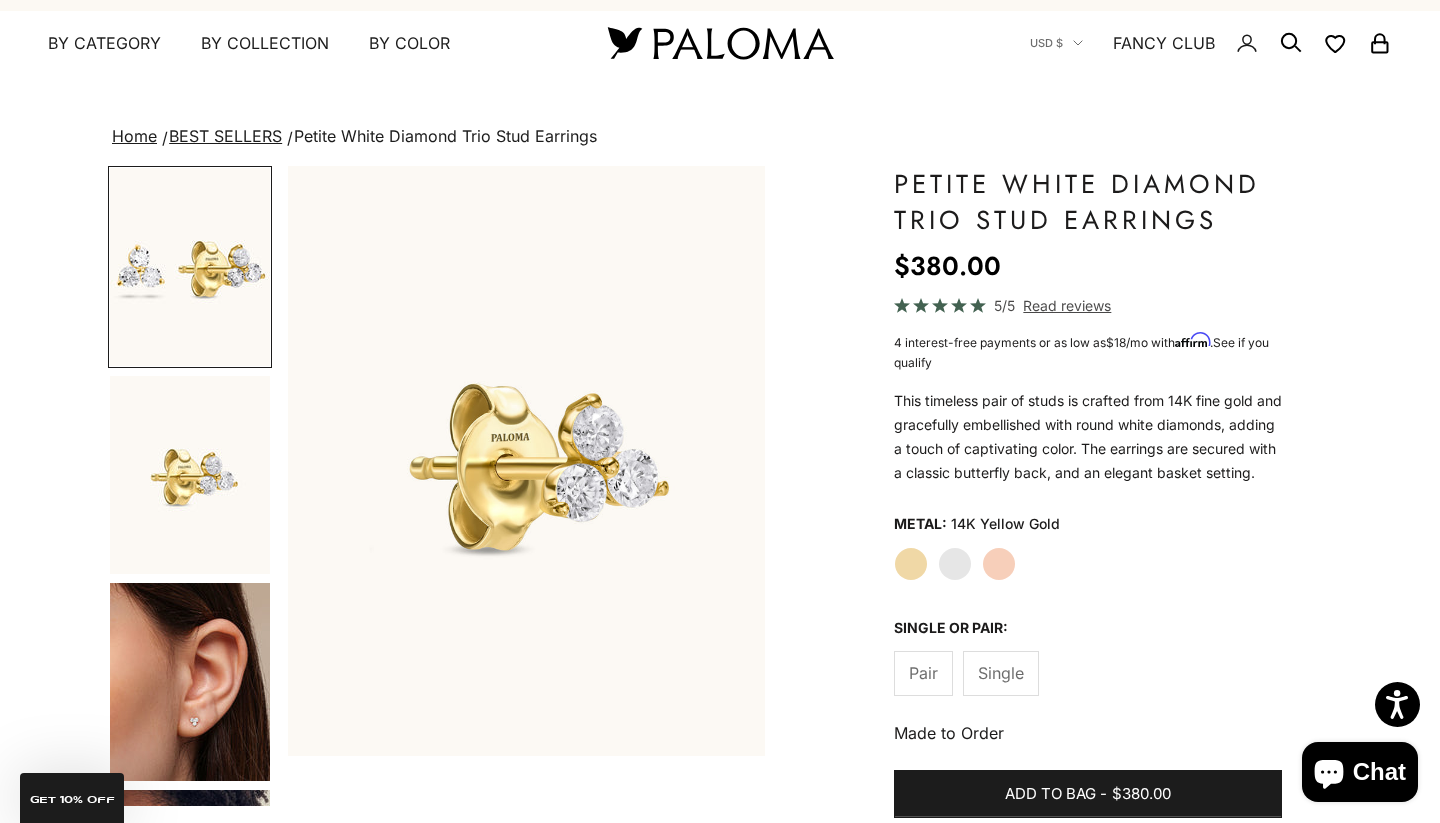 scroll, scrollTop: 0, scrollLeft: 0, axis: both 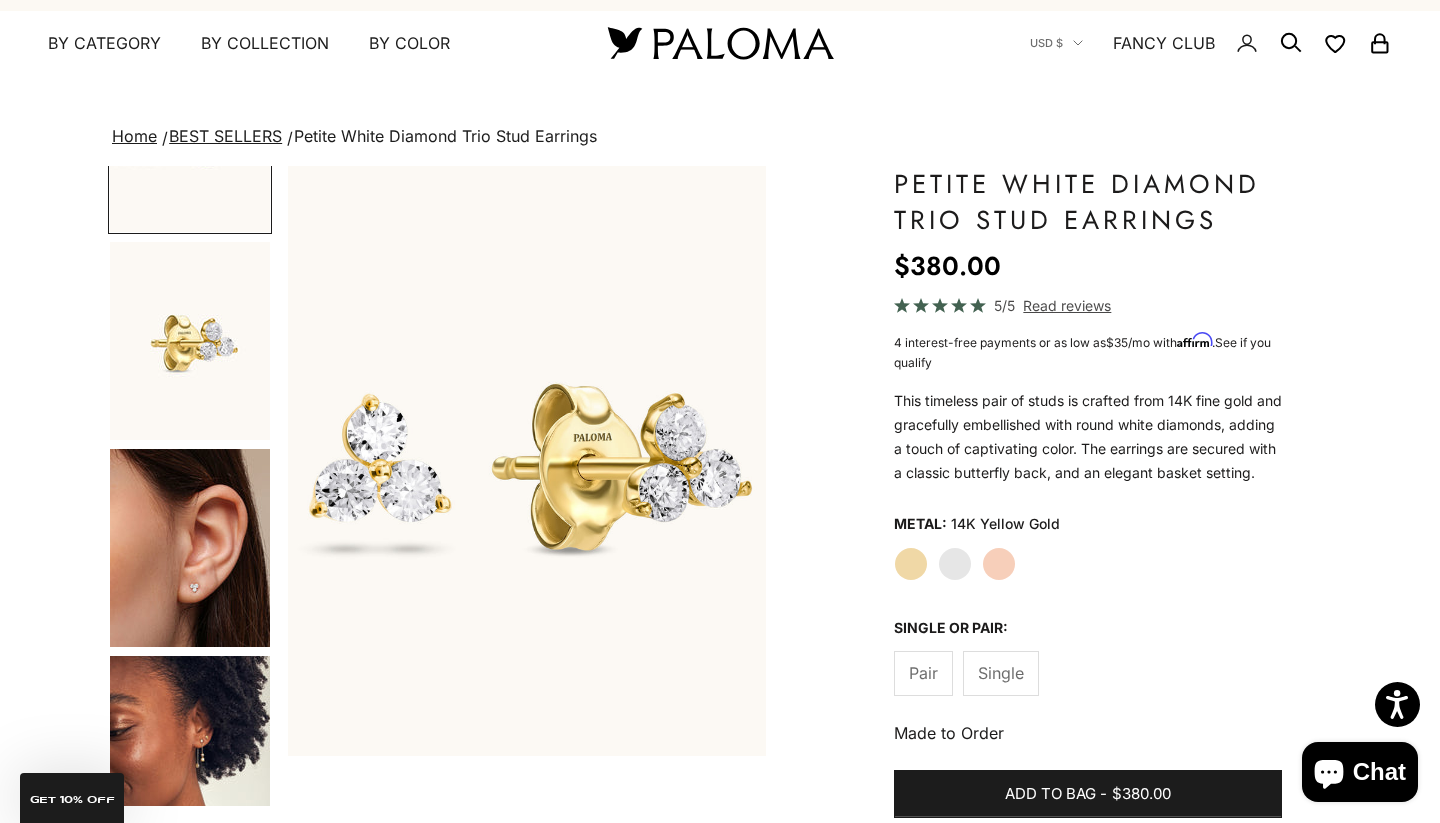 click at bounding box center [190, 548] 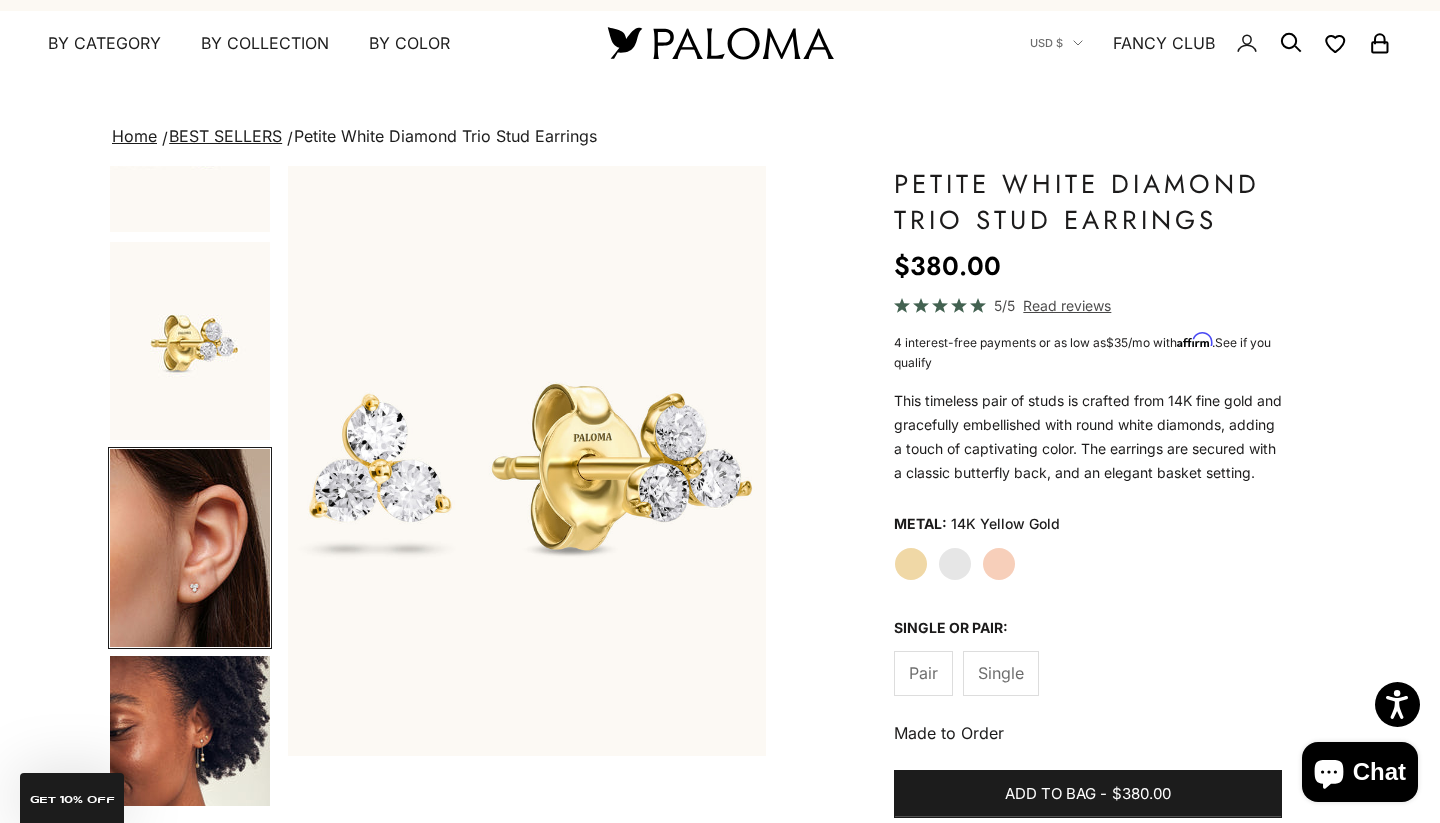 scroll, scrollTop: 194, scrollLeft: 0, axis: vertical 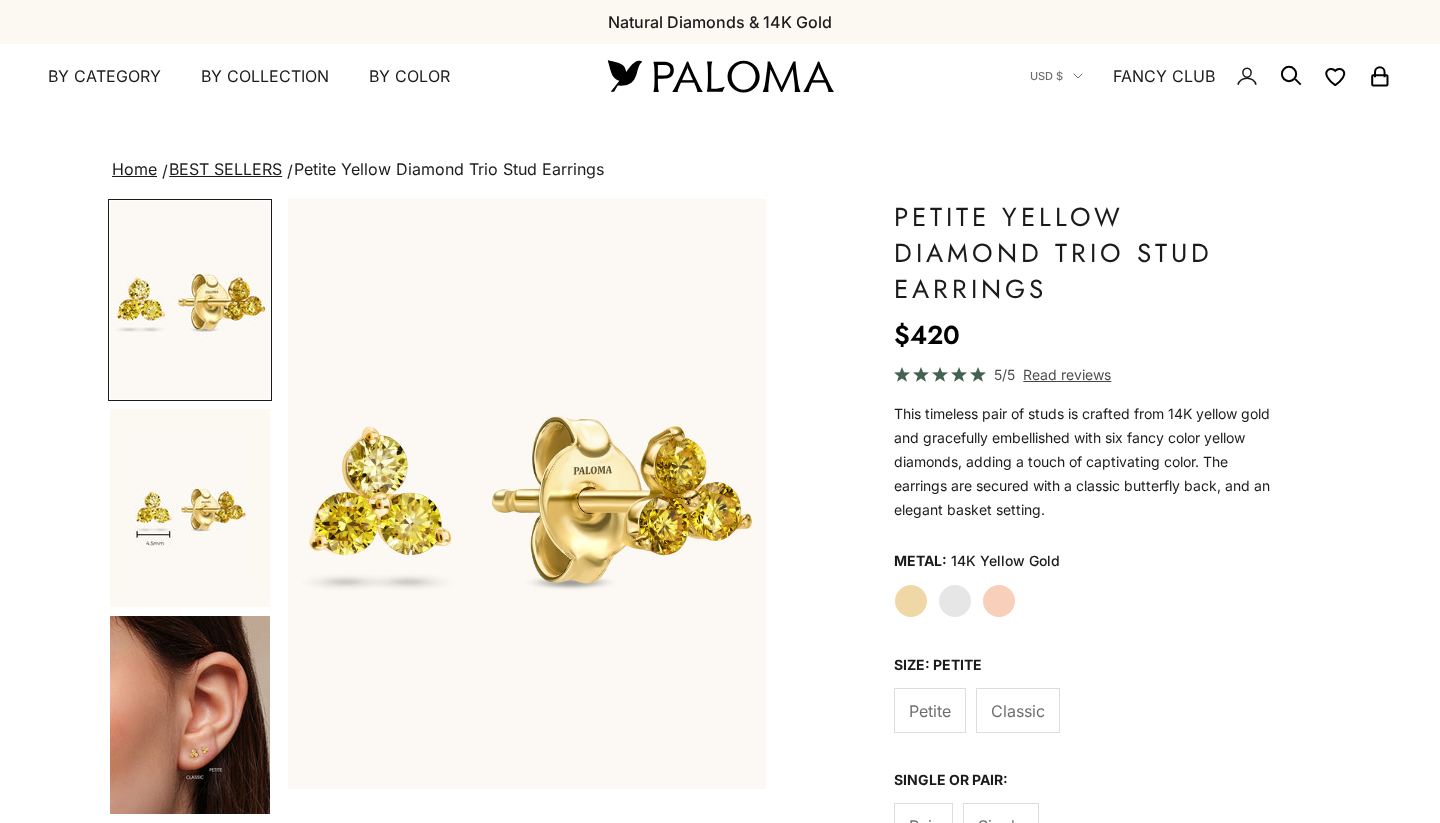 click on "Classic" 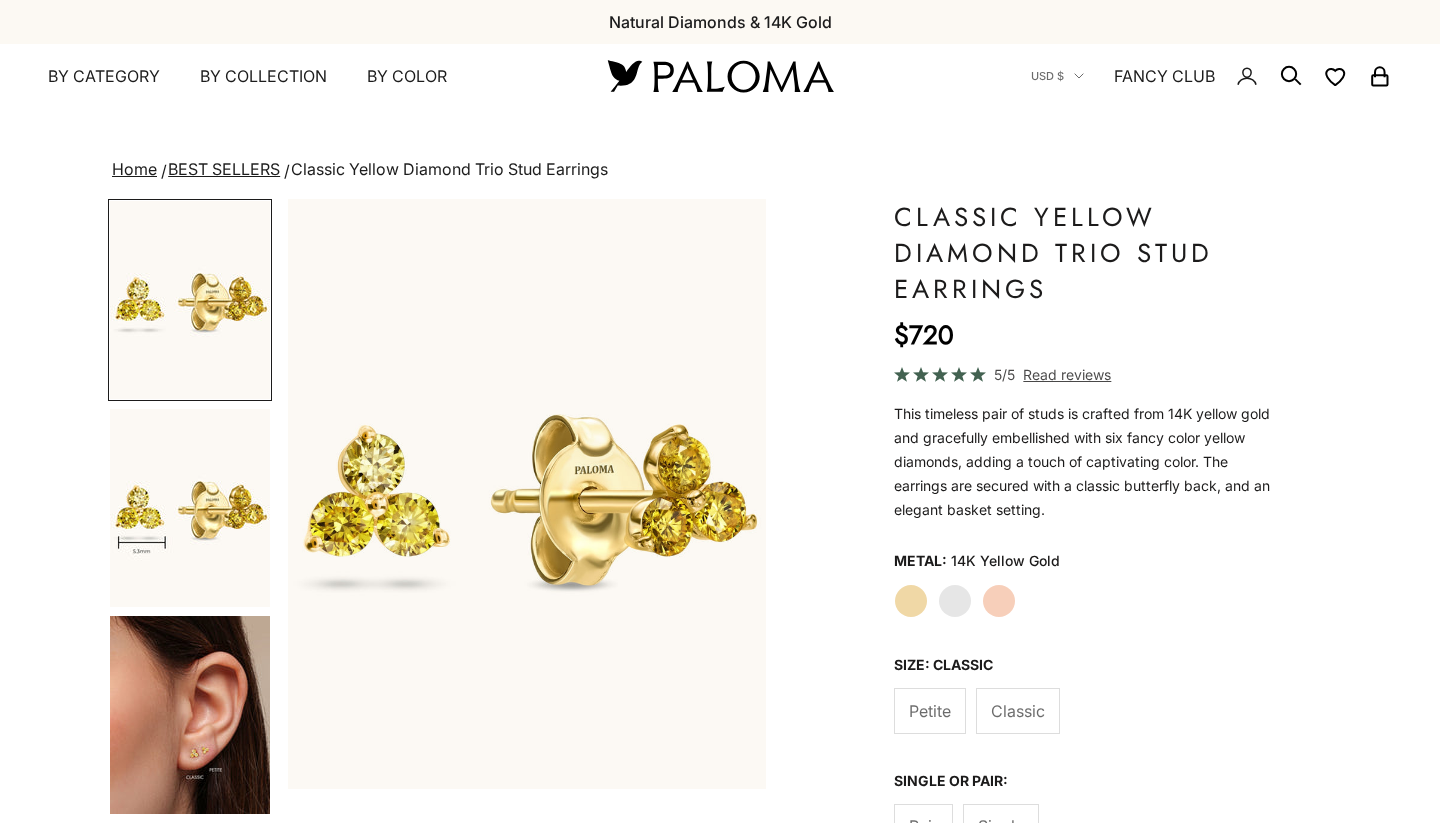 scroll, scrollTop: 0, scrollLeft: 0, axis: both 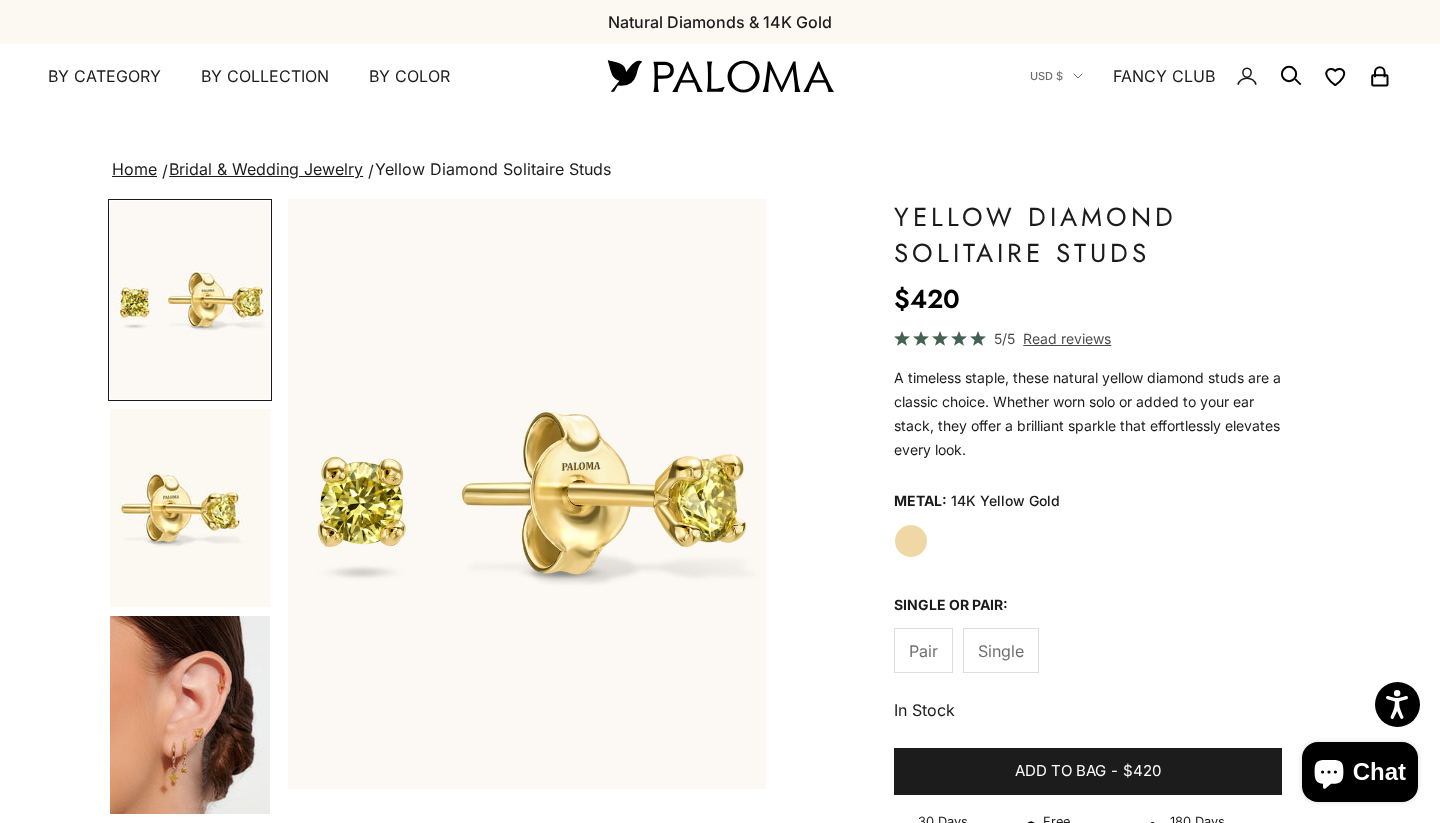 click at bounding box center [190, 715] 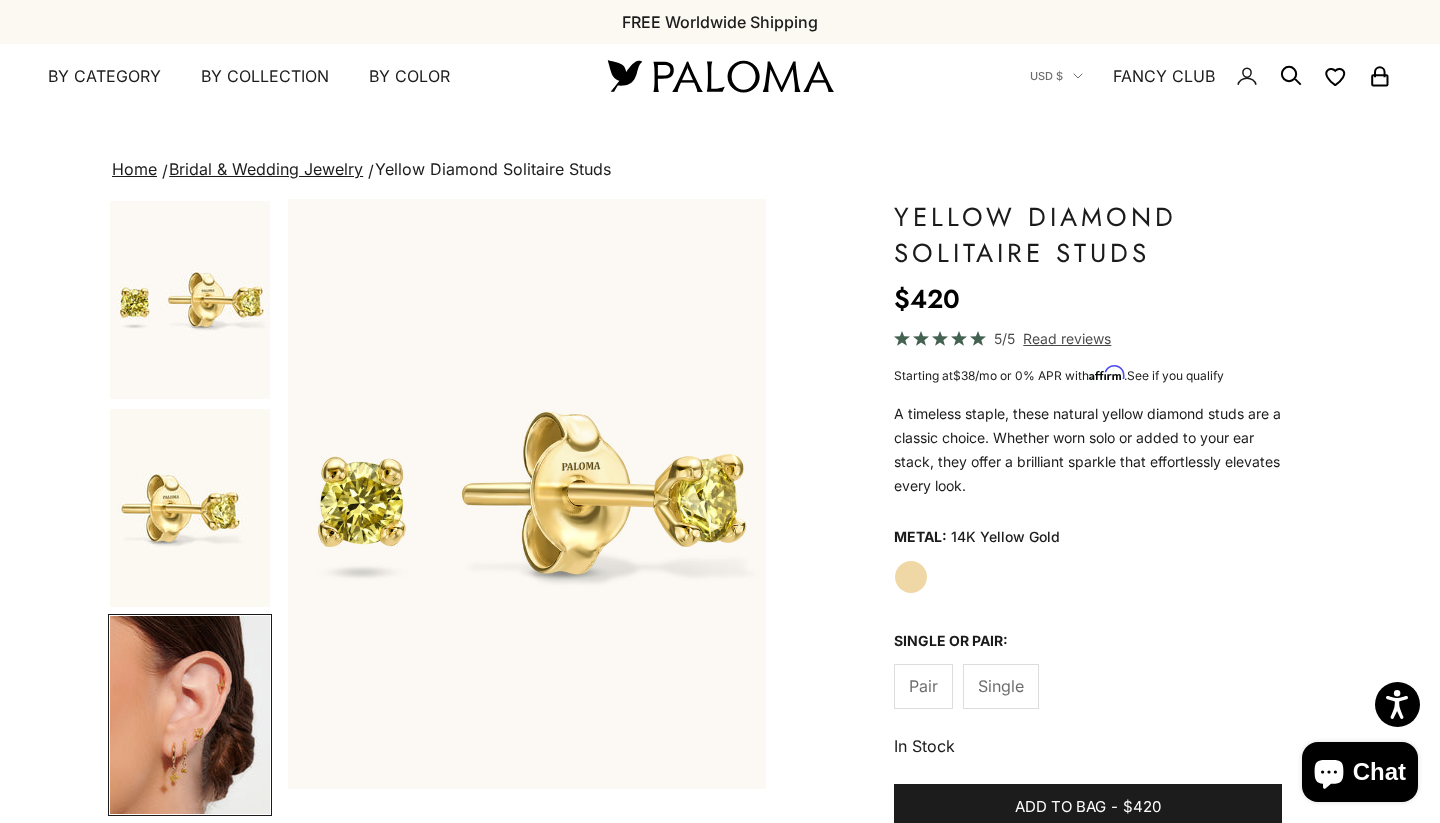 scroll, scrollTop: 193, scrollLeft: 0, axis: vertical 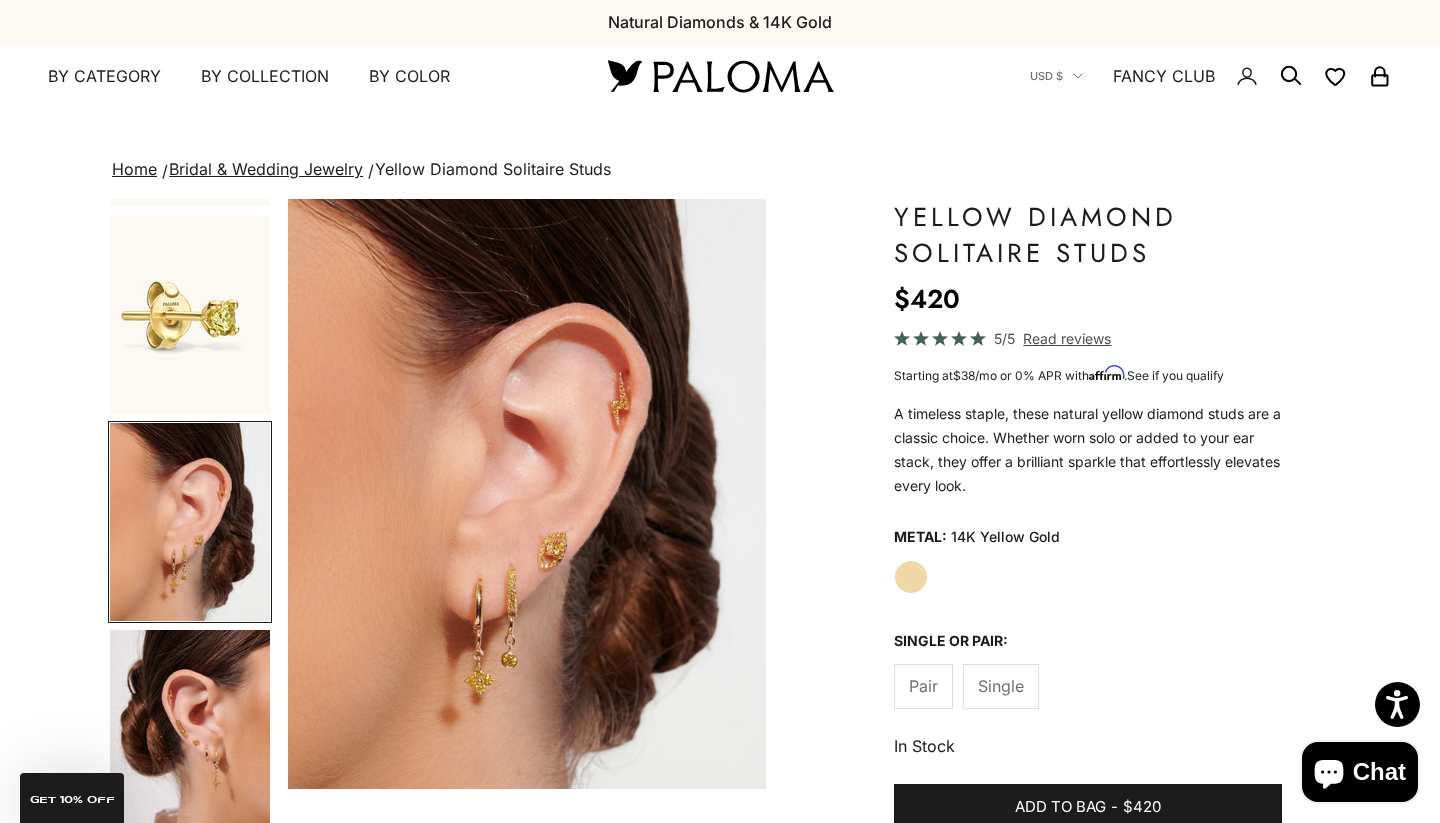 click at bounding box center (527, 494) 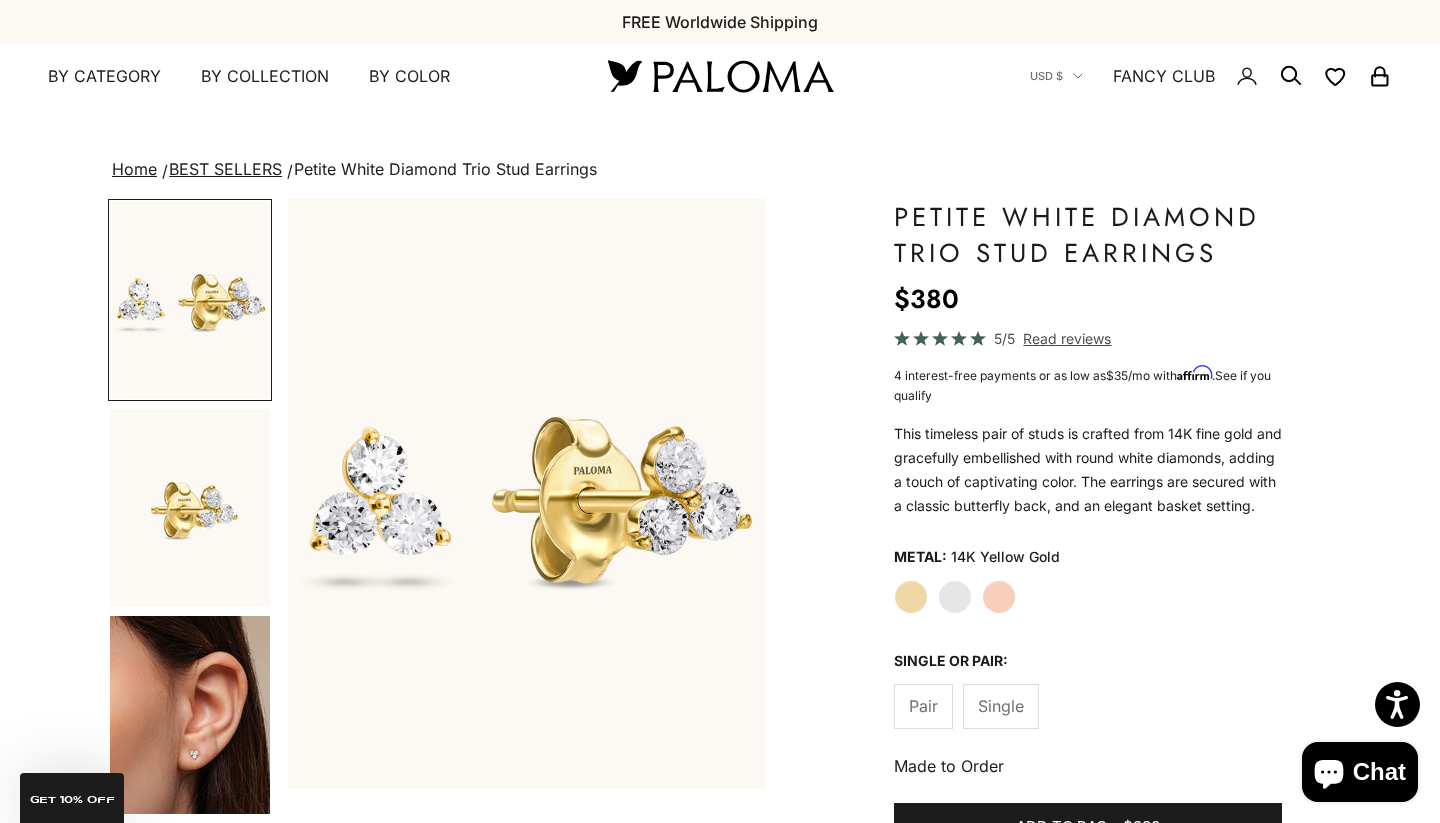 scroll, scrollTop: 0, scrollLeft: 0, axis: both 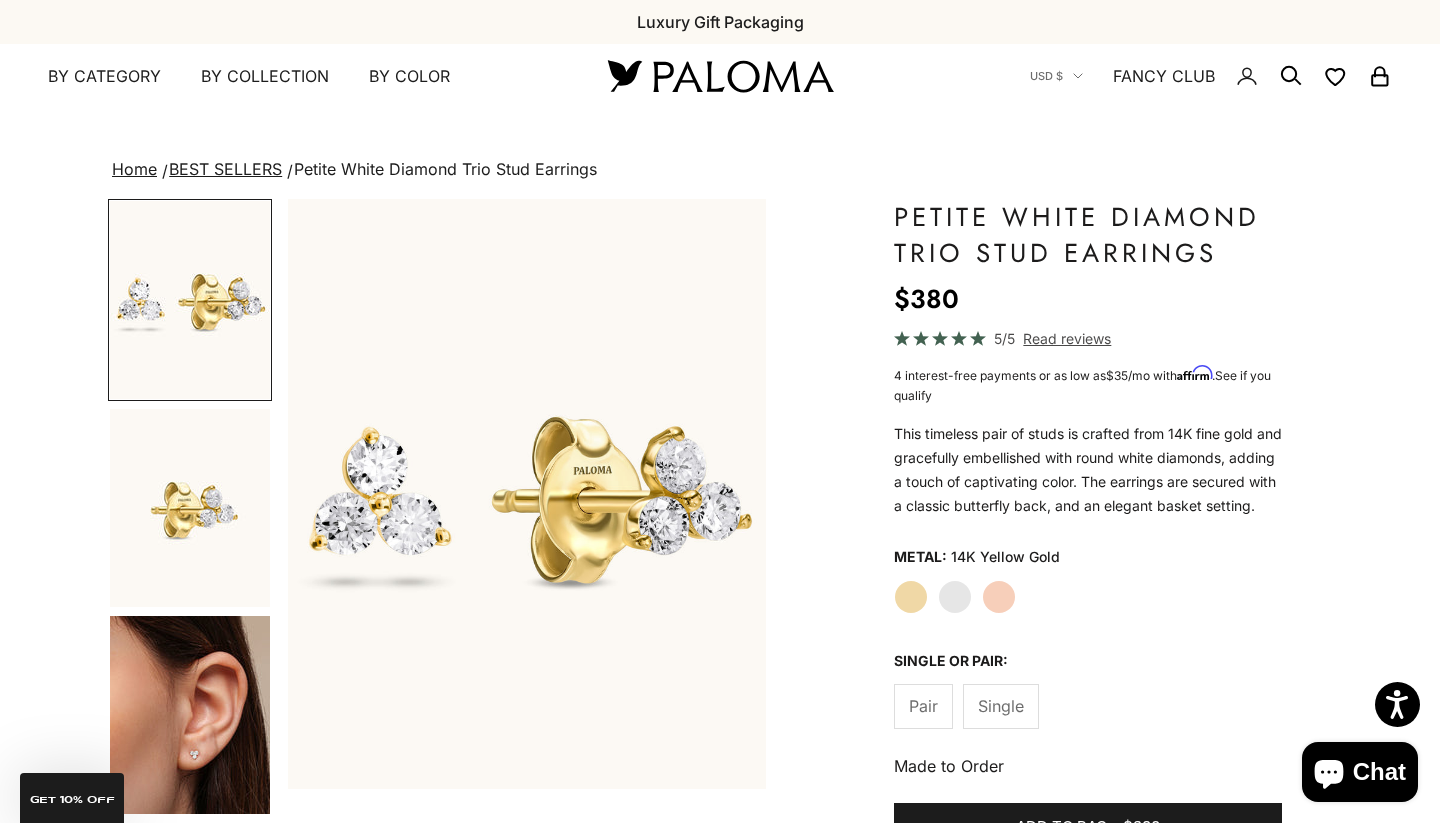 click on "Single" 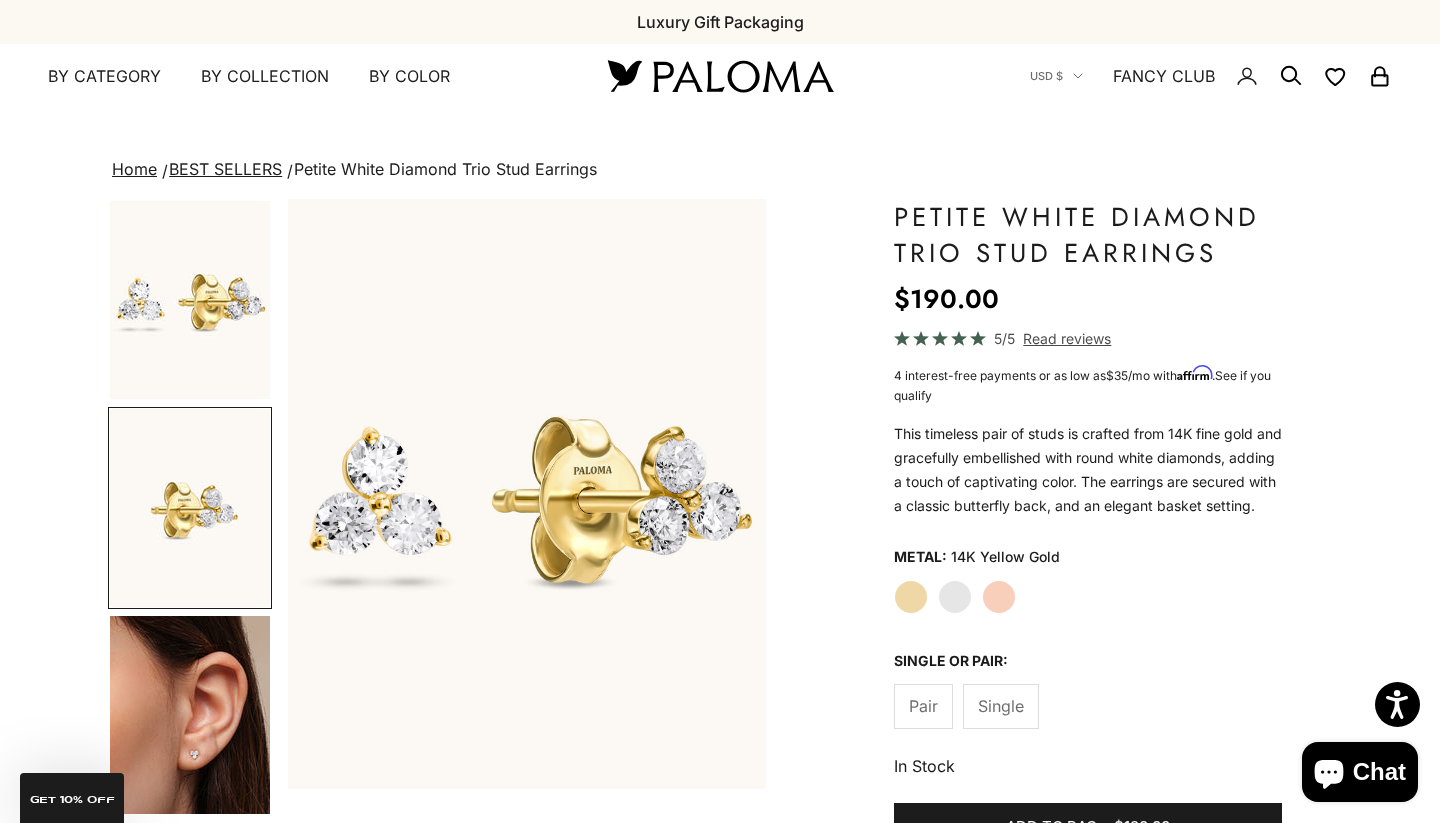scroll, scrollTop: 0, scrollLeft: 502, axis: horizontal 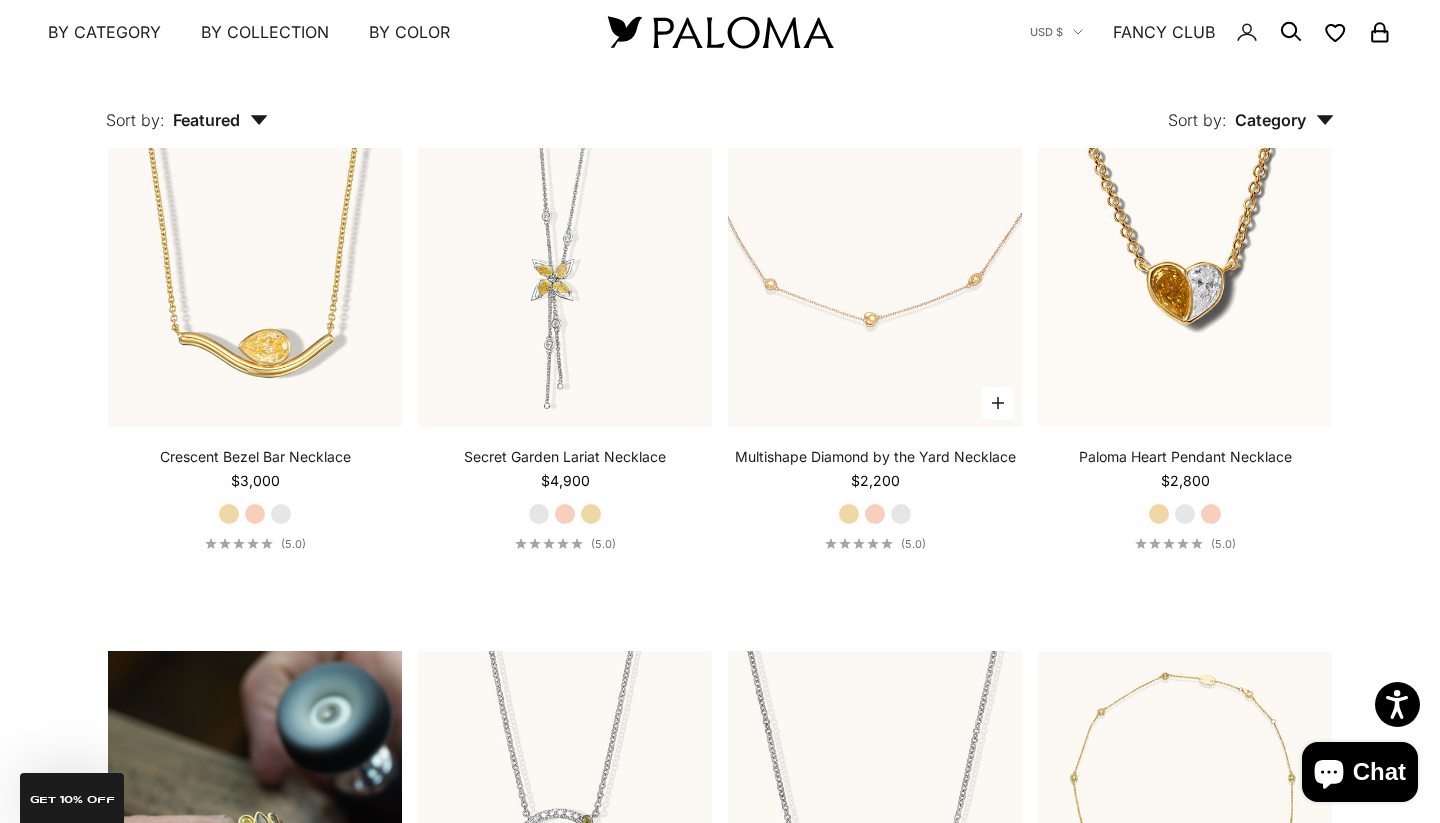 click on "Rose Gold" at bounding box center (875, 514) 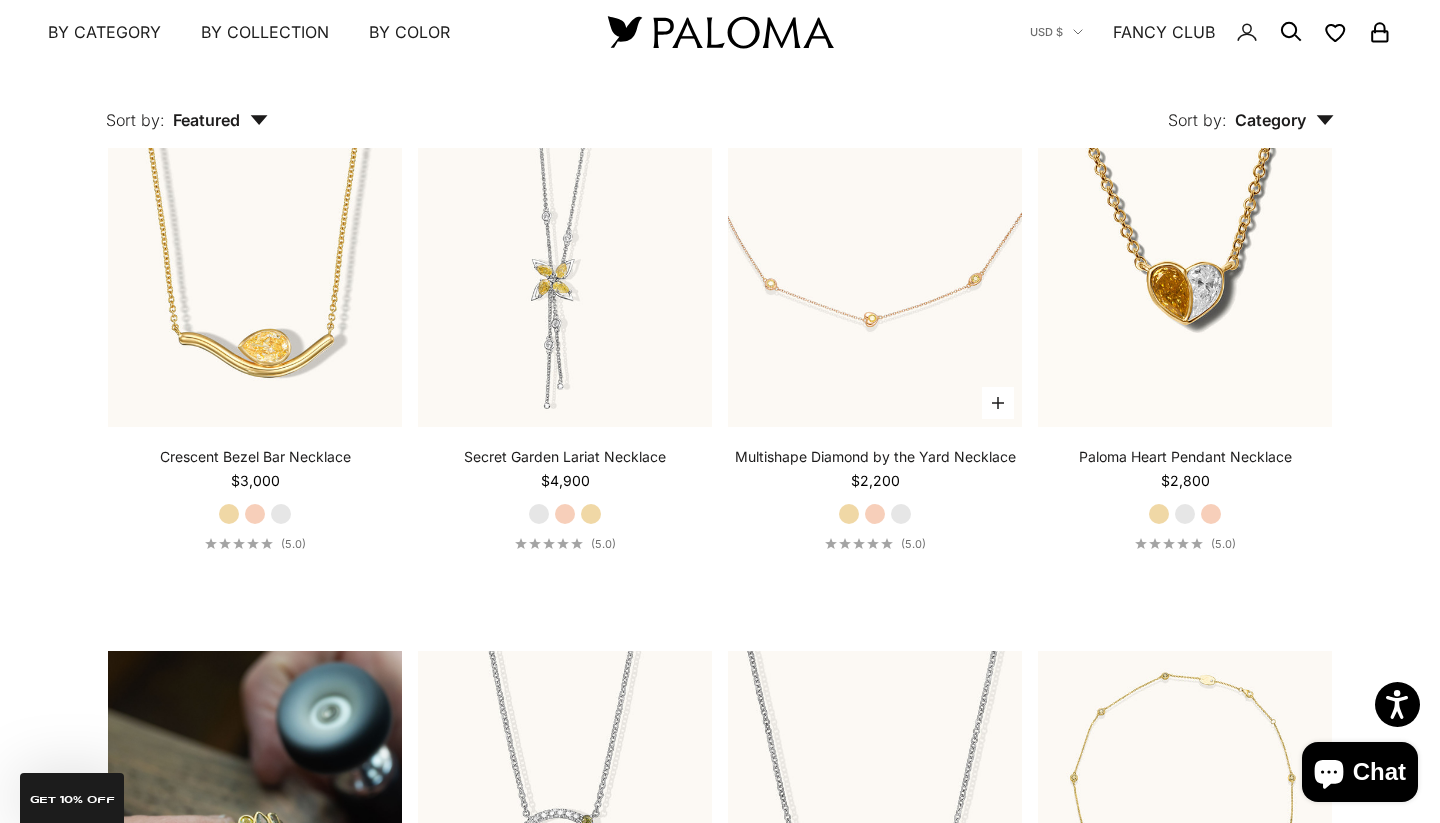 click on "White Gold" at bounding box center [901, 514] 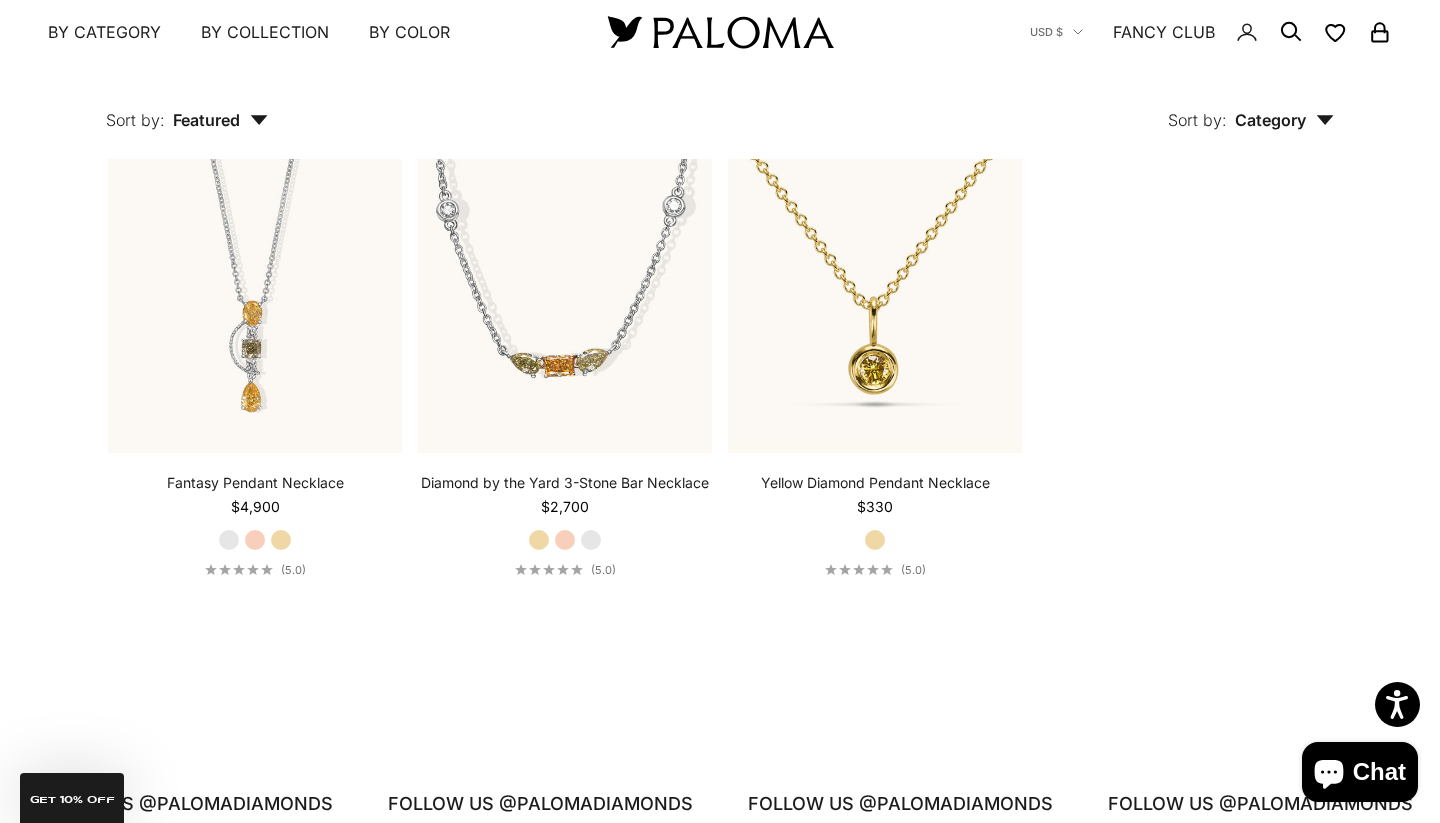 scroll, scrollTop: 2567, scrollLeft: 0, axis: vertical 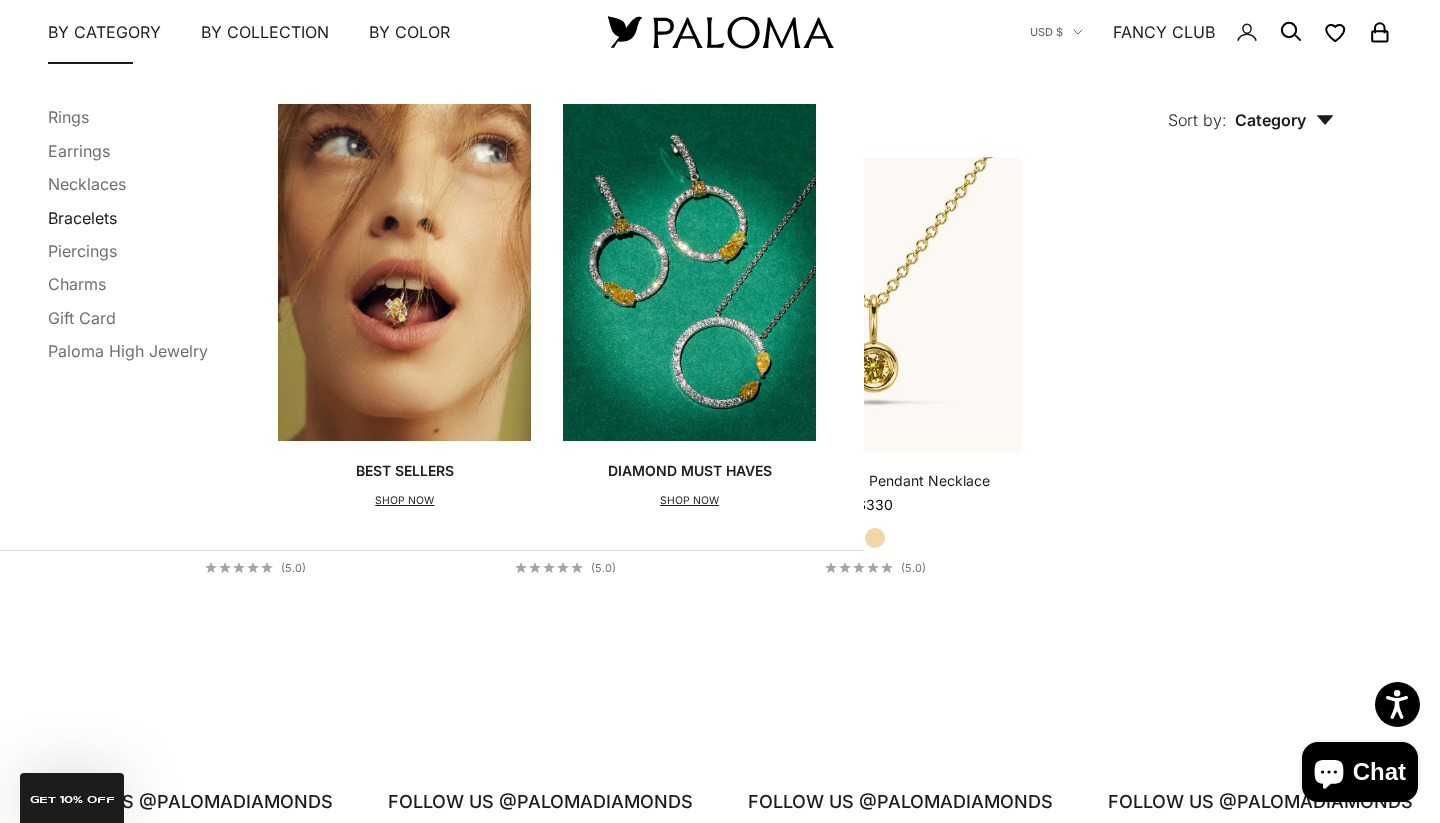 click on "Bracelets" at bounding box center (82, 217) 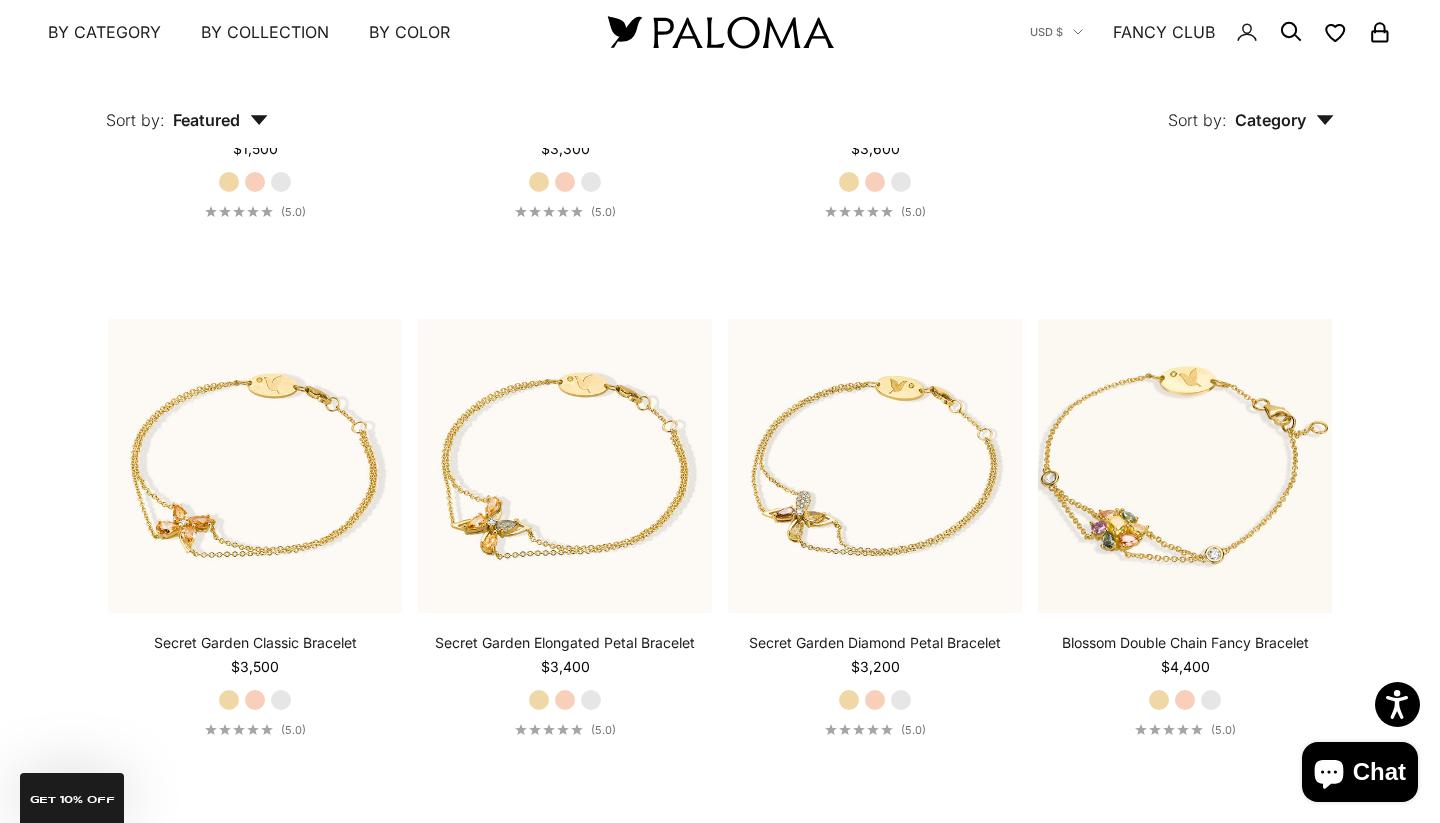 scroll, scrollTop: 772, scrollLeft: 0, axis: vertical 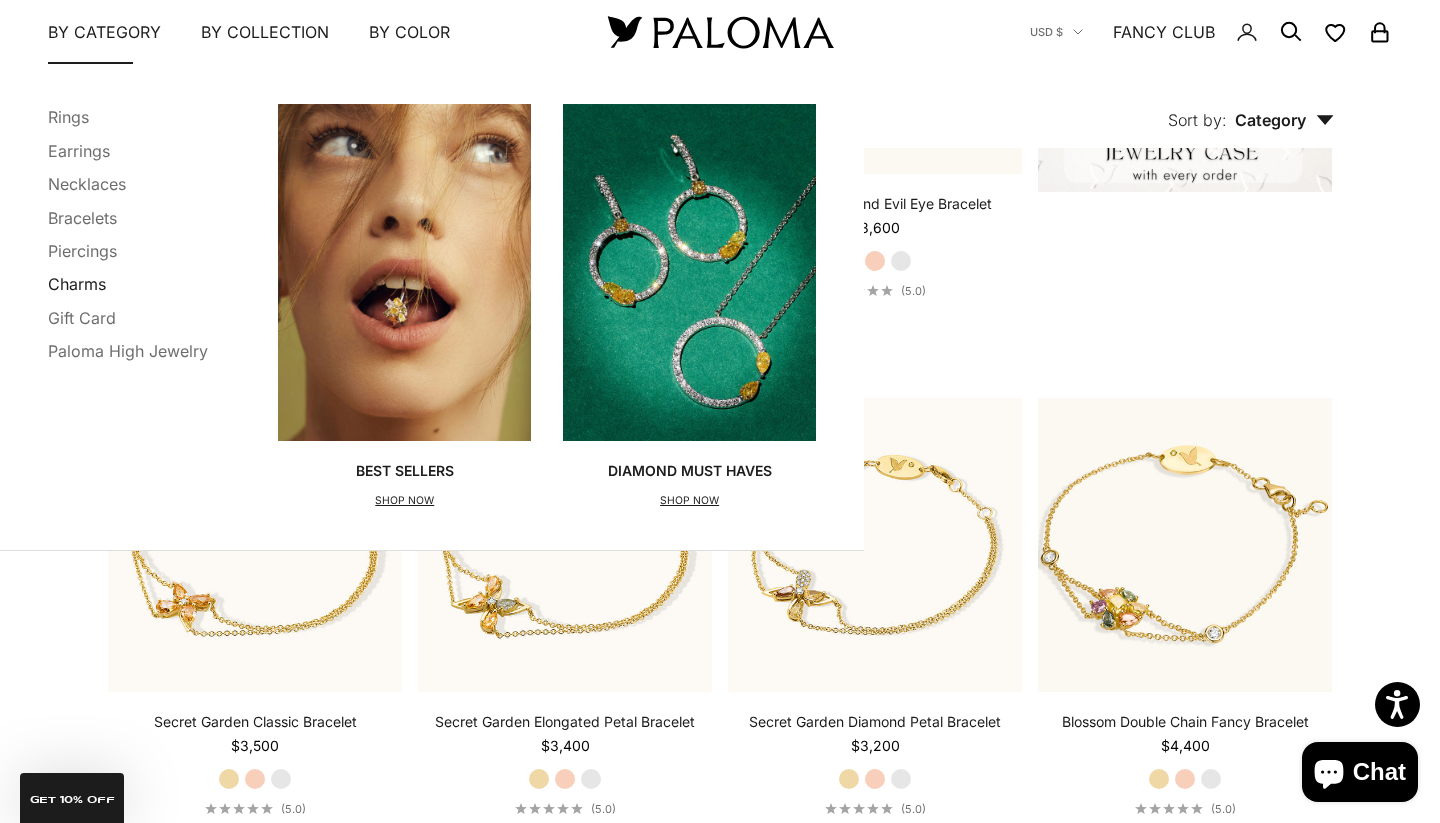 click on "Charms" at bounding box center [77, 284] 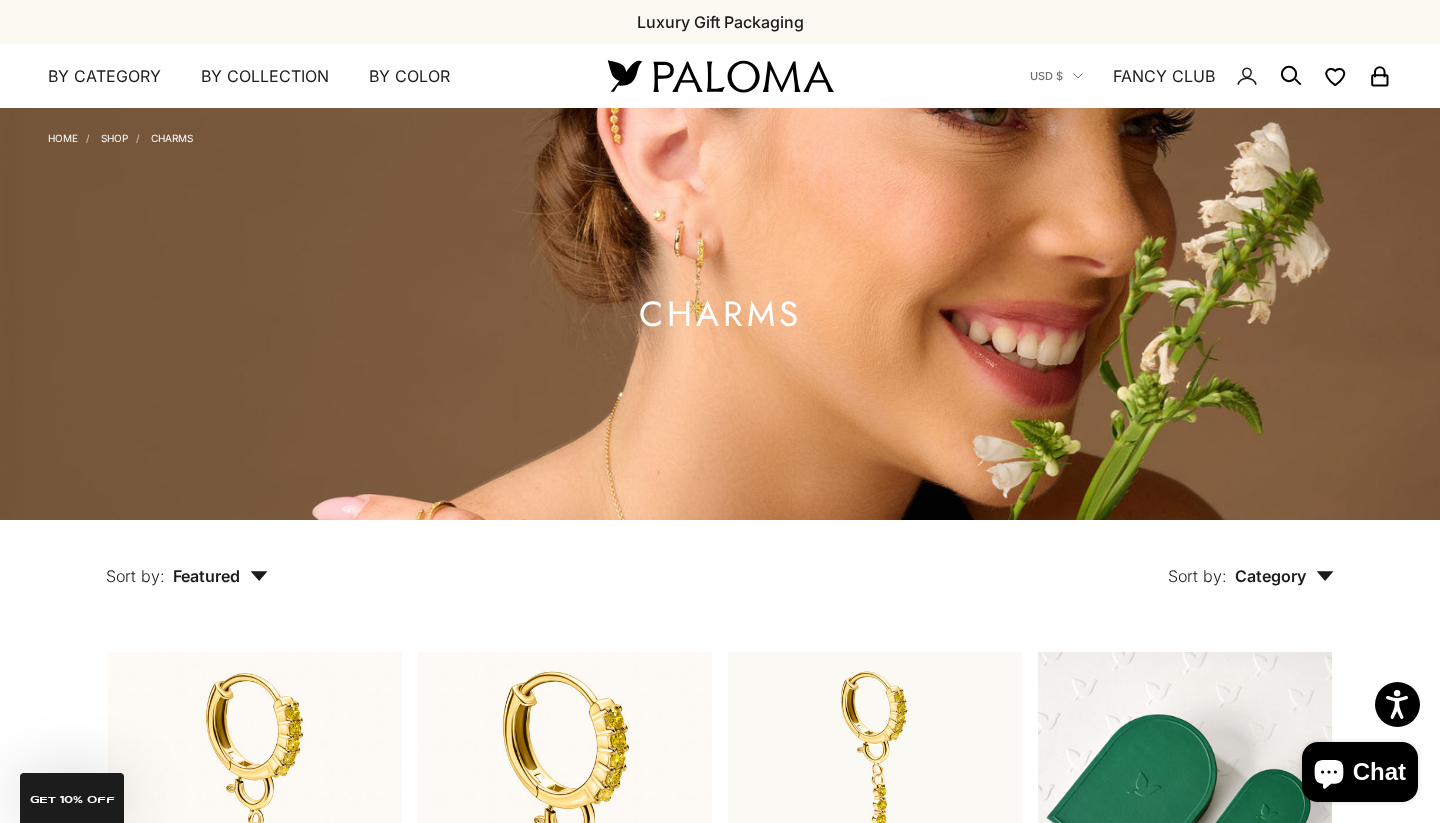 scroll, scrollTop: 0, scrollLeft: 0, axis: both 